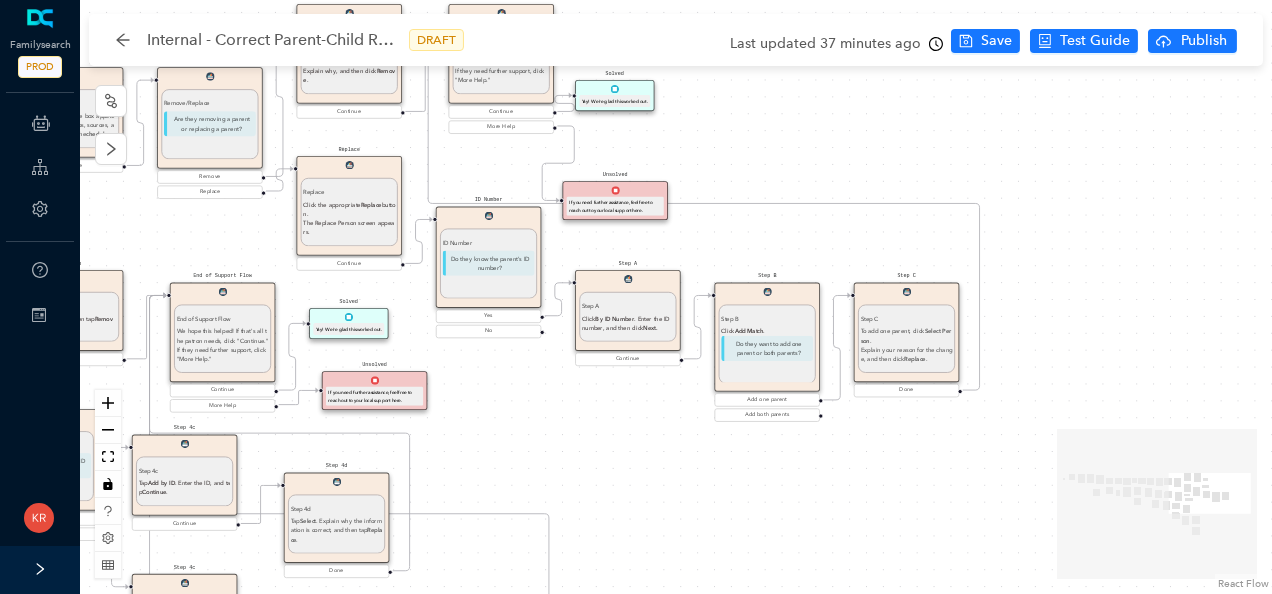 scroll, scrollTop: 0, scrollLeft: 0, axis: both 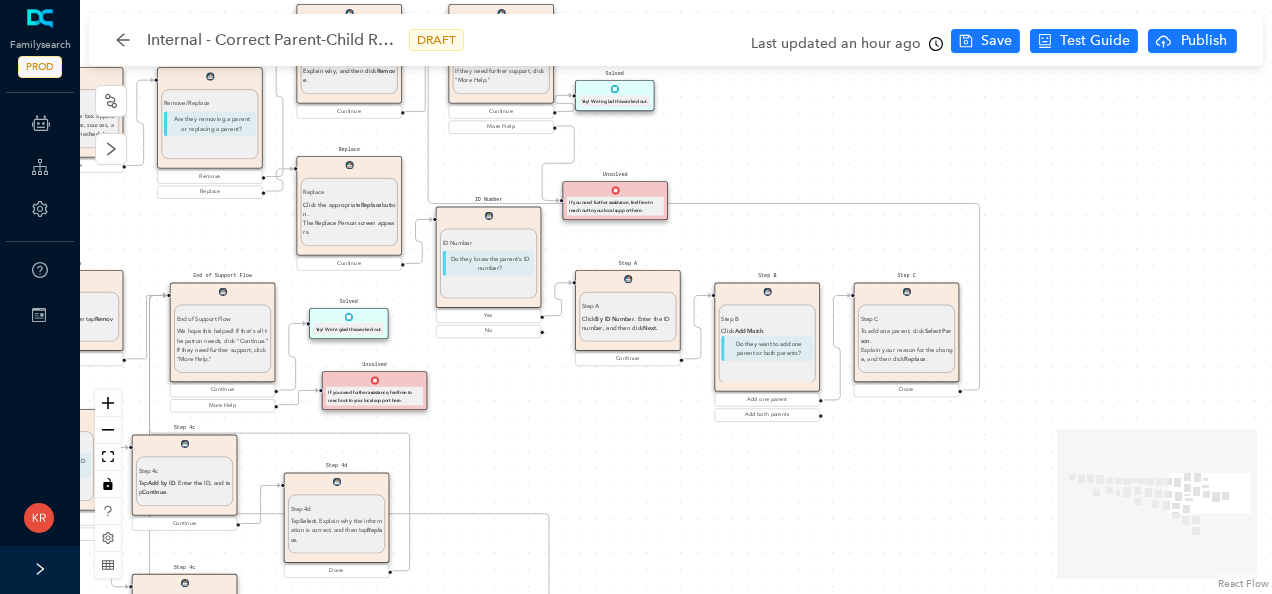 click on "Start Welcome Welcome Welcome! Let's get started. Get Started DISCLAIMER DISCLAIMER Inform the patron of this disclaimer: "Correcting parent-child relationships usually requires some analysis before you begin. Two kinds of problems can exist: duplicate records or incorrect relationship links. If the patron makes a mistake during this process, do not worry. They can  undo any changes they made  by going through the Latest Changes feature. When they remove a child's record from a family's records, the child's record stays in Family Tree. If the child is linked to spouses and children, he or she remains linked to them. Similarly, when they remove parents from a relationship to a child, the Family Tree record for each parent remains in Family Tree." Continue Before you begin Before you begin Help the patron figure out what the exact issue is: If the child does not belong in the family, remove or replace the child's link to the parents. the spouse  of the correct parent. If the ID numbers are different,  . Tip: ." at bounding box center (676, 297) 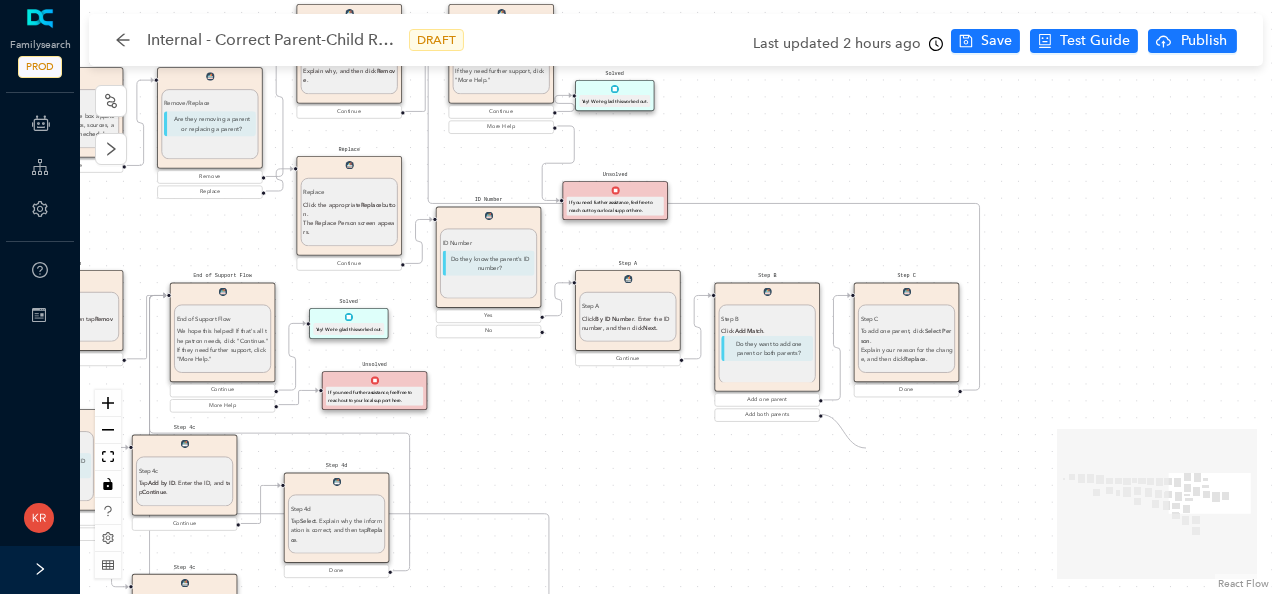 drag, startPoint x: 820, startPoint y: 415, endPoint x: 866, endPoint y: 448, distance: 56.61272 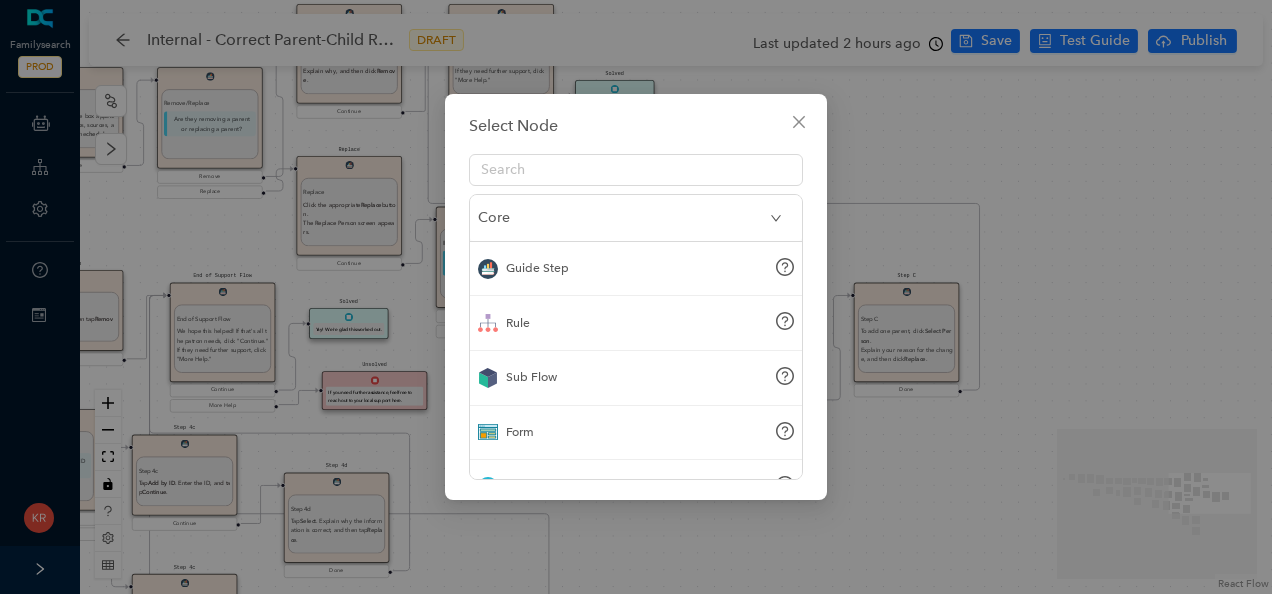 click on "Guide Step" at bounding box center (636, 269) 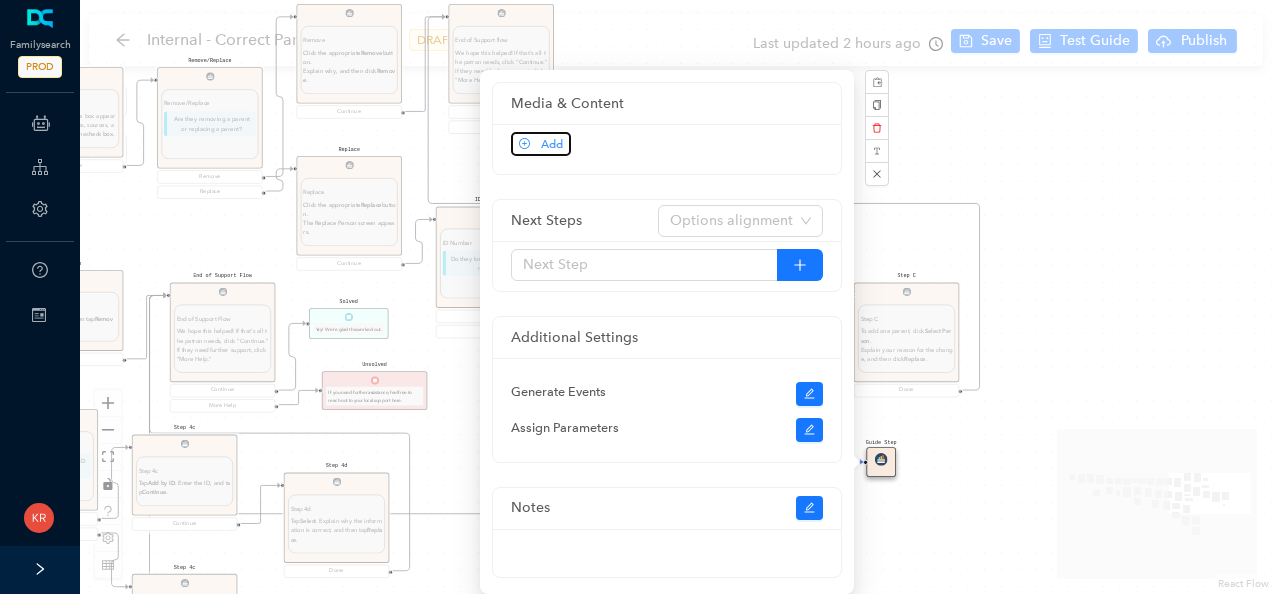 click on "Add" at bounding box center (552, 144) 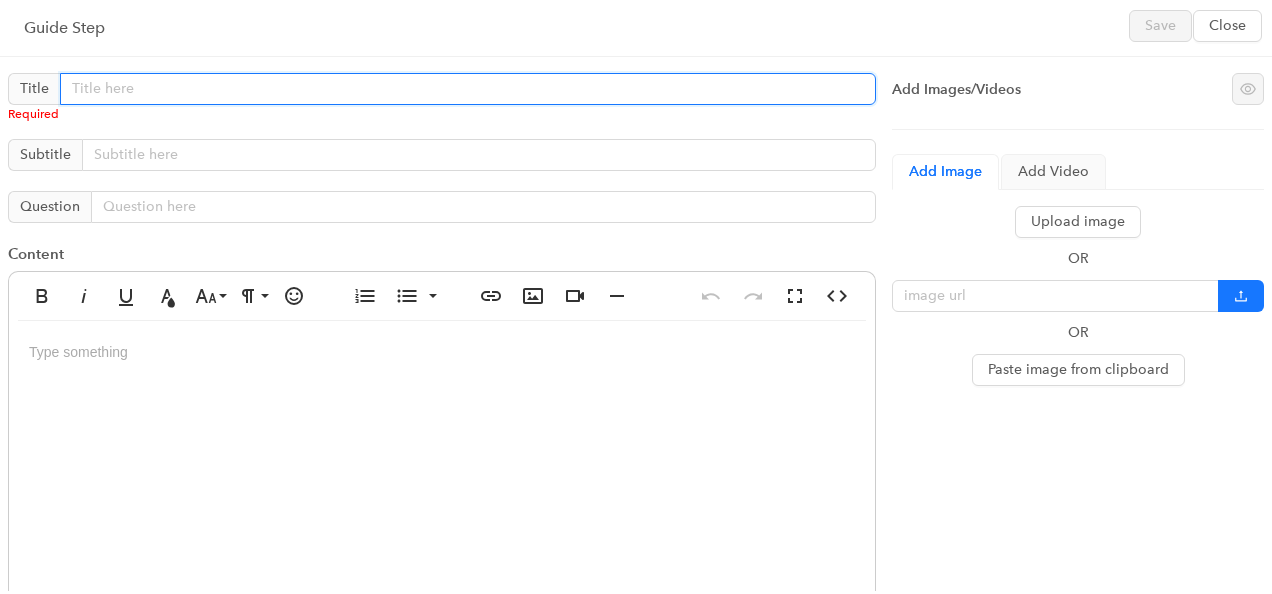 click at bounding box center [468, 89] 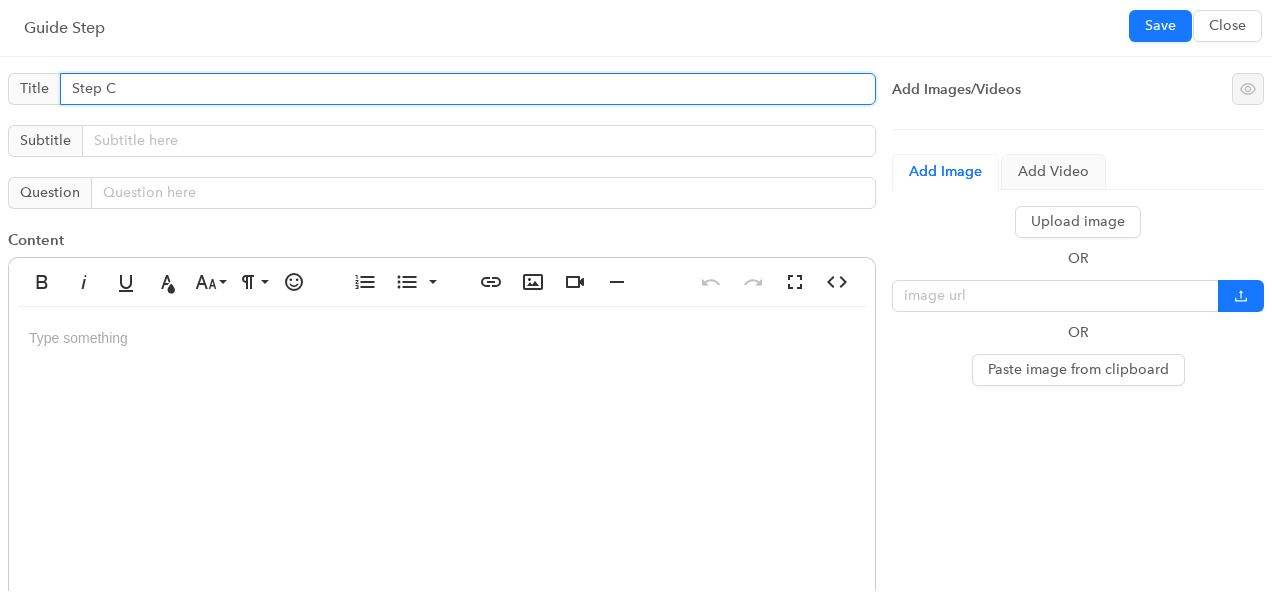 type on "Step C" 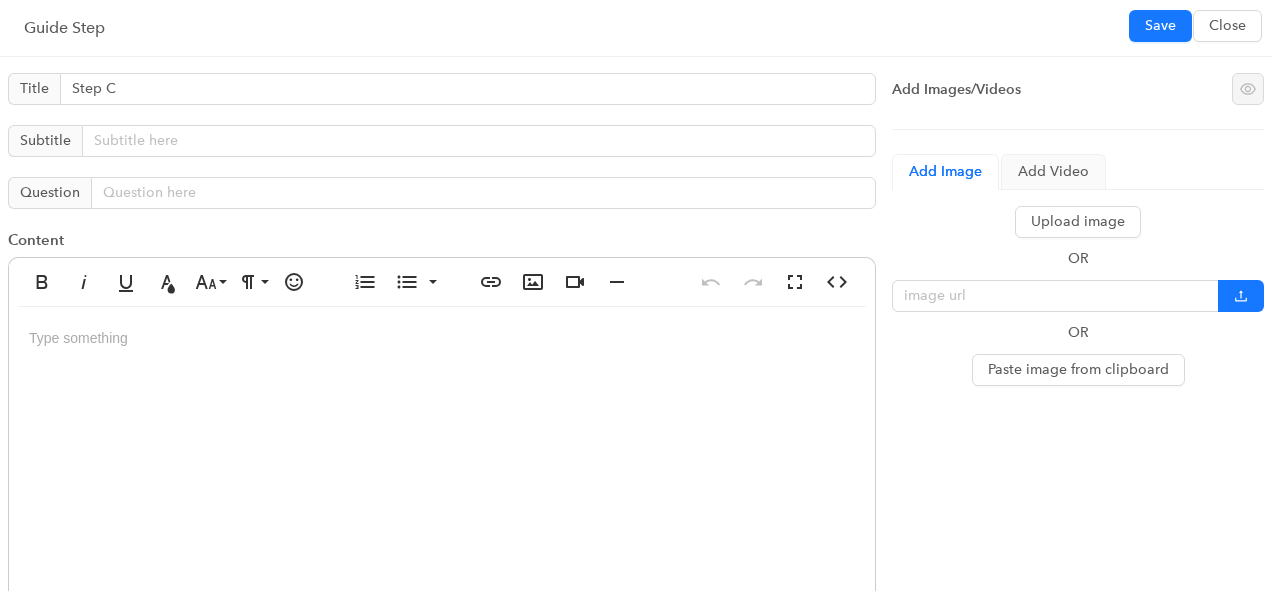 click at bounding box center [442, 507] 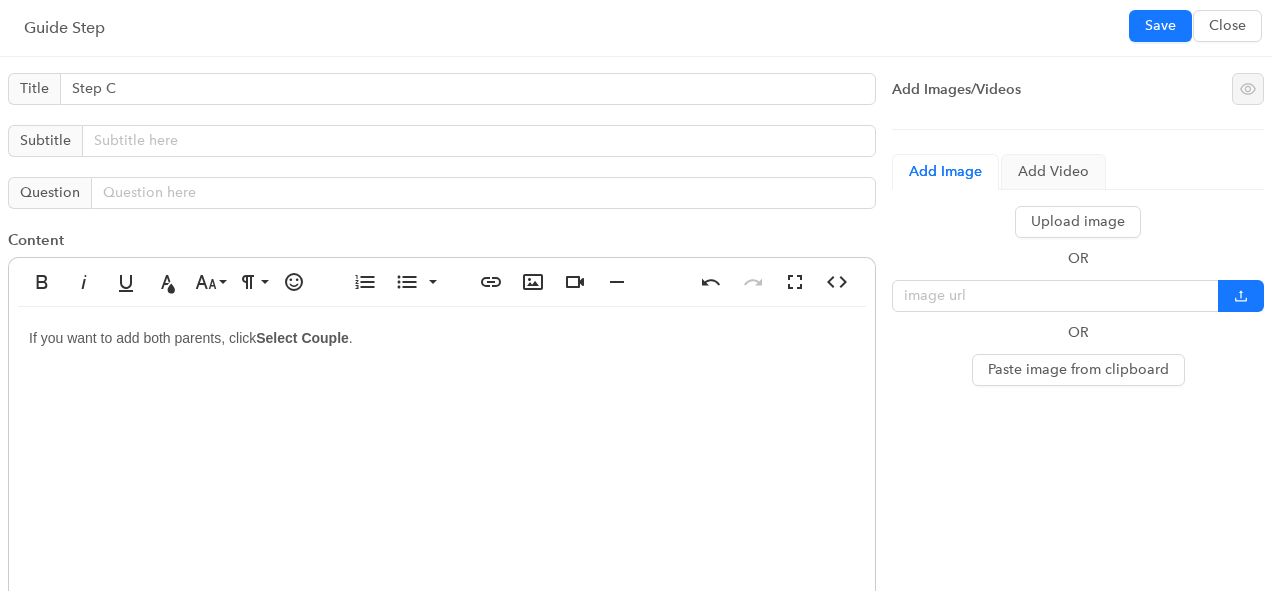 click on "If you want to add both parents, click" at bounding box center (142, 338) 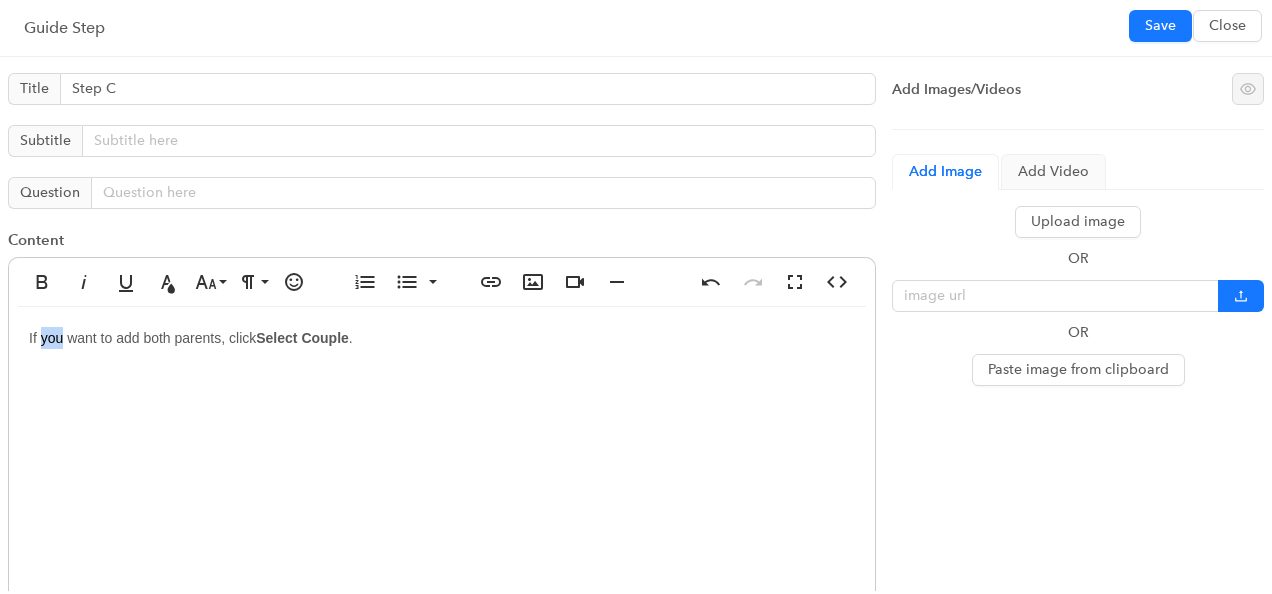 click on "If you want to add both parents, click" at bounding box center (142, 338) 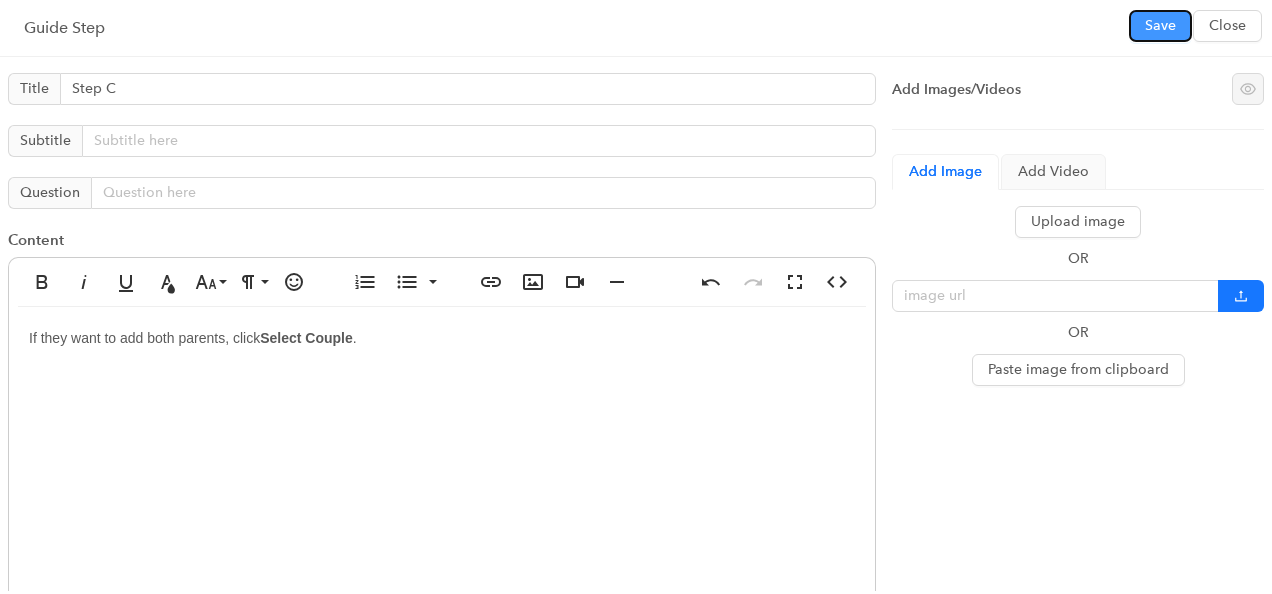 click on "Save" at bounding box center [1160, 26] 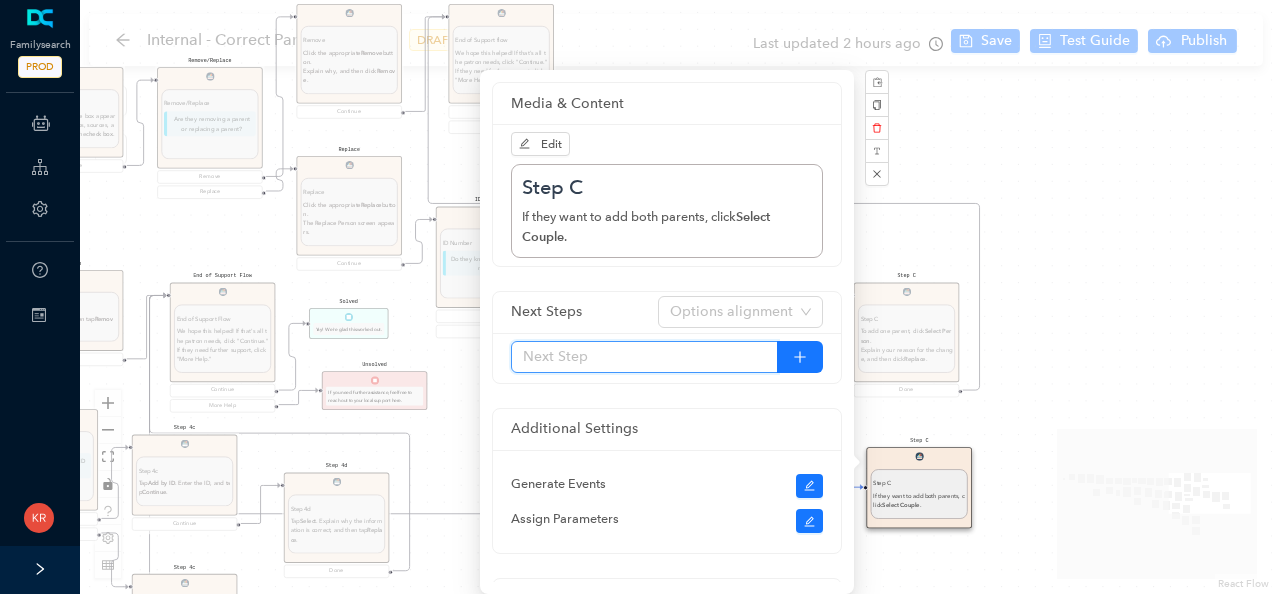 click at bounding box center [644, 357] 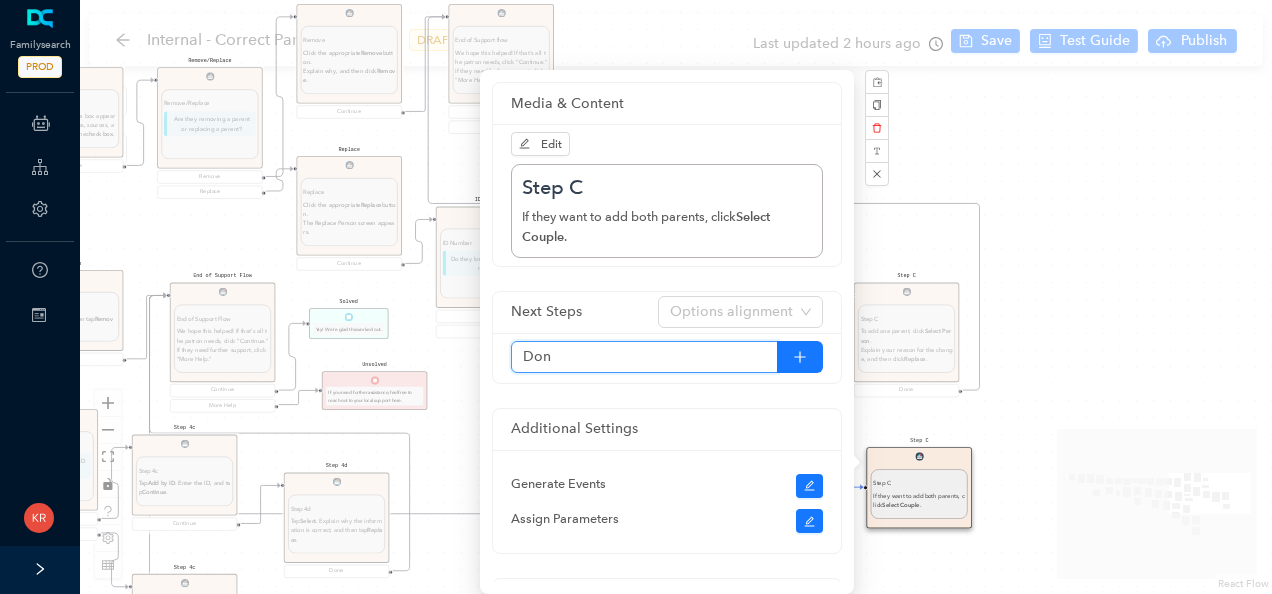type on "Done" 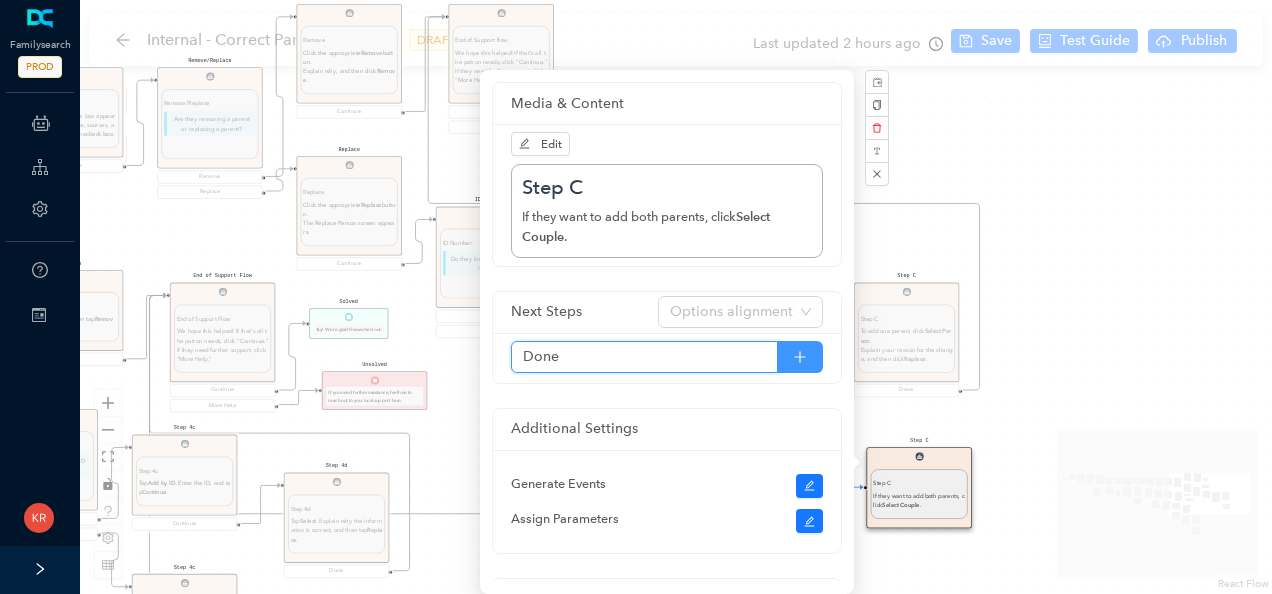 click at bounding box center [800, 357] 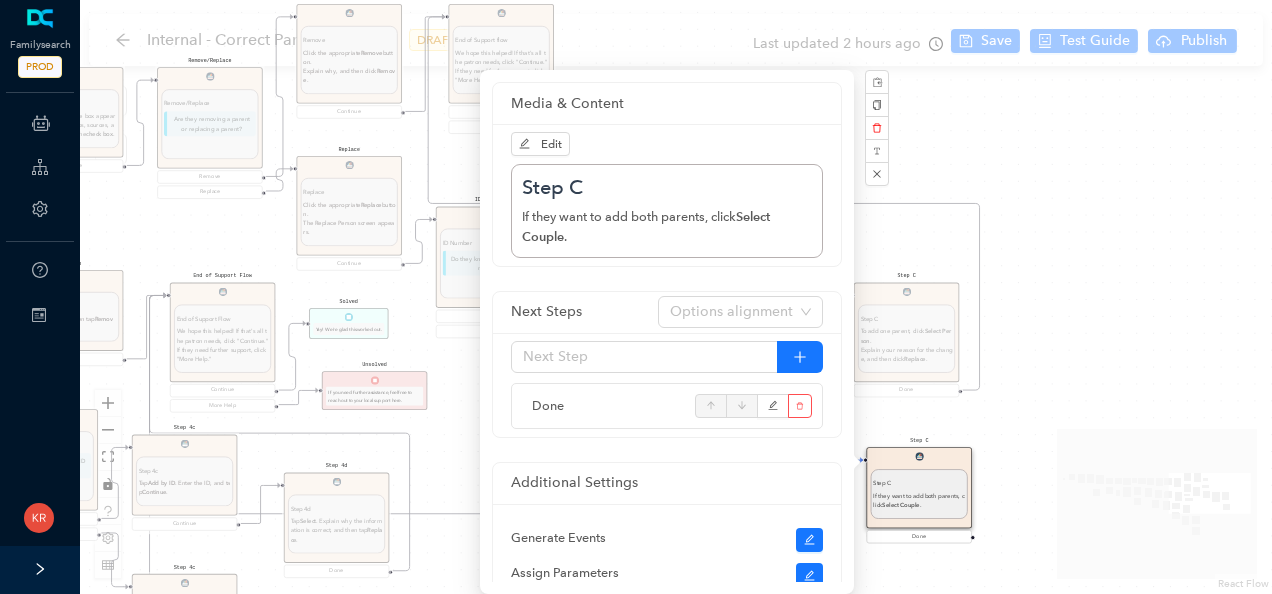 click on "Start Welcome Welcome Welcome! Let's get started. Get Started DISCLAIMER DISCLAIMER Inform the patron of this disclaimer: "Correcting parent-child relationships usually requires some analysis before you begin. Two kinds of problems can exist: duplicate records or incorrect relationship links. If the patron makes a mistake during this process, do not worry. They can  undo any changes they made  by going through the Latest Changes feature. When they remove a child's record from a family's records, the child's record stays in Family Tree. If the child is linked to spouses and children, he or she remains linked to them. Similarly, when they remove parents from a relationship to a child, the Family Tree record for each parent remains in Family Tree." Continue Before you begin Before you begin Help the patron figure out what the exact issue is: If the child does not belong in the family, remove or replace the child's link to the parents. the spouse  of the correct parent. If the ID numbers are different,  . Tip: ." at bounding box center [676, 297] 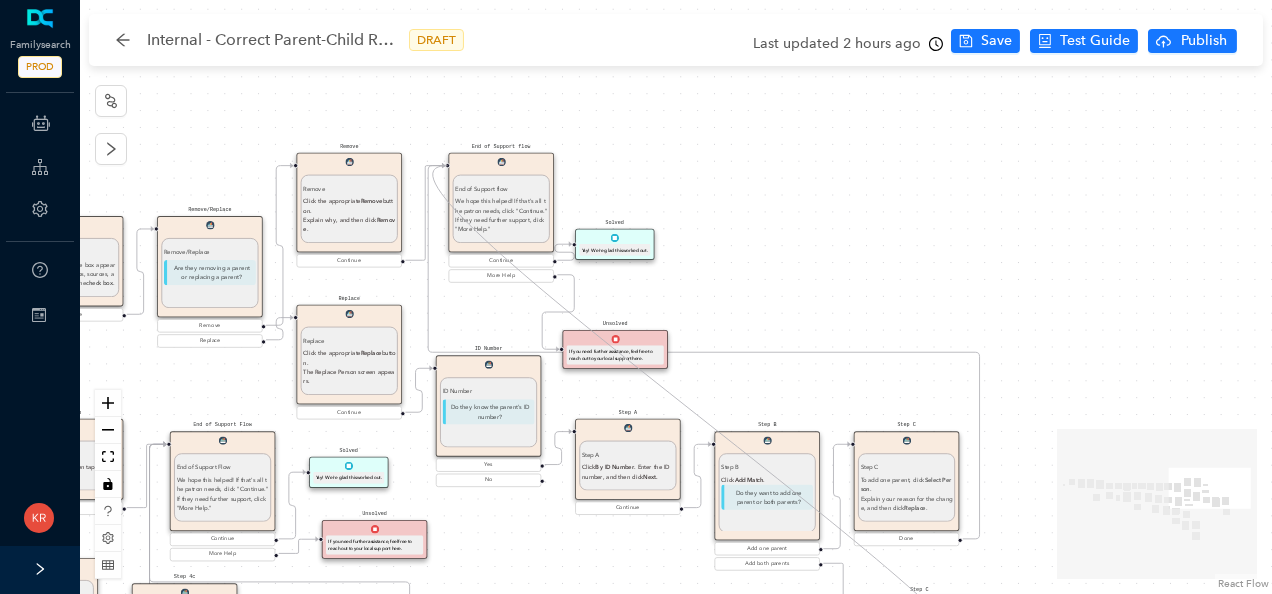 drag, startPoint x: 972, startPoint y: 538, endPoint x: 440, endPoint y: 162, distance: 651.4599 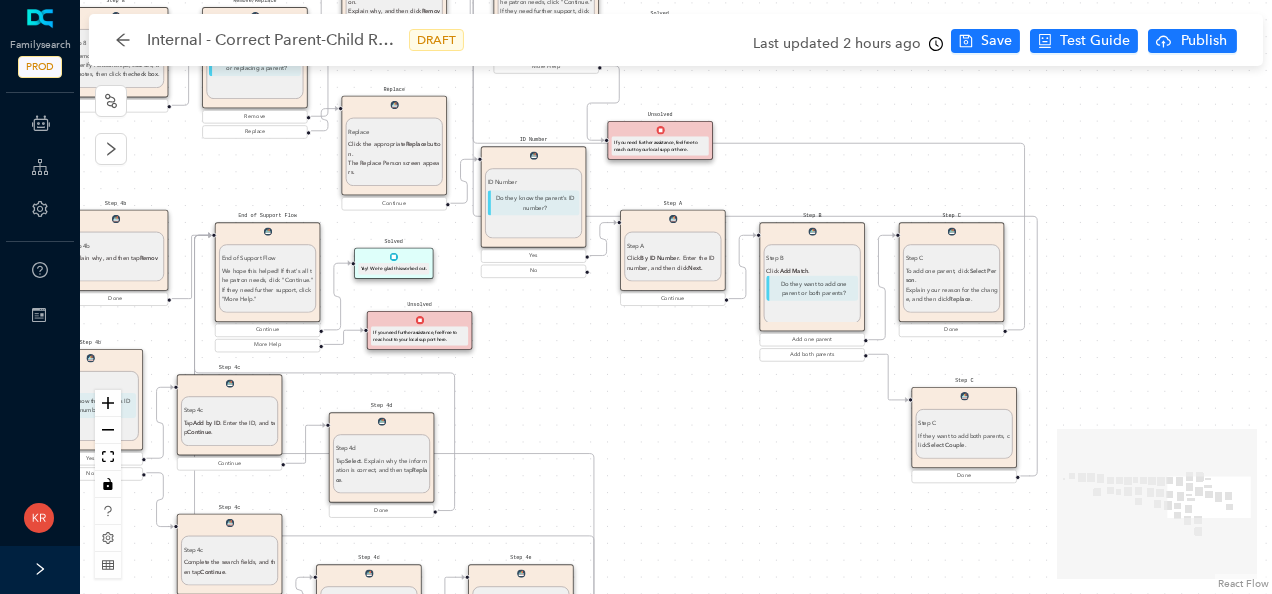 drag, startPoint x: 822, startPoint y: 274, endPoint x: 868, endPoint y: 64, distance: 214.97906 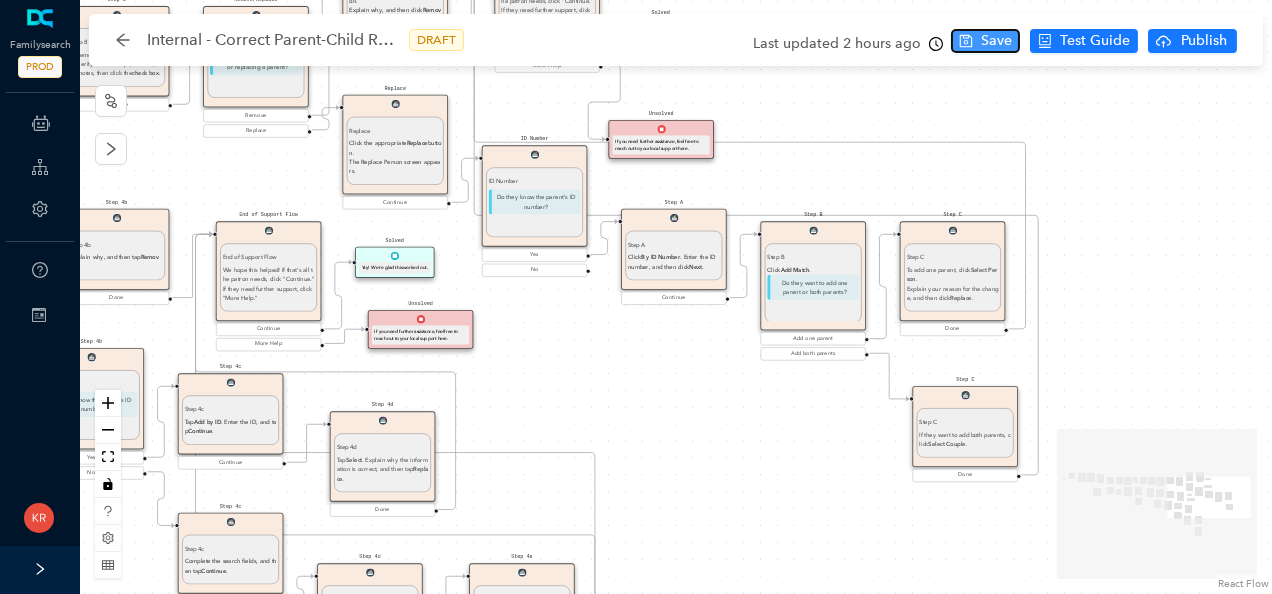 click 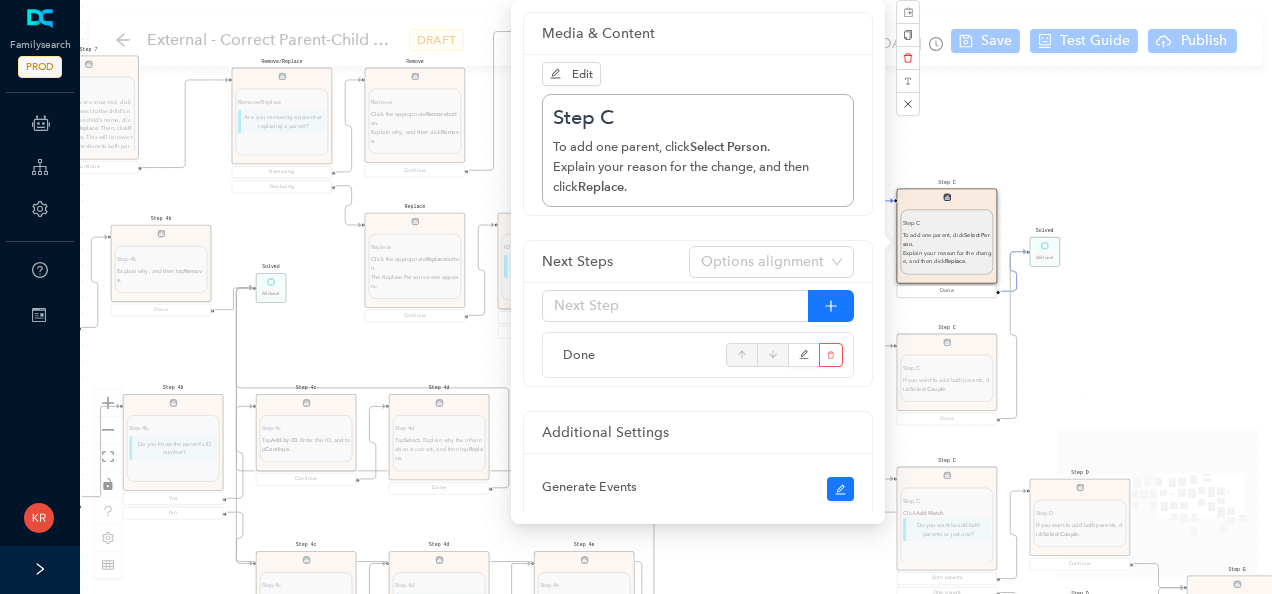 scroll, scrollTop: 0, scrollLeft: 0, axis: both 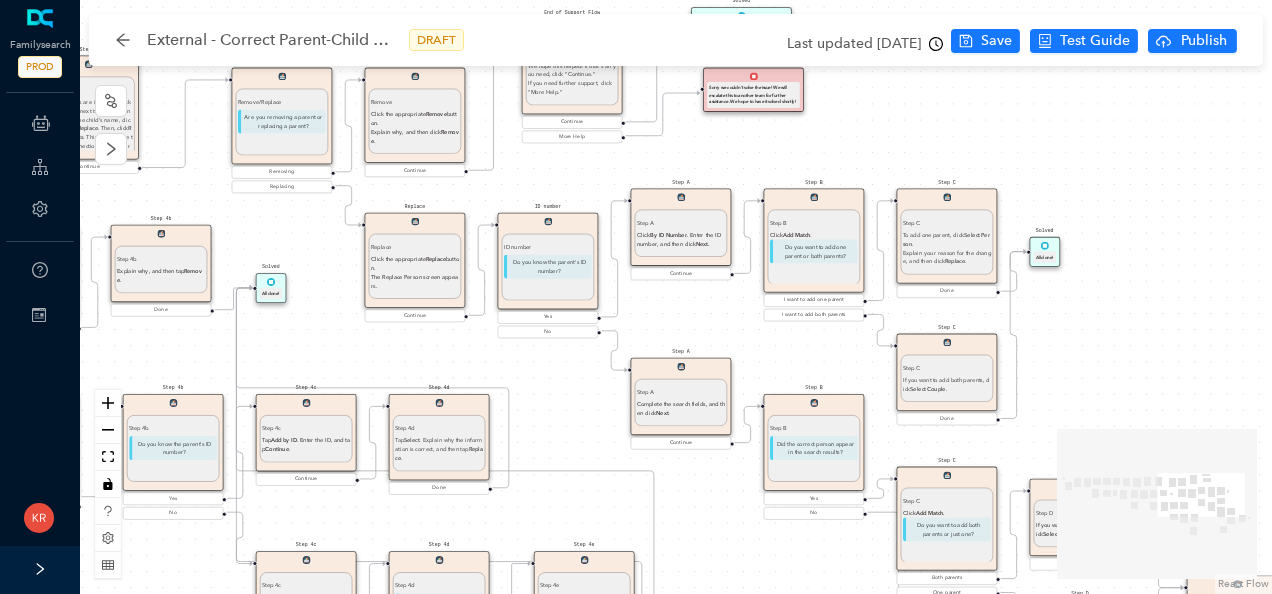 click on "Step C If you want to add both parents, click  Select Couple ." at bounding box center [947, 379] 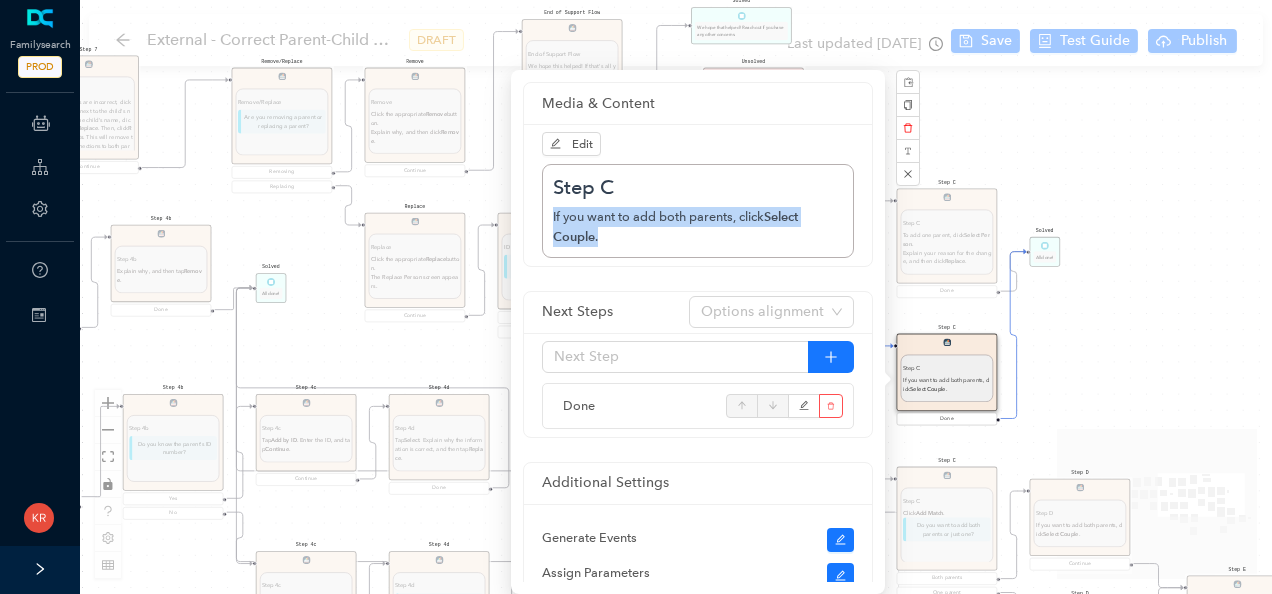 drag, startPoint x: 616, startPoint y: 235, endPoint x: 542, endPoint y: 213, distance: 77.201035 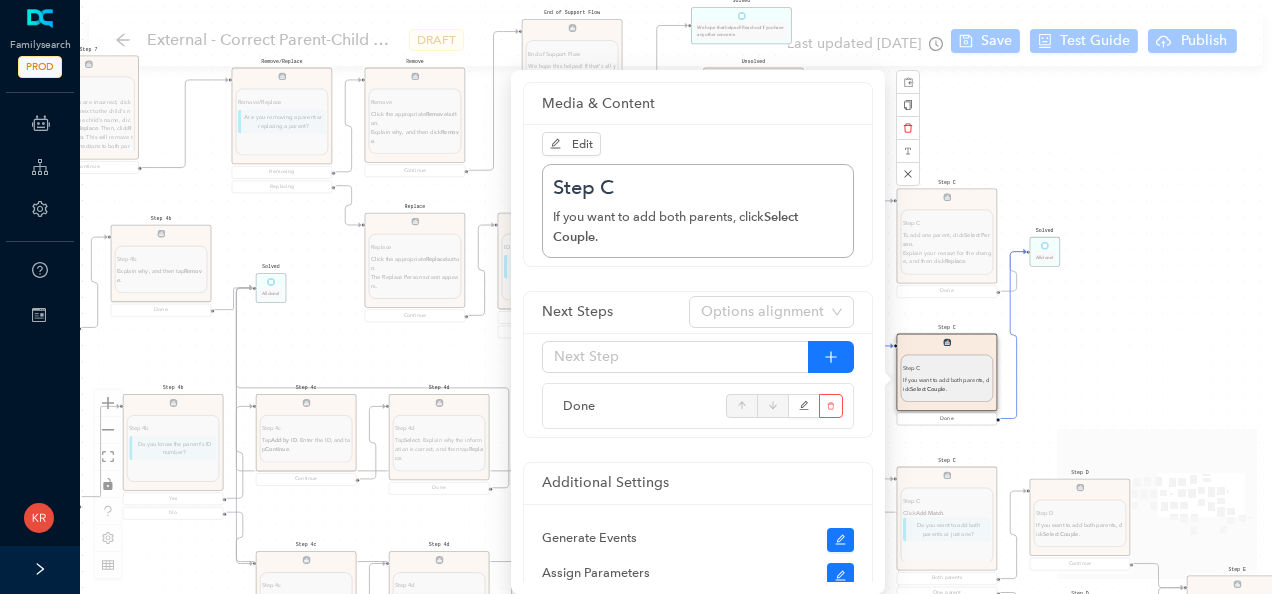 click on "Start Disclaimer: Disclaimer: Correcting parent-child relationships usually requires some analysis before you begin. Common problems include:  The same child is listed more than once A child is linked to the wrong parents A fact on a parent's page states that the couple had no children, even though children are connected to them These errors can lead to Children Mismatch, where a child's relationship to one or both parents is incorrectly recorded. However, you can remove or add a child to a relationship with one or both parents as needed. The records for the child and parents stay in Family Tree but are not connected.  If you make a mistake during this process, do not worry. You can  undo any changes you made  by going through the  Latest Changes  feature on the right side of the page. Continue Before You Start Before You Start Take some time to figure out what is wrong: If the child does not belong in the family, remove or replace the child's link to the parents. the spouse  of the correct parent.  .  Tip: ." at bounding box center [676, 297] 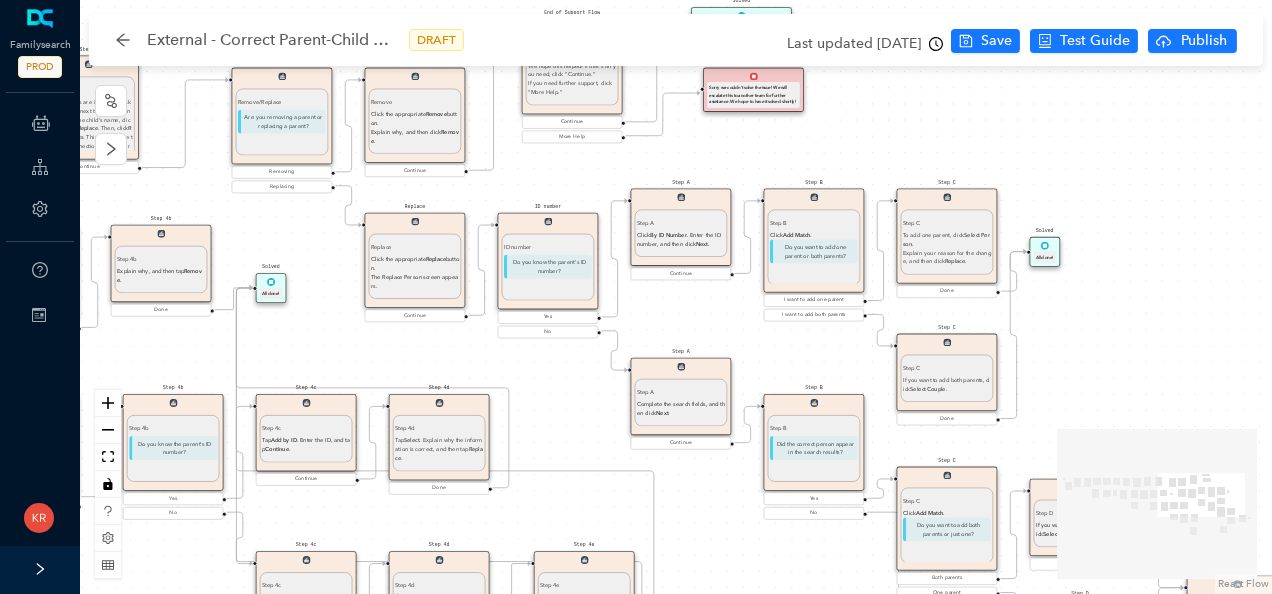 click on "Complete the search fields, and then click  Next ." at bounding box center (681, 409) 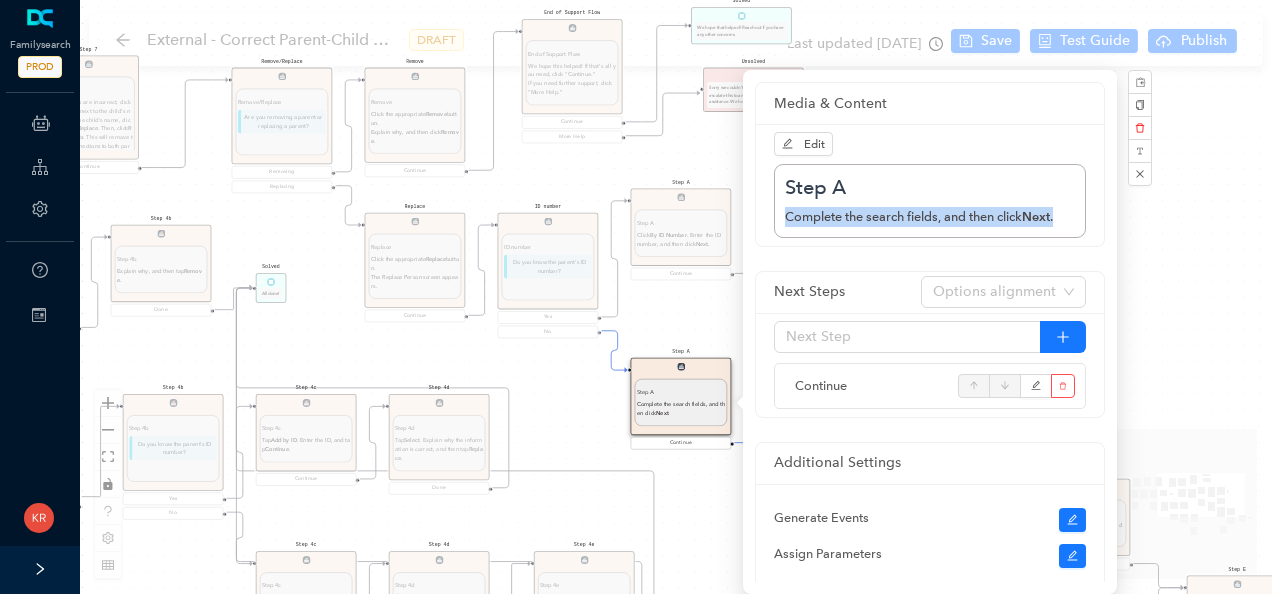 drag, startPoint x: 778, startPoint y: 211, endPoint x: 1068, endPoint y: 228, distance: 290.49786 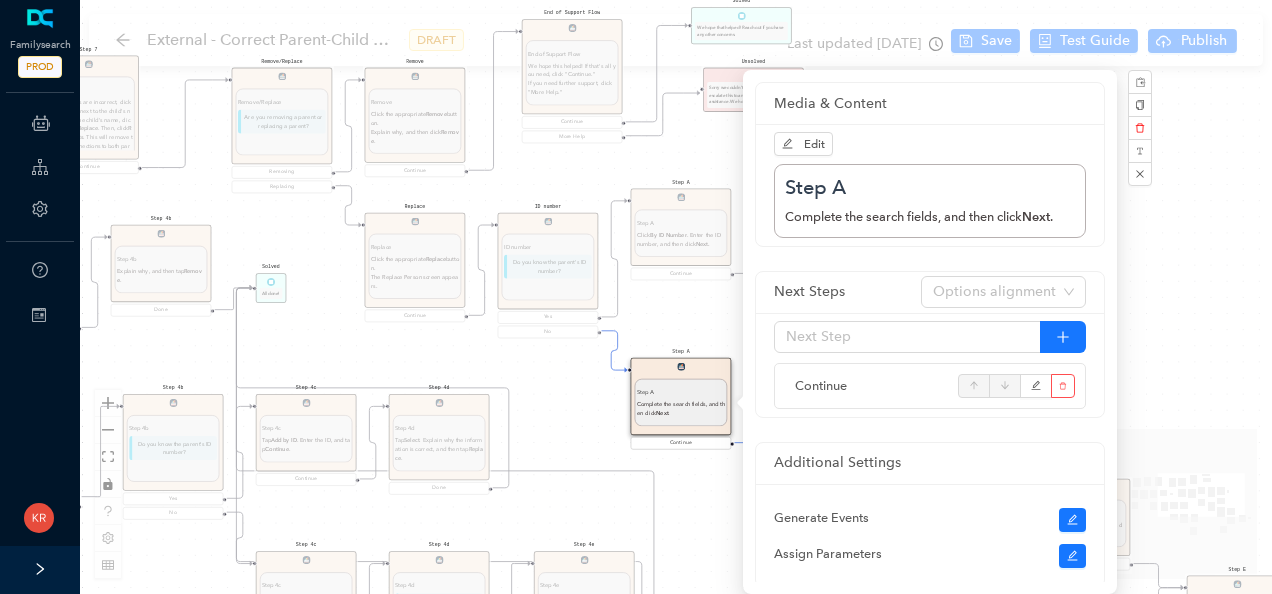 click on "Start Disclaimer: Disclaimer: Correcting parent-child relationships usually requires some analysis before you begin. Common problems include:  The same child is listed more than once A child is linked to the wrong parents A fact on a parent's page states that the couple had no children, even though children are connected to them These errors can lead to Children Mismatch, where a child's relationship to one or both parents is incorrectly recorded. However, you can remove or add a child to a relationship with one or both parents as needed. The records for the child and parents stay in Family Tree but are not connected.  If you make a mistake during this process, do not worry. You can  undo any changes you made  by going through the  Latest Changes  feature on the right side of the page. Continue Before You Start Before You Start Take some time to figure out what is wrong: If the child does not belong in the family, remove or replace the child's link to the parents. the spouse  of the correct parent.  .  Tip: ." at bounding box center (676, 297) 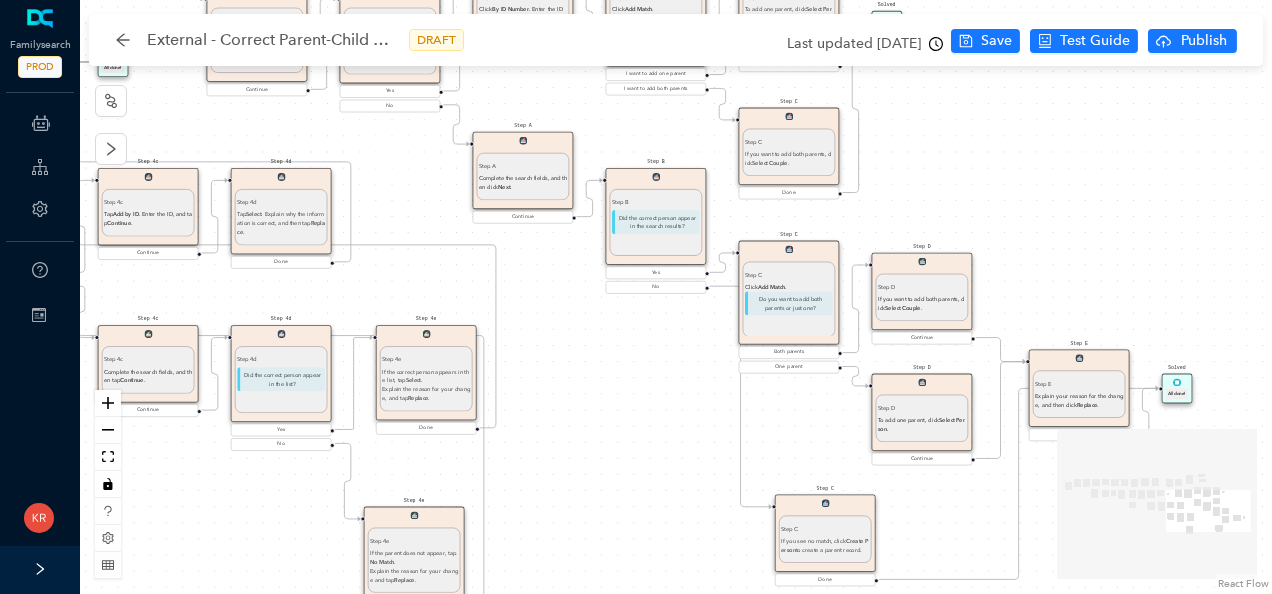 drag, startPoint x: 758, startPoint y: 522, endPoint x: 598, endPoint y: 291, distance: 281 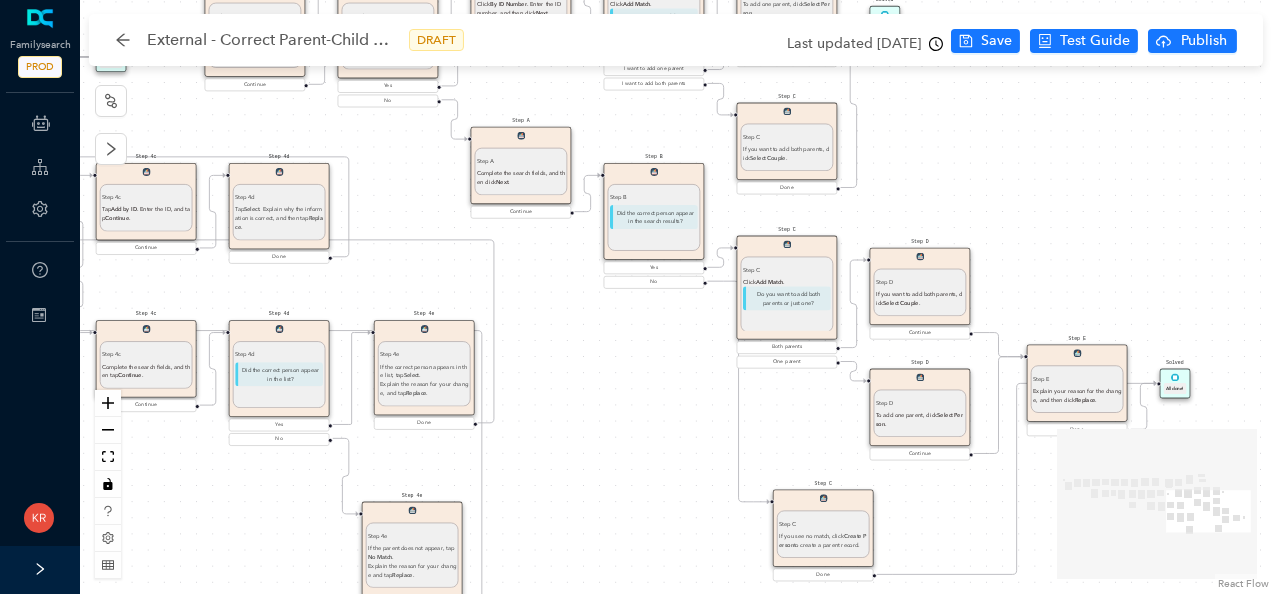 click on "Step B Did the correct person appear in the search results?" at bounding box center [654, 217] 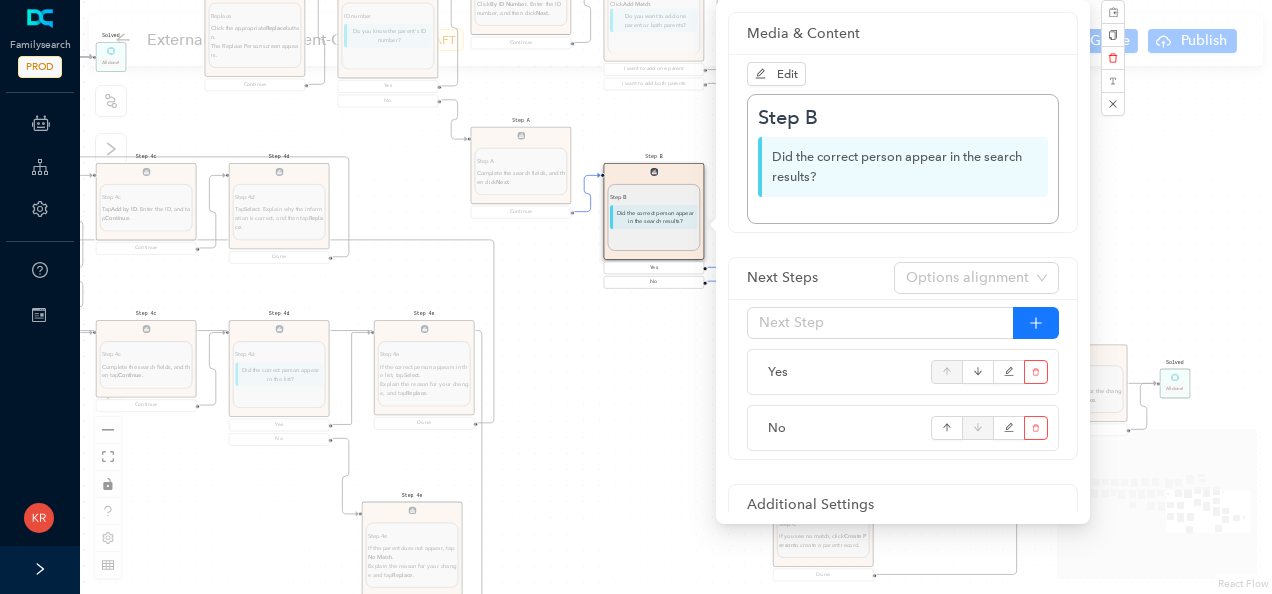 click on "Edit Step B Did the correct person appear in the search results?" at bounding box center [903, 143] 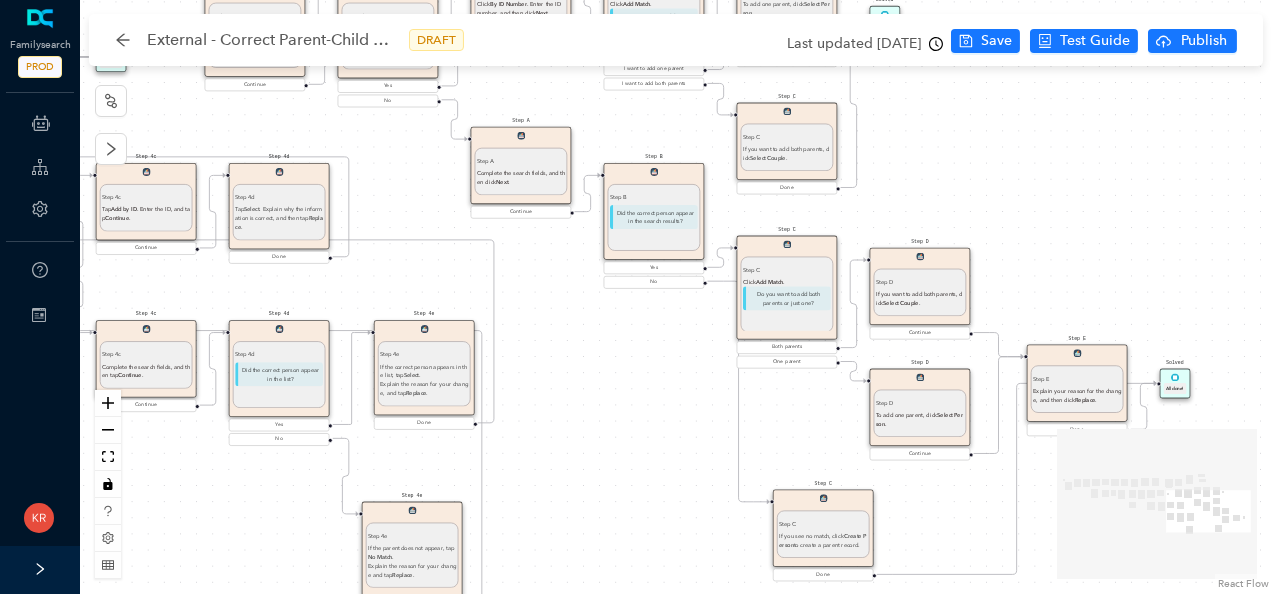 click on "Step C Click  Add Match .
Do you want to add both parents or just one?" at bounding box center (787, 294) 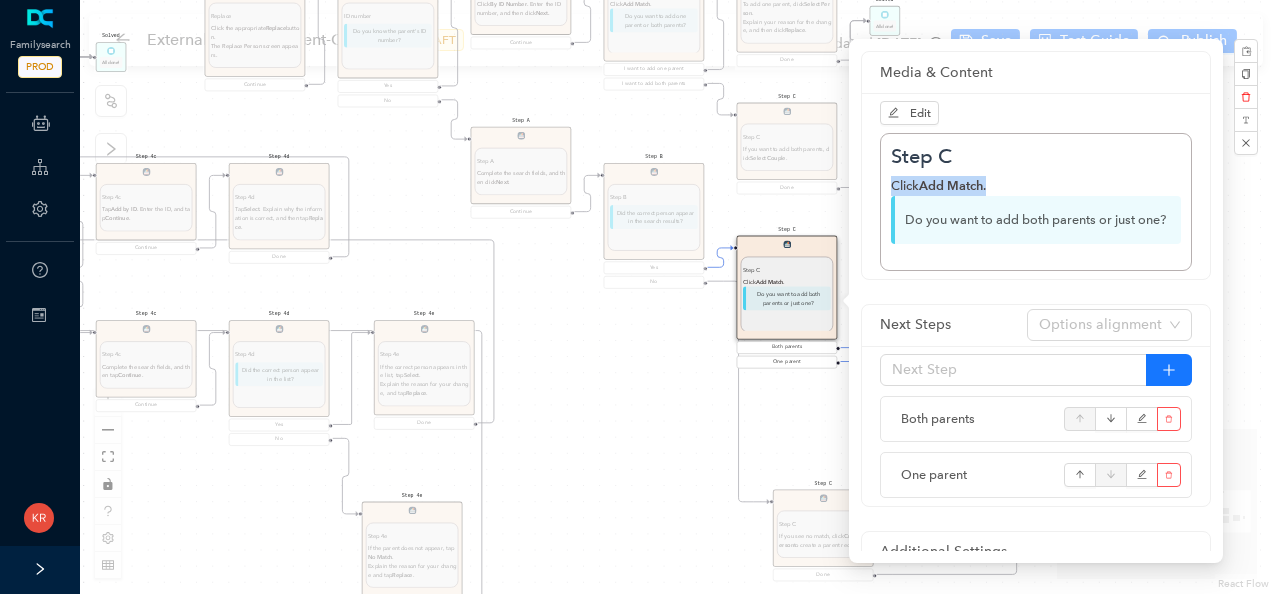 drag, startPoint x: 1011, startPoint y: 182, endPoint x: 859, endPoint y: 177, distance: 152.08221 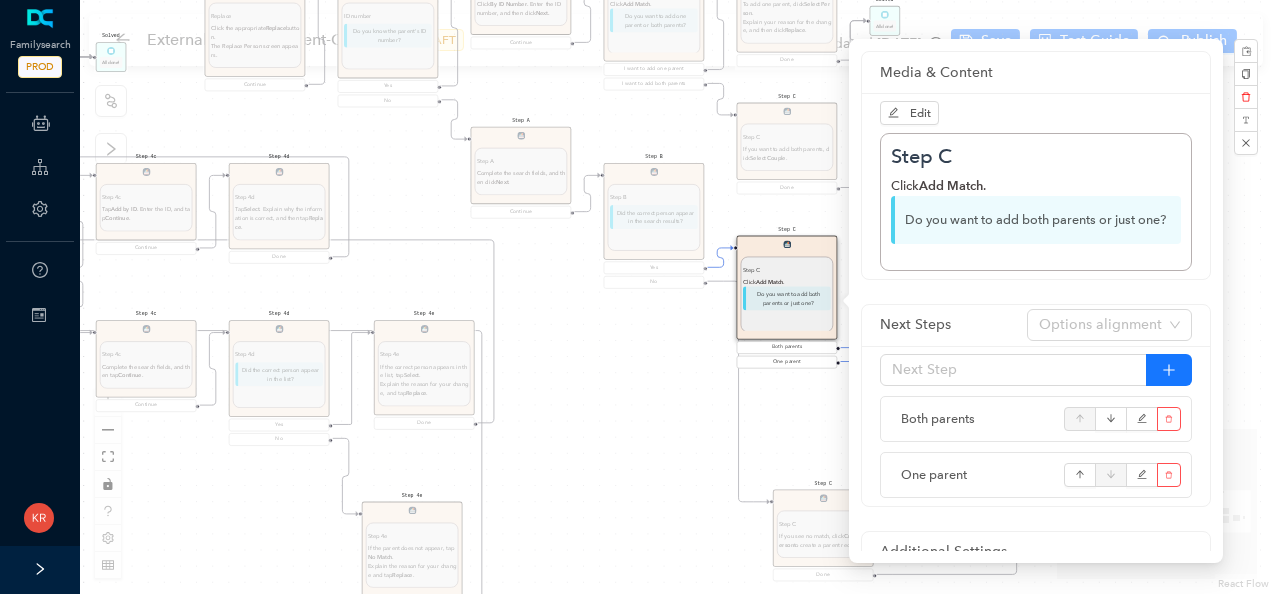 click on "Start Disclaimer: Disclaimer: Correcting parent-child relationships usually requires some analysis before you begin. Common problems include:  The same child is listed more than once A child is linked to the wrong parents A fact on a parent's page states that the couple had no children, even though children are connected to them These errors can lead to Children Mismatch, where a child's relationship to one or both parents is incorrectly recorded. However, you can remove or add a child to a relationship with one or both parents as needed. The records for the child and parents stay in Family Tree but are not connected.  If you make a mistake during this process, do not worry. You can  undo any changes you made  by going through the  Latest Changes  feature on the right side of the page. Continue Before You Start Before You Start Take some time to figure out what is wrong: If the child does not belong in the family, remove or replace the child's link to the parents. the spouse  of the correct parent.  .  Tip: ." at bounding box center [676, 297] 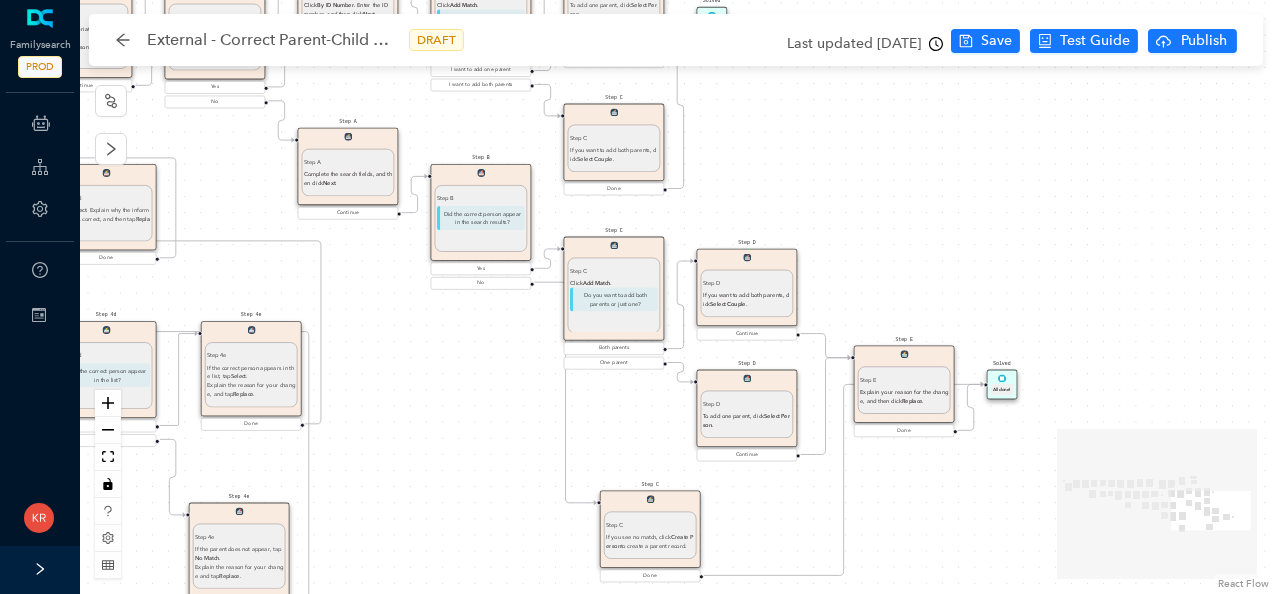drag, startPoint x: 1030, startPoint y: 289, endPoint x: 855, endPoint y: 290, distance: 175.00285 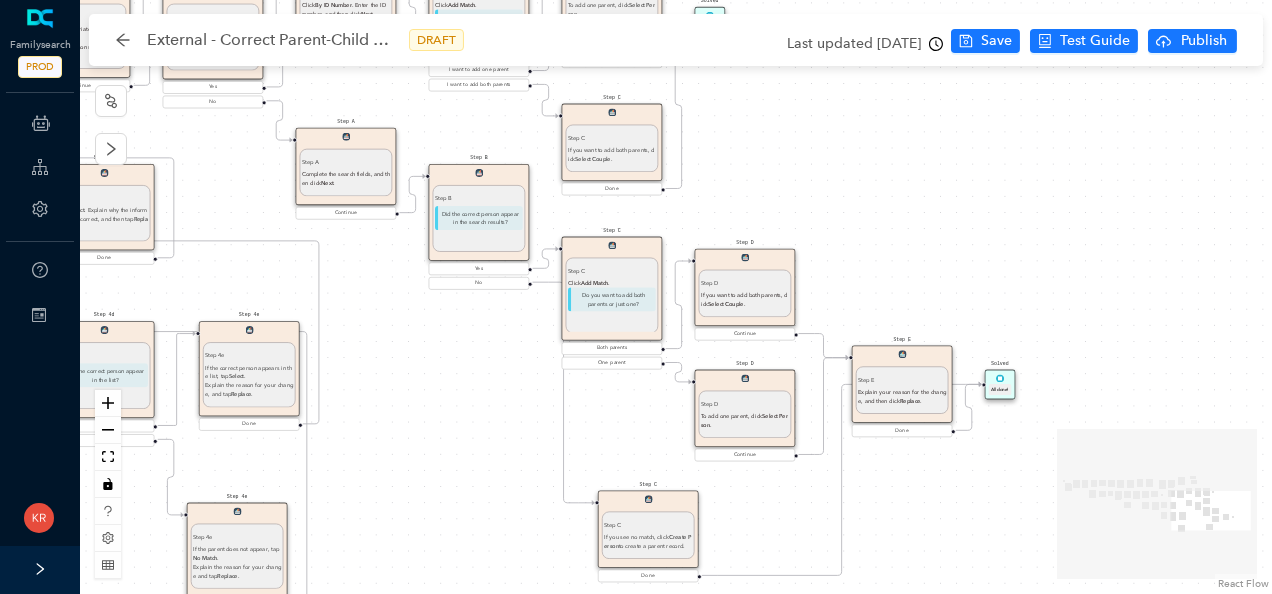 click on "If you want to add both parents, click" at bounding box center [744, 299] 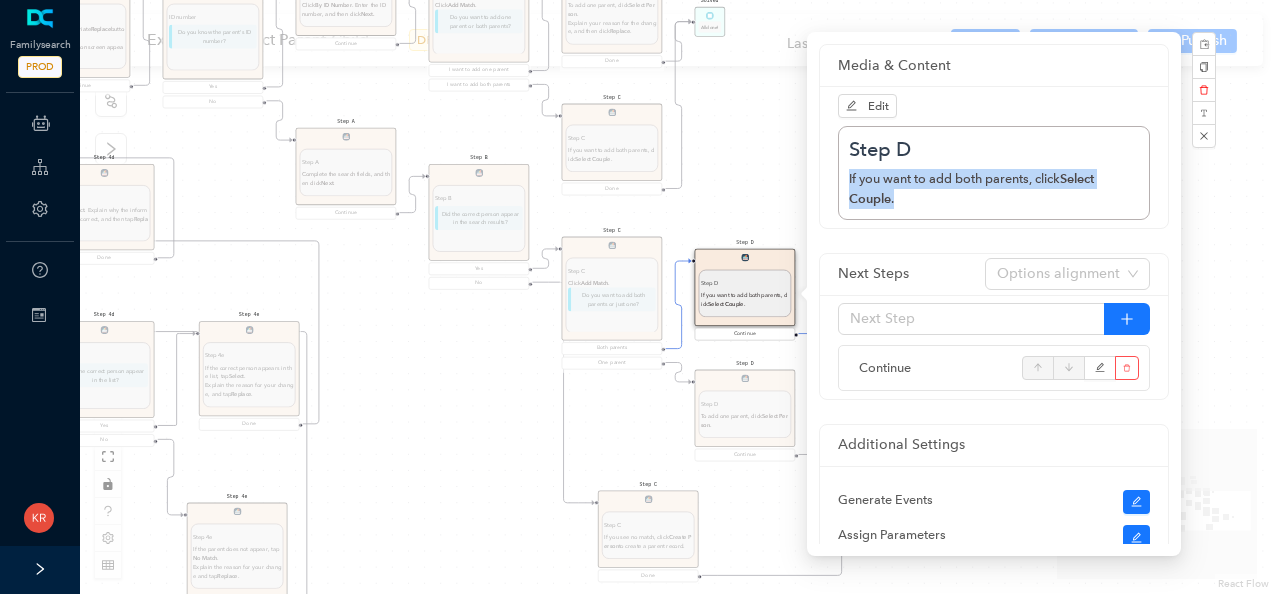 drag, startPoint x: 912, startPoint y: 197, endPoint x: 825, endPoint y: 178, distance: 89.050545 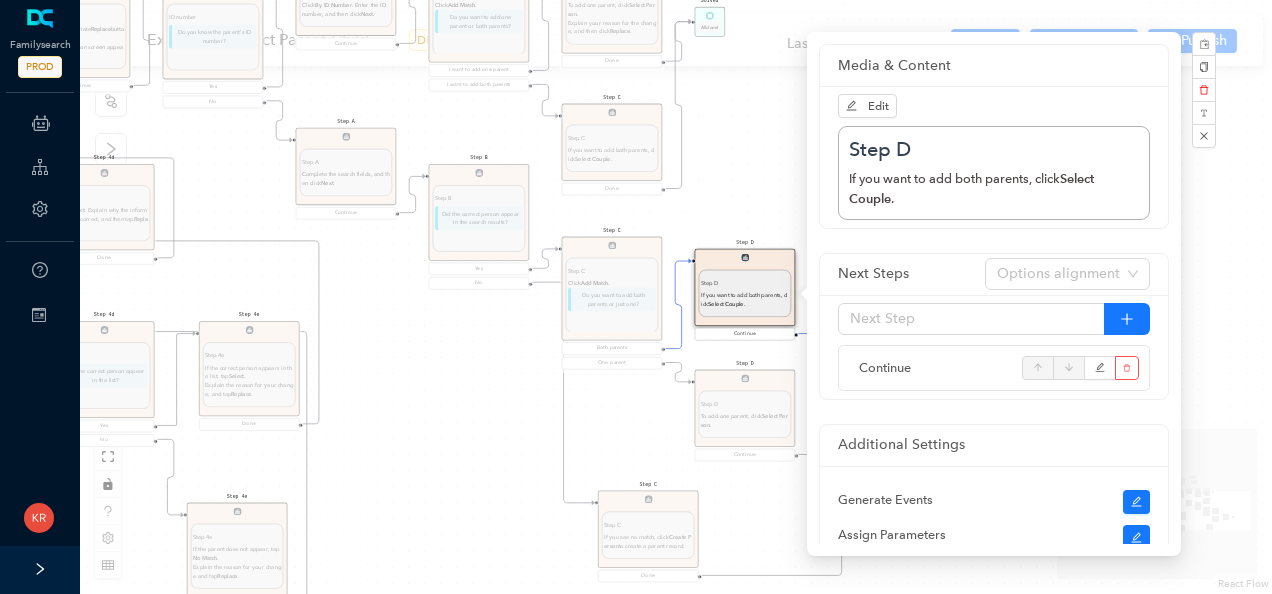 click on "Start Disclaimer: Disclaimer: Correcting parent-child relationships usually requires some analysis before you begin. Common problems include:  The same child is listed more than once A child is linked to the wrong parents A fact on a parent's page states that the couple had no children, even though children are connected to them These errors can lead to Children Mismatch, where a child's relationship to one or both parents is incorrectly recorded. However, you can remove or add a child to a relationship with one or both parents as needed. The records for the child and parents stay in Family Tree but are not connected.  If you make a mistake during this process, do not worry. You can  undo any changes you made  by going through the  Latest Changes  feature on the right side of the page. Continue Before You Start Before You Start Take some time to figure out what is wrong: If the child does not belong in the family, remove or replace the child's link to the parents. the spouse  of the correct parent.  .  Tip: ." at bounding box center (676, 297) 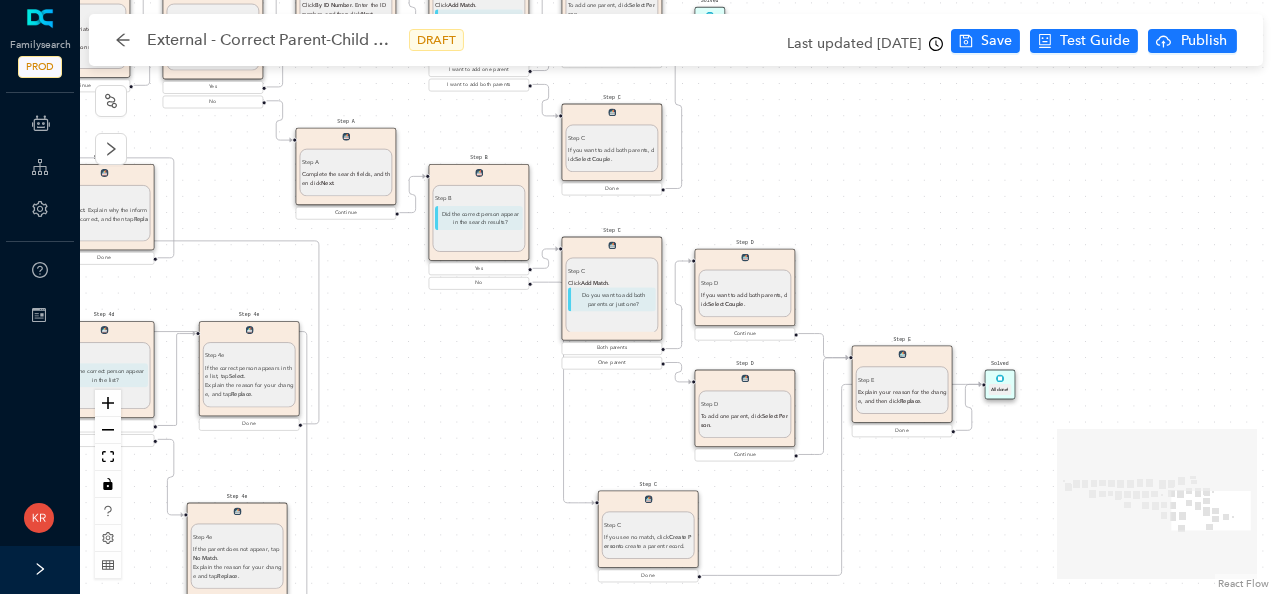 click on "Step E" at bounding box center [902, 379] 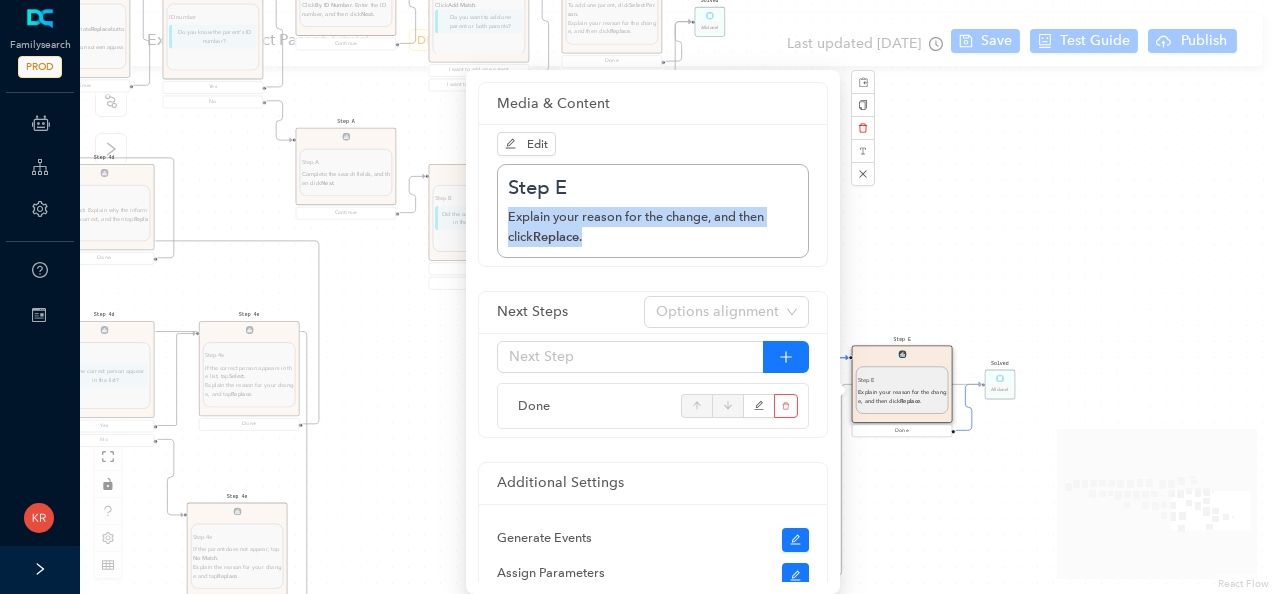 drag, startPoint x: 575, startPoint y: 244, endPoint x: 491, endPoint y: 218, distance: 87.93179 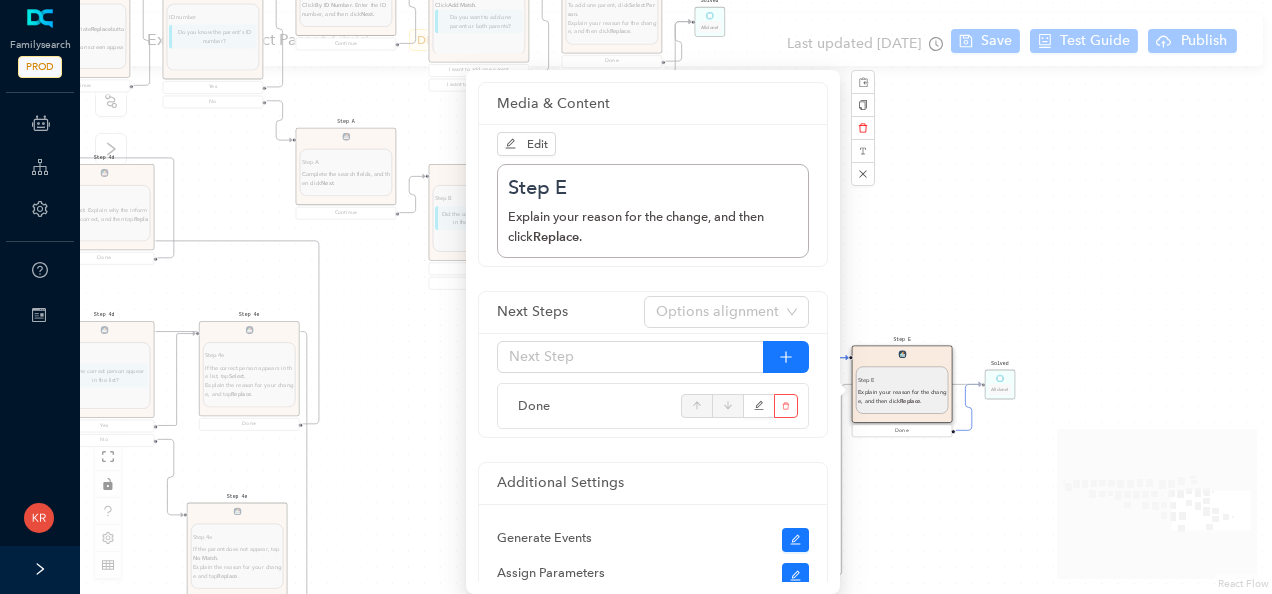click on "Start Disclaimer: Disclaimer: Correcting parent-child relationships usually requires some analysis before you begin. Common problems include:  The same child is listed more than once A child is linked to the wrong parents A fact on a parent's page states that the couple had no children, even though children are connected to them These errors can lead to Children Mismatch, where a child's relationship to one or both parents is incorrectly recorded. However, you can remove or add a child to a relationship with one or both parents as needed. The records for the child and parents stay in Family Tree but are not connected.  If you make a mistake during this process, do not worry. You can  undo any changes you made  by going through the  Latest Changes  feature on the right side of the page. Continue Before You Start Before You Start Take some time to figure out what is wrong: If the child does not belong in the family, remove or replace the child's link to the parents. the spouse  of the correct parent.  .  Tip: ." at bounding box center [676, 297] 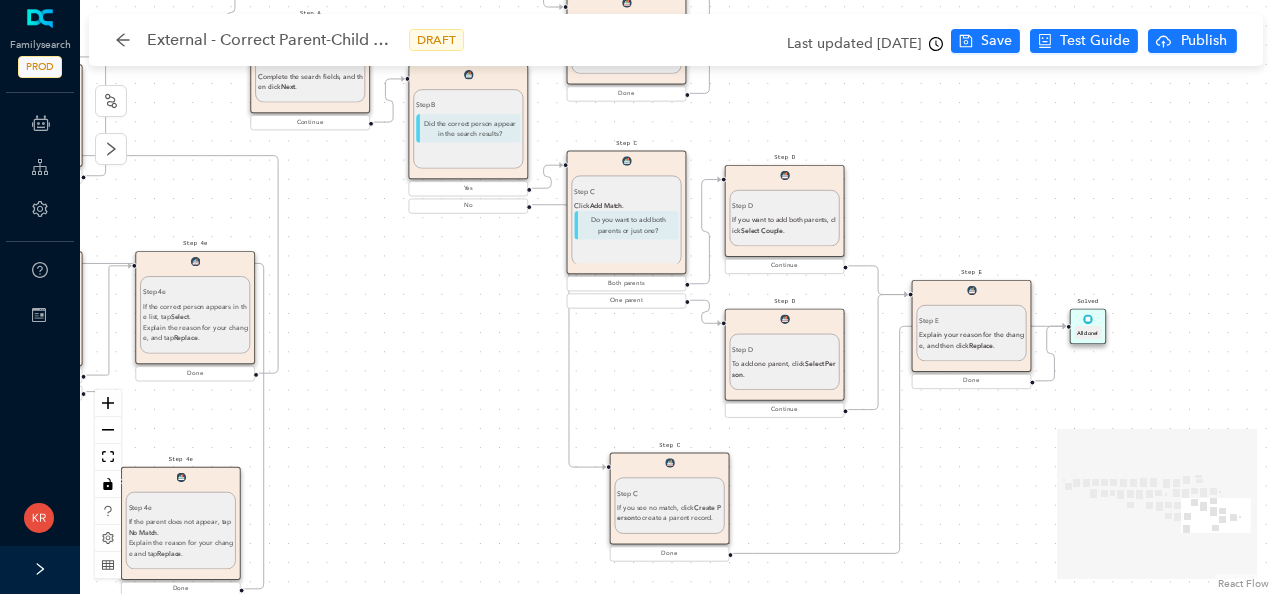 drag, startPoint x: 482, startPoint y: 348, endPoint x: 470, endPoint y: 276, distance: 72.99315 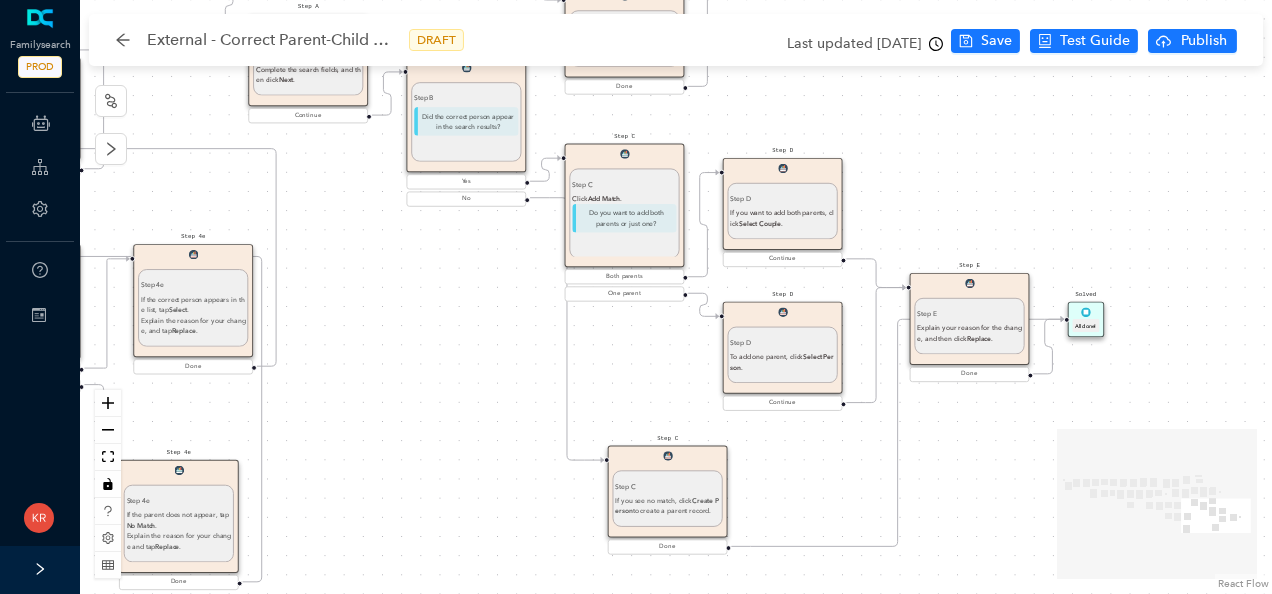 click on "Step C If you see no match, click  Create Person  to create a parent record." at bounding box center [667, 498] 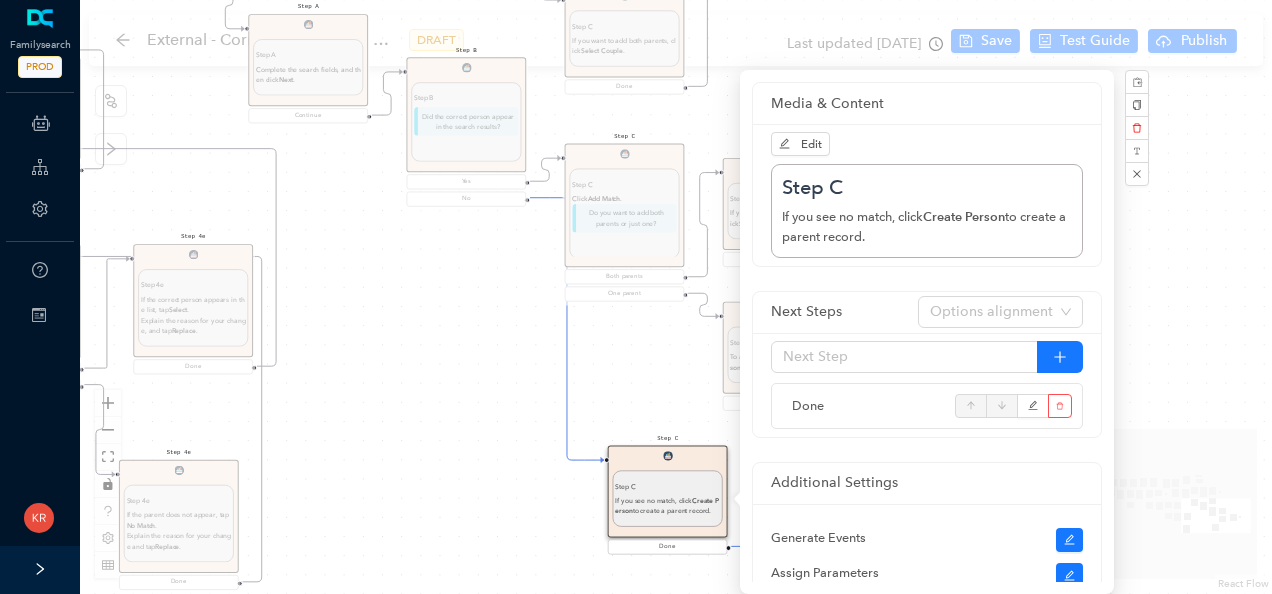 drag, startPoint x: 900, startPoint y: 234, endPoint x: 770, endPoint y: 229, distance: 130.09612 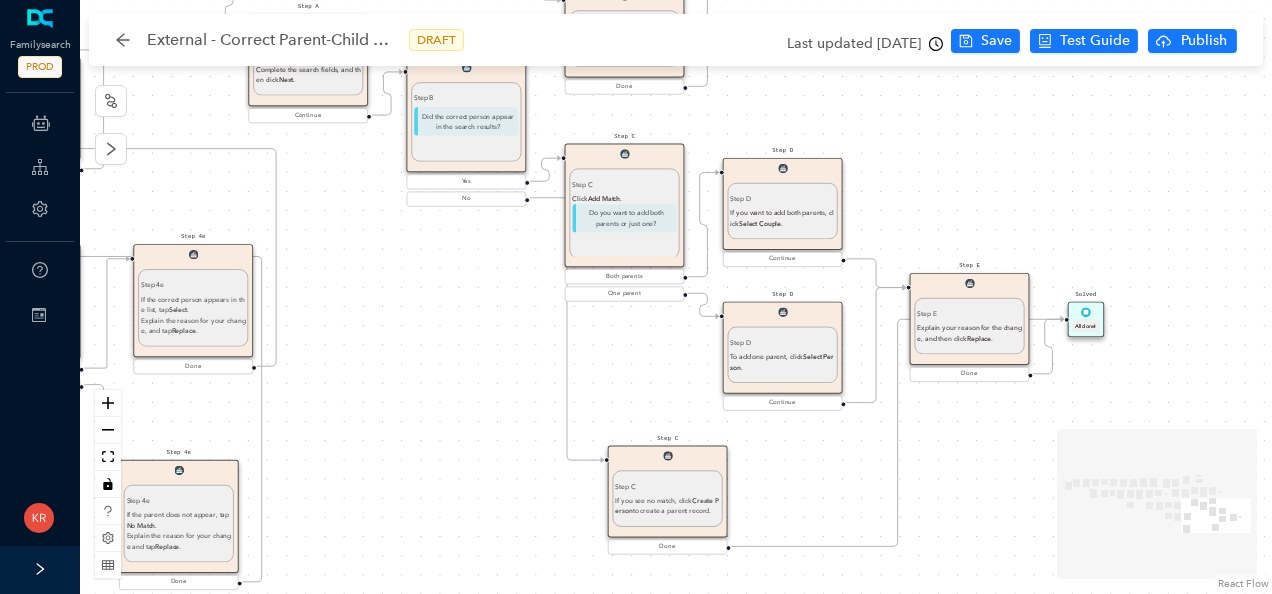 click on "Select Person" at bounding box center [782, 361] 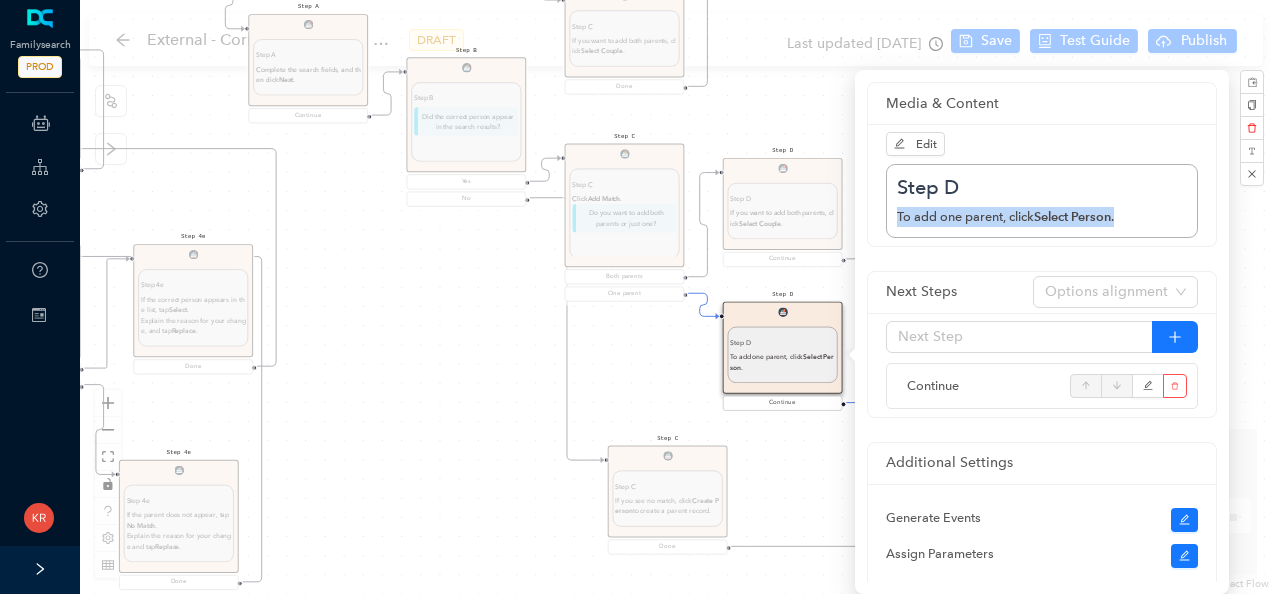 drag, startPoint x: 1137, startPoint y: 214, endPoint x: 866, endPoint y: 212, distance: 271.0074 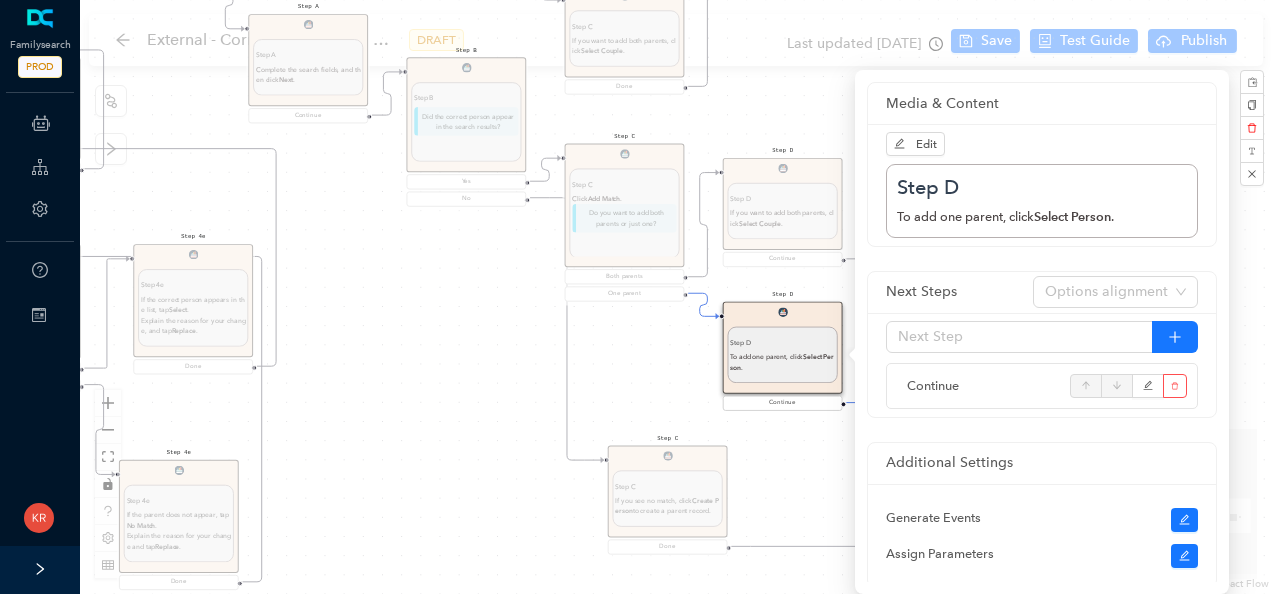 click on "Start Disclaimer: Disclaimer: Correcting parent-child relationships usually requires some analysis before you begin. Common problems include:  The same child is listed more than once A child is linked to the wrong parents A fact on a parent's page states that the couple had no children, even though children are connected to them These errors can lead to Children Mismatch, where a child's relationship to one or both parents is incorrectly recorded. However, you can remove or add a child to a relationship with one or both parents as needed. The records for the child and parents stay in Family Tree but are not connected.  If you make a mistake during this process, do not worry. You can  undo any changes you made  by going through the  Latest Changes  feature on the right side of the page. Continue Before You Start Before You Start Take some time to figure out what is wrong: If the child does not belong in the family, remove or replace the child's link to the parents. the spouse  of the correct parent.  .  Tip: ." at bounding box center (676, 297) 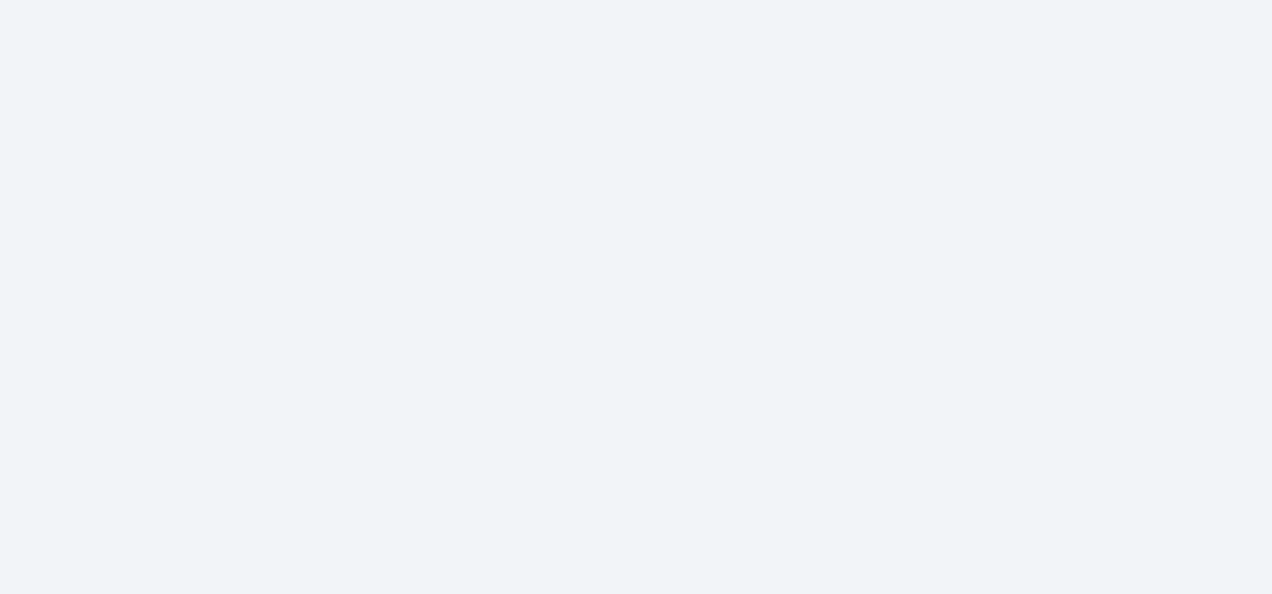 scroll, scrollTop: 0, scrollLeft: 0, axis: both 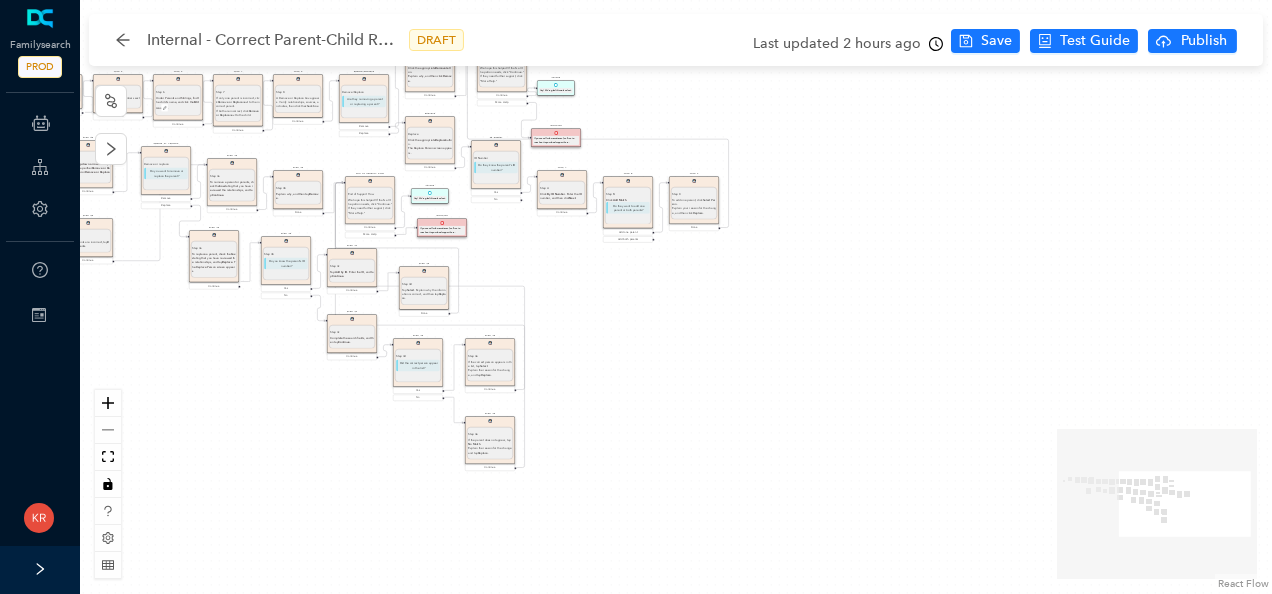 drag, startPoint x: 1240, startPoint y: 336, endPoint x: 714, endPoint y: 302, distance: 527.0977 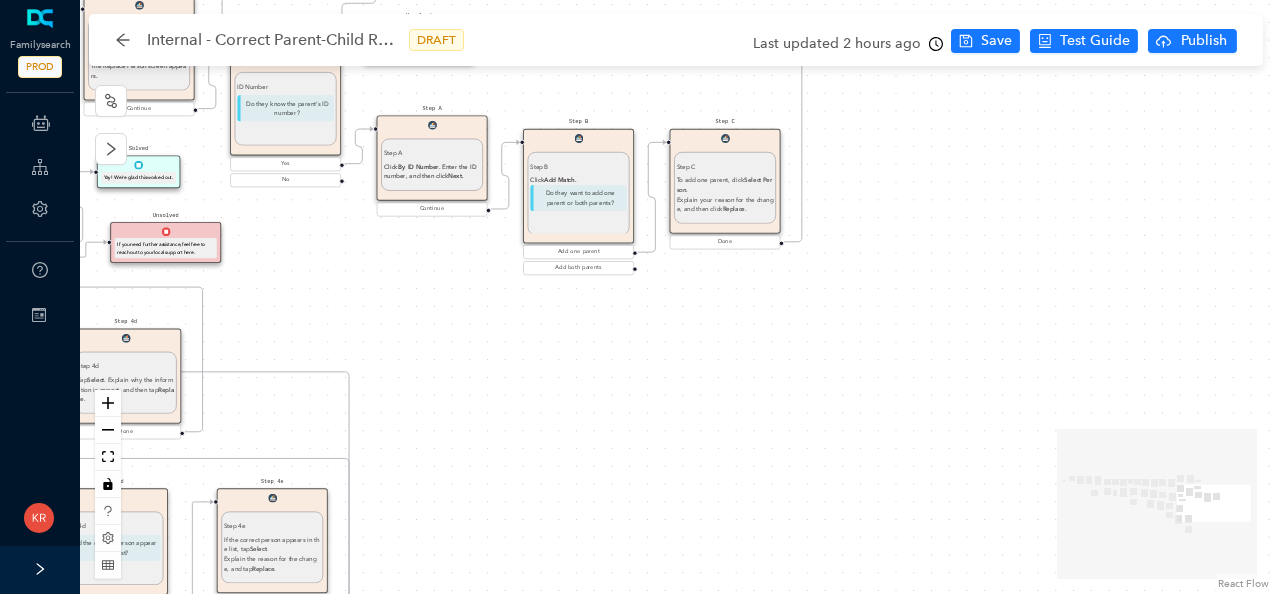drag, startPoint x: 671, startPoint y: 245, endPoint x: 722, endPoint y: 339, distance: 106.94391 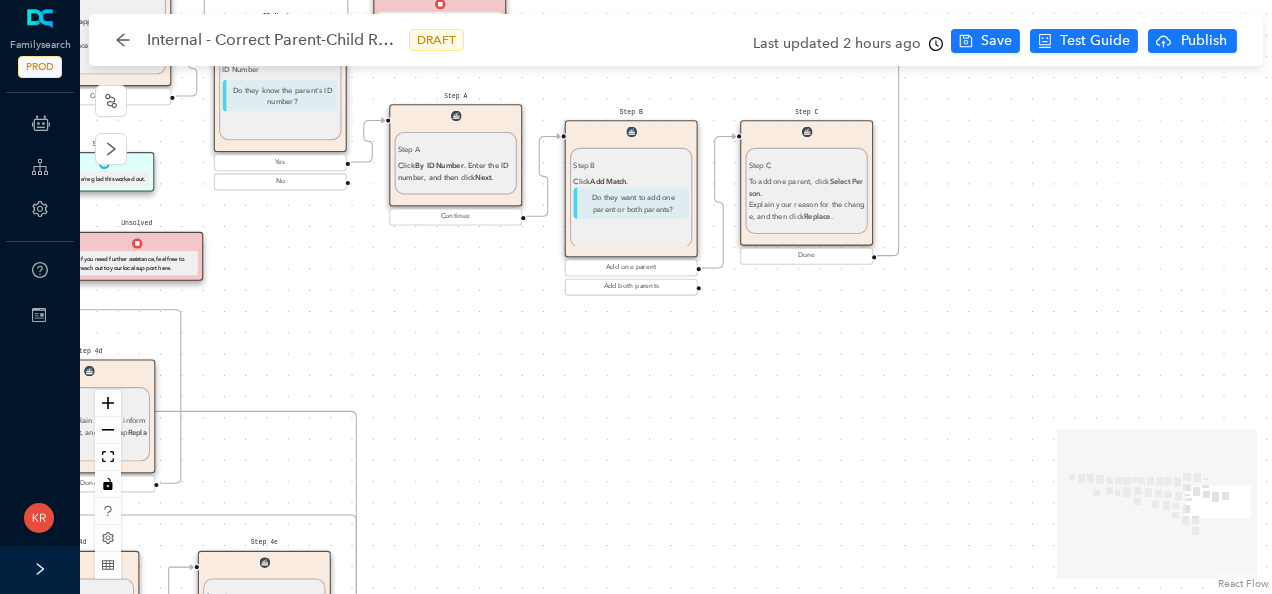 drag, startPoint x: 953, startPoint y: 234, endPoint x: 1034, endPoint y: 267, distance: 87.46428 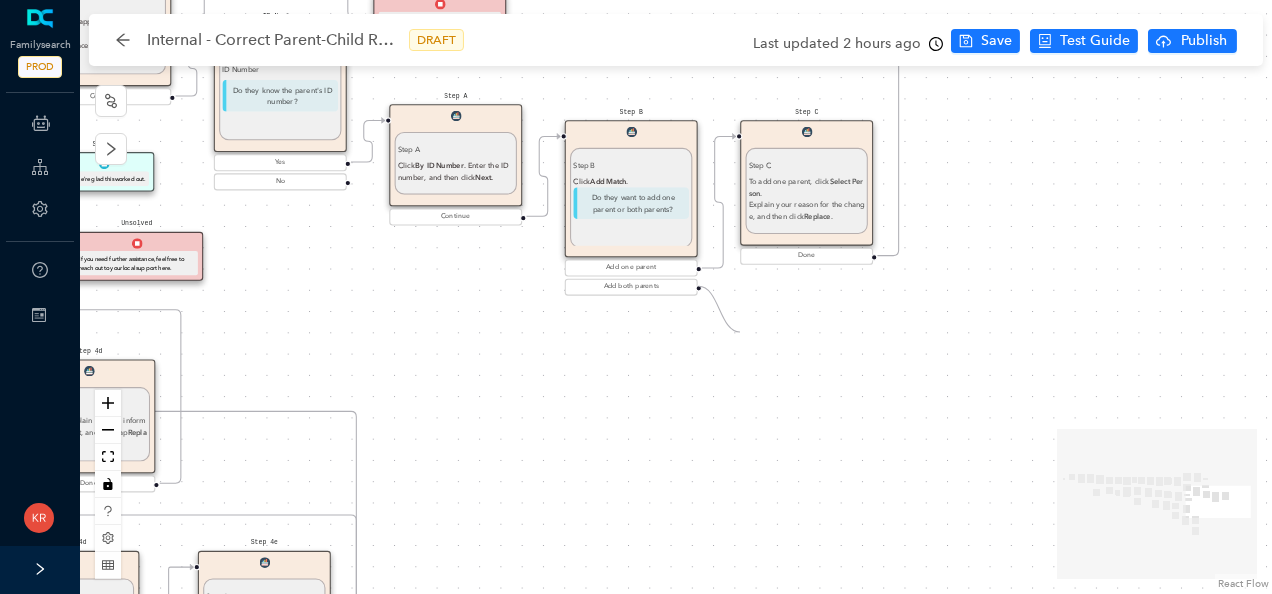drag, startPoint x: 698, startPoint y: 286, endPoint x: 740, endPoint y: 332, distance: 62.289646 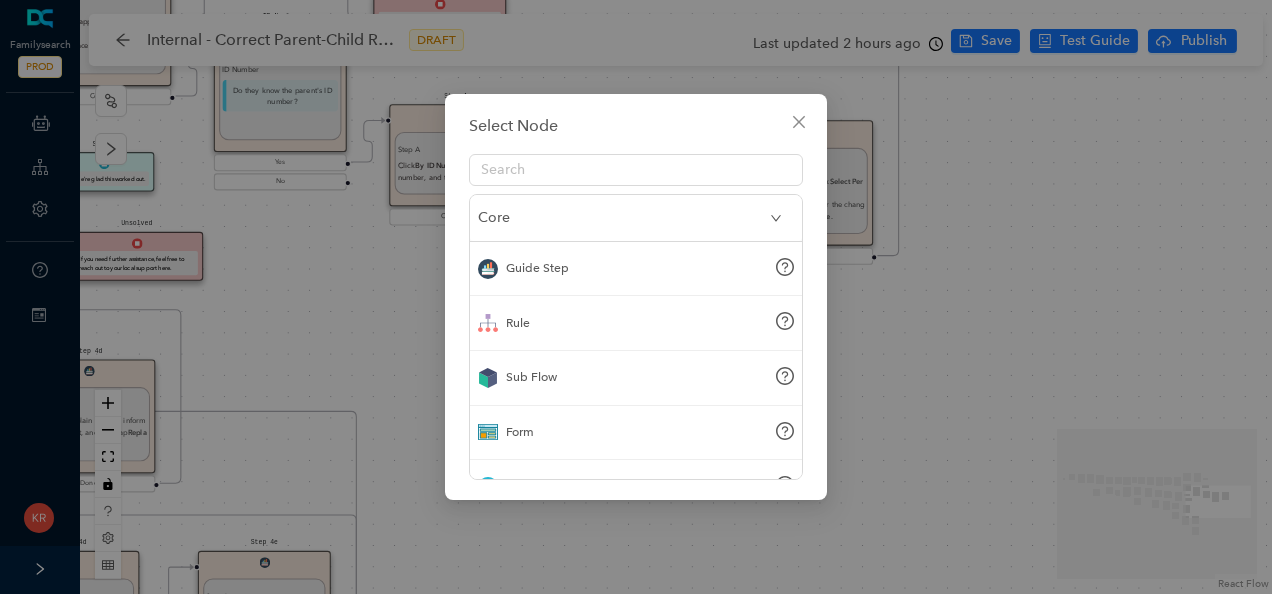 click on "Guide Step" at bounding box center [636, 269] 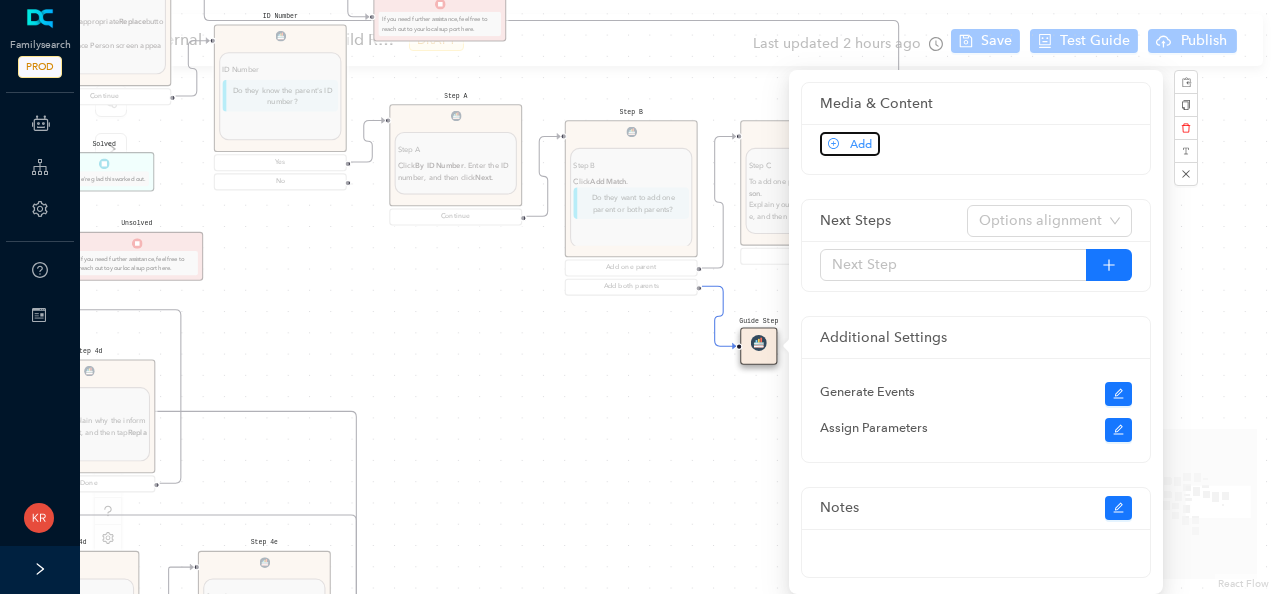 click on "Add" at bounding box center (850, 144) 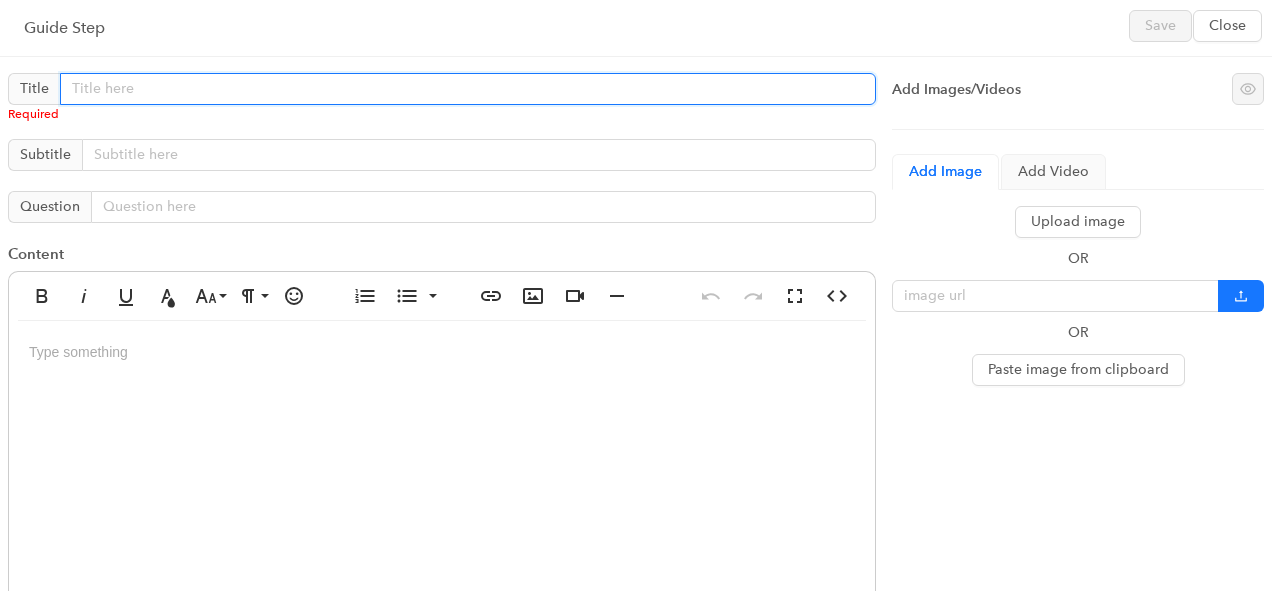 click at bounding box center [468, 89] 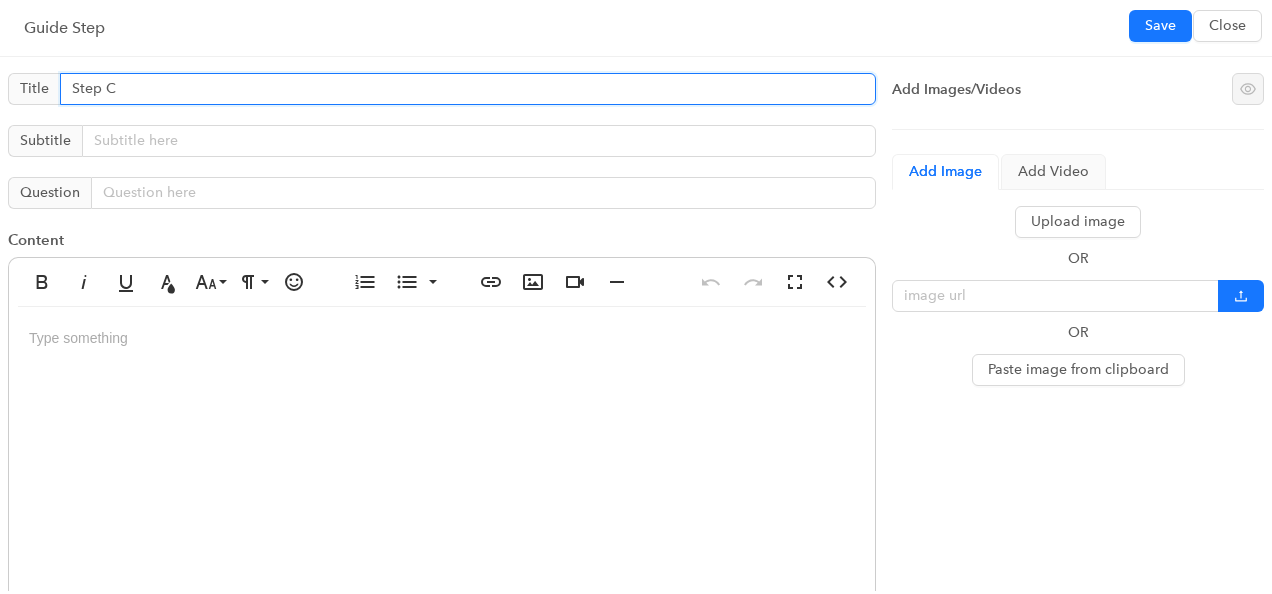 type on "Step C" 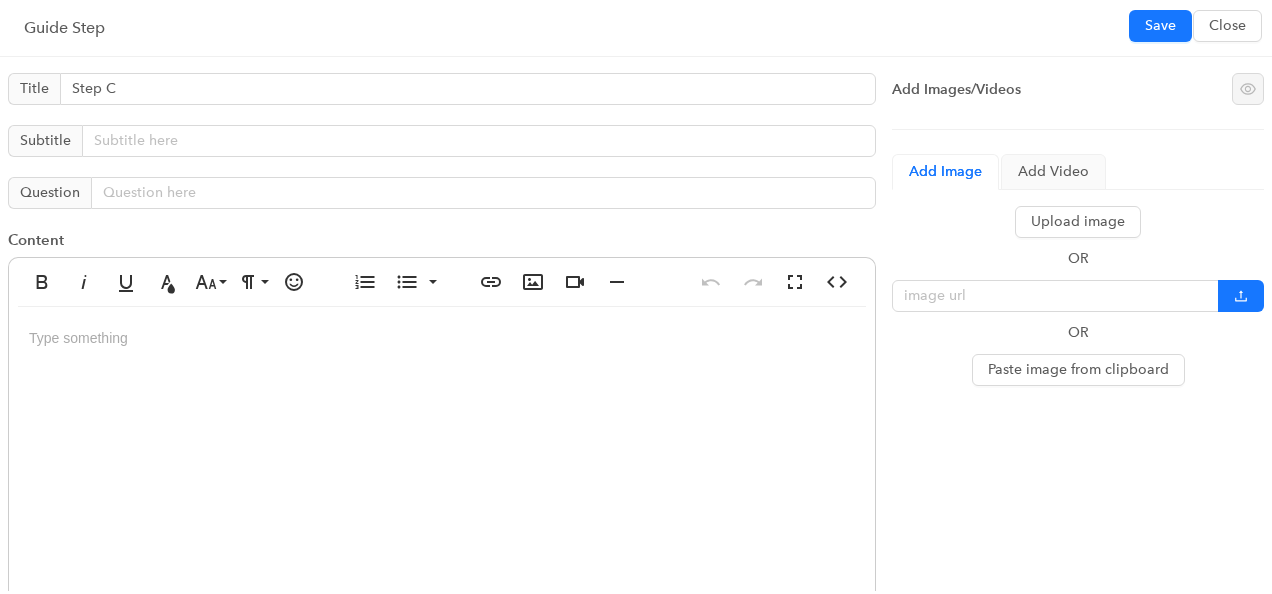 click at bounding box center (442, 507) 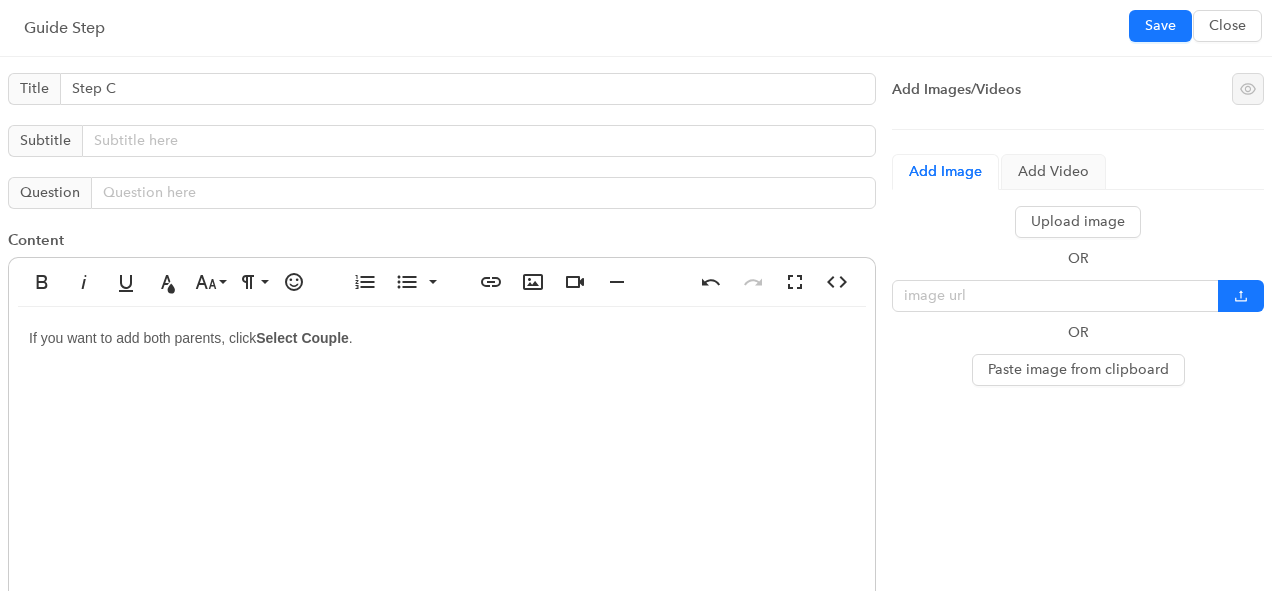 click on "If you want to add both parents, click" at bounding box center (142, 338) 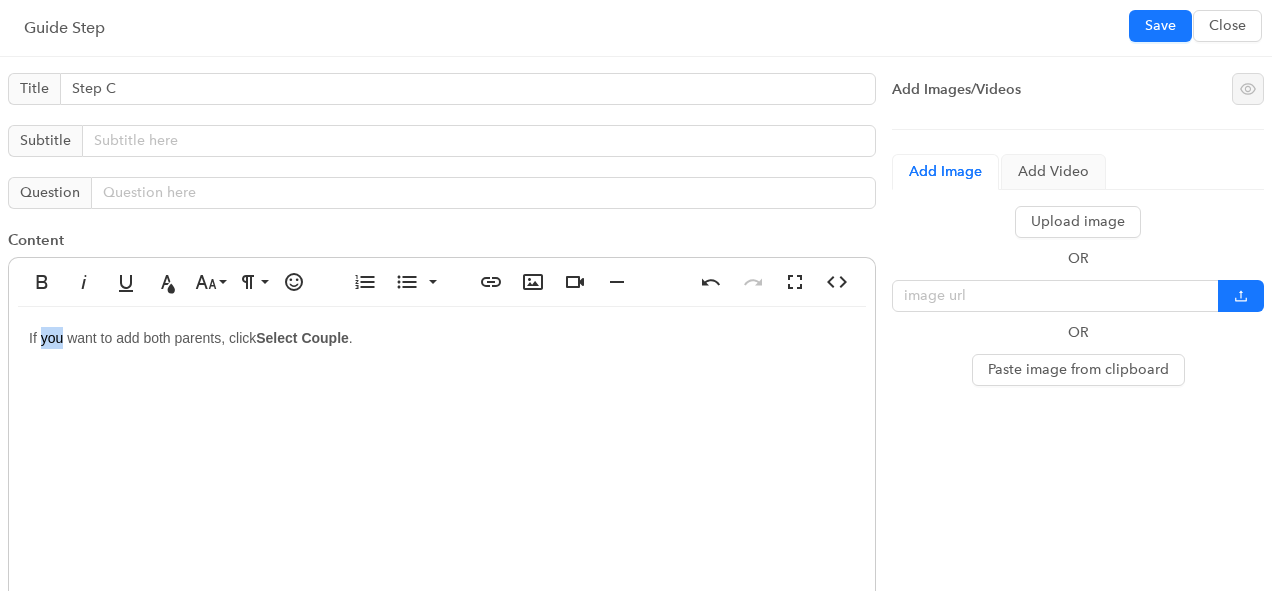 click on "If you want to add both parents, click" at bounding box center (142, 338) 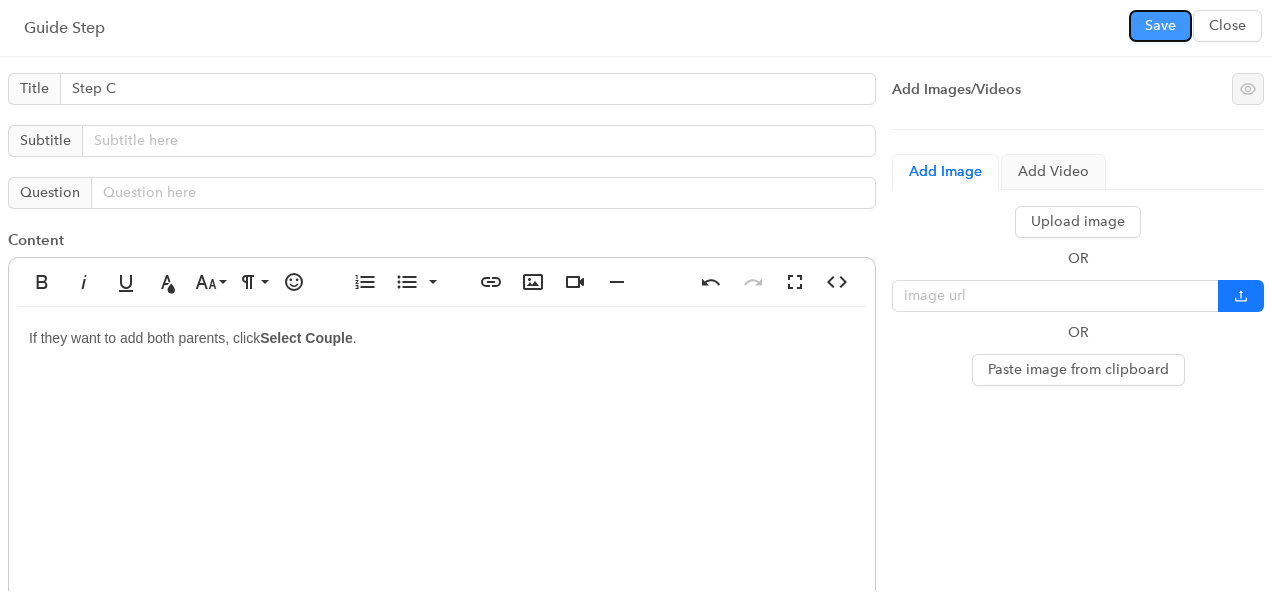 click on "Save" at bounding box center (1160, 26) 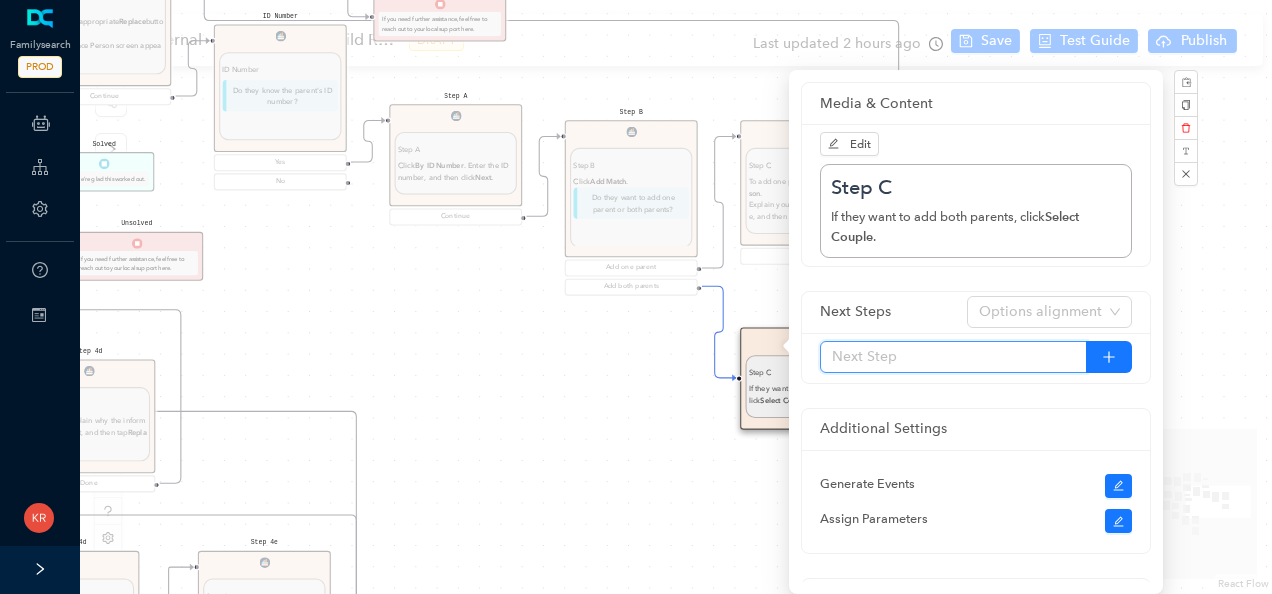 click at bounding box center [953, 357] 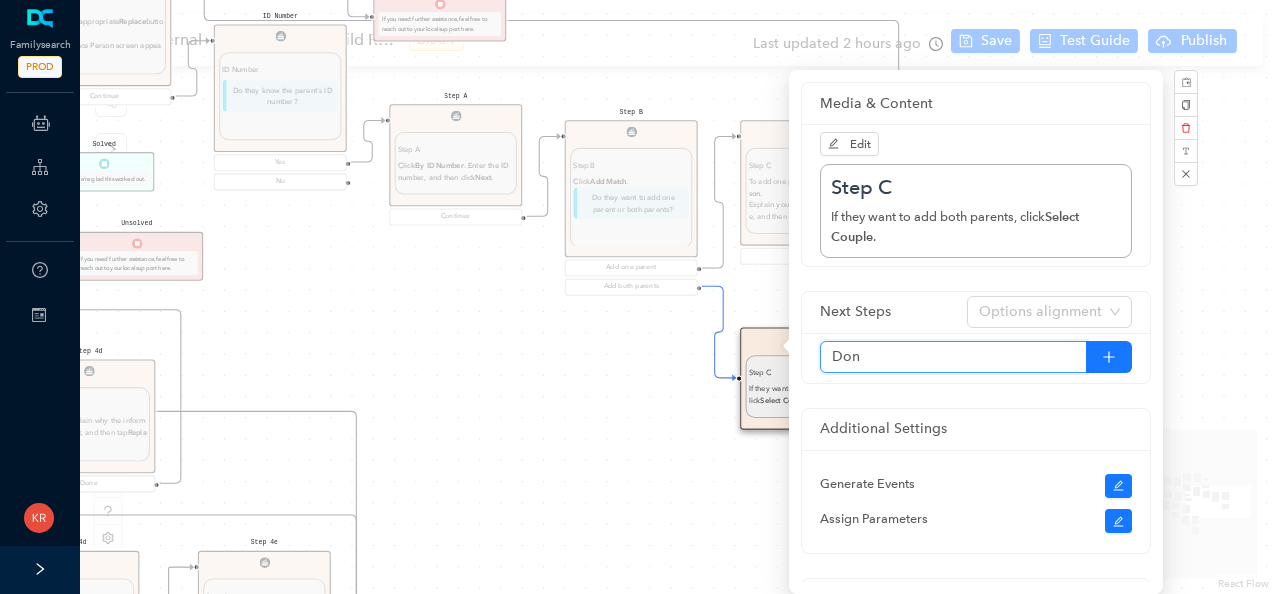 type on "Done" 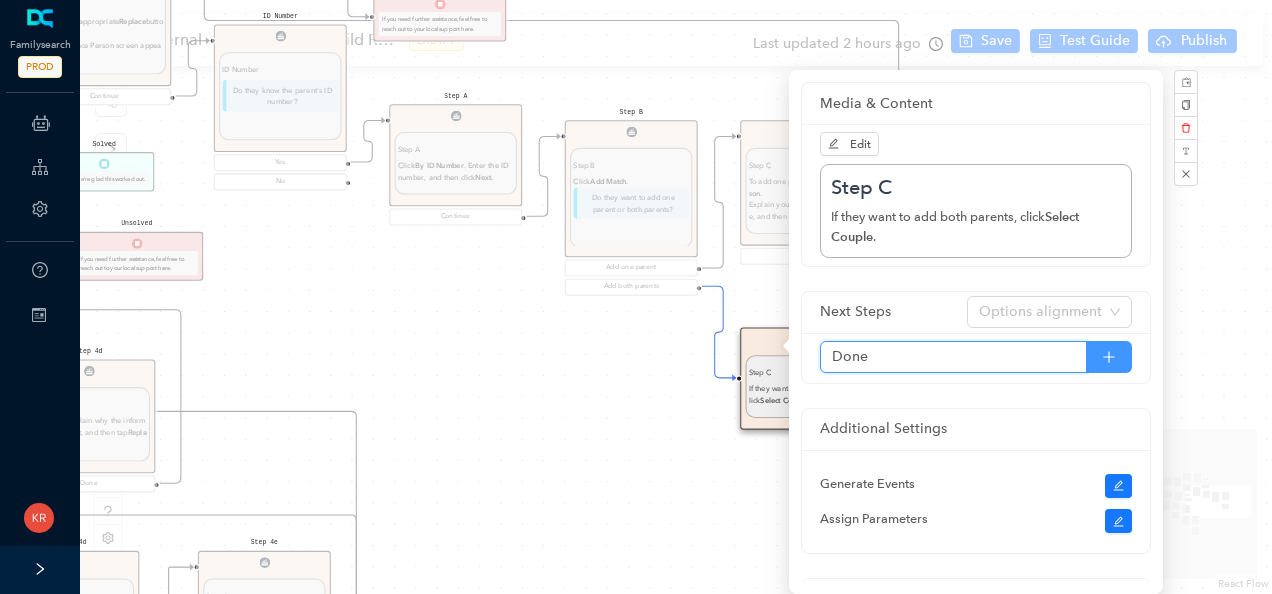 click at bounding box center [1109, 357] 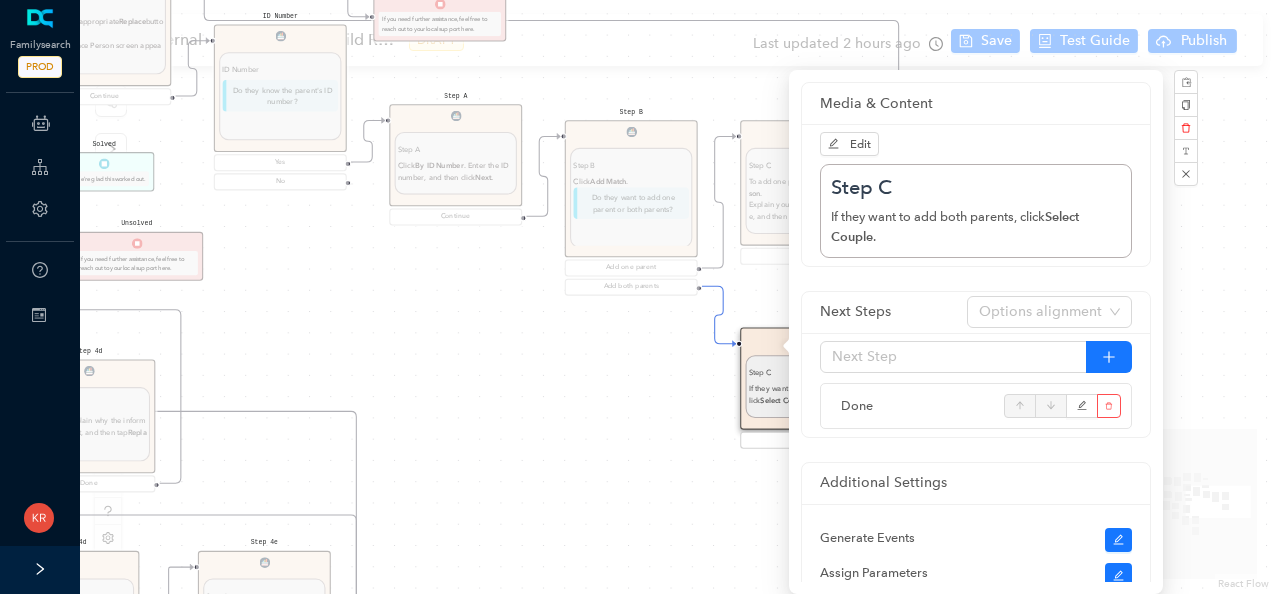 click on "Start Welcome Welcome Welcome! Let's get started. Get Started DISCLAIMER DISCLAIMER Inform the patron of this disclaimer: "Correcting parent-child relationships usually requires some analysis before you begin. Two kinds of problems can exist: duplicate records or incorrect relationship links. If the patron makes a mistake during this process, do not worry. They can  undo any changes they made  by going through the Latest Changes feature. When they remove a child's record from a family's records, the child's record stays in Family Tree. If the child is linked to spouses and children, he or she remains linked to them. Similarly, when they remove parents from a relationship to a child, the Family Tree record for each parent remains in Family Tree." Continue Before you begin Before you begin Help the patron figure out what the exact issue is: If the child does not belong in the family, remove or replace the child's link to the parents. the spouse  of the correct parent. If the ID numbers are different,  . Tip: ." at bounding box center [676, 297] 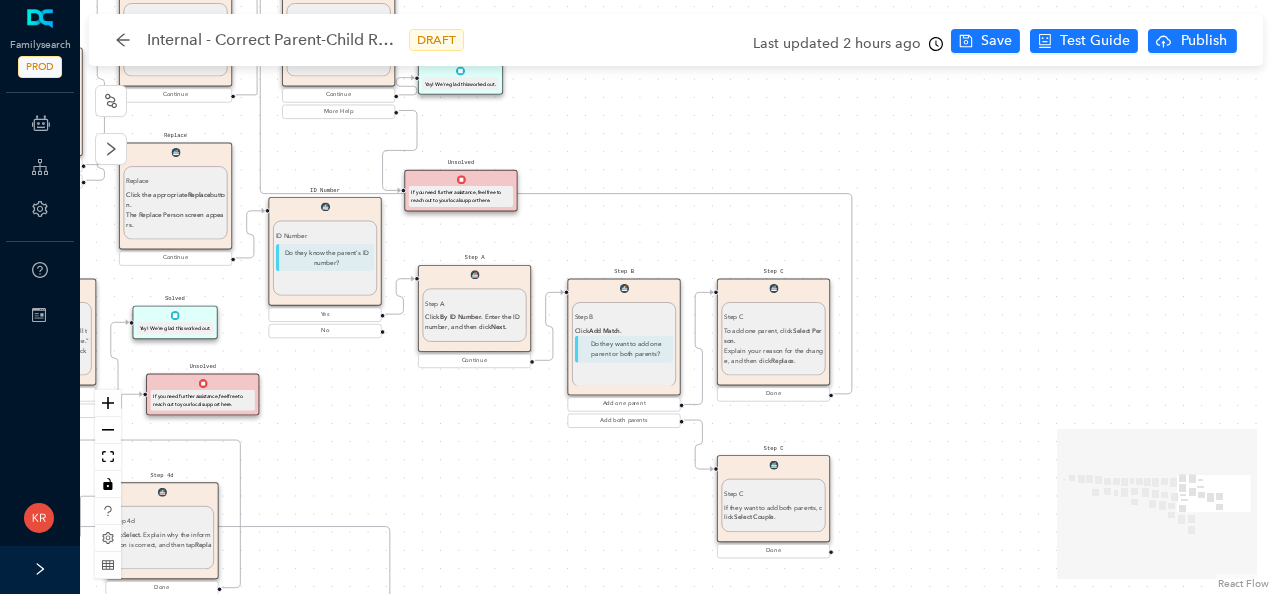 drag, startPoint x: 1001, startPoint y: 219, endPoint x: 938, endPoint y: 392, distance: 184.11409 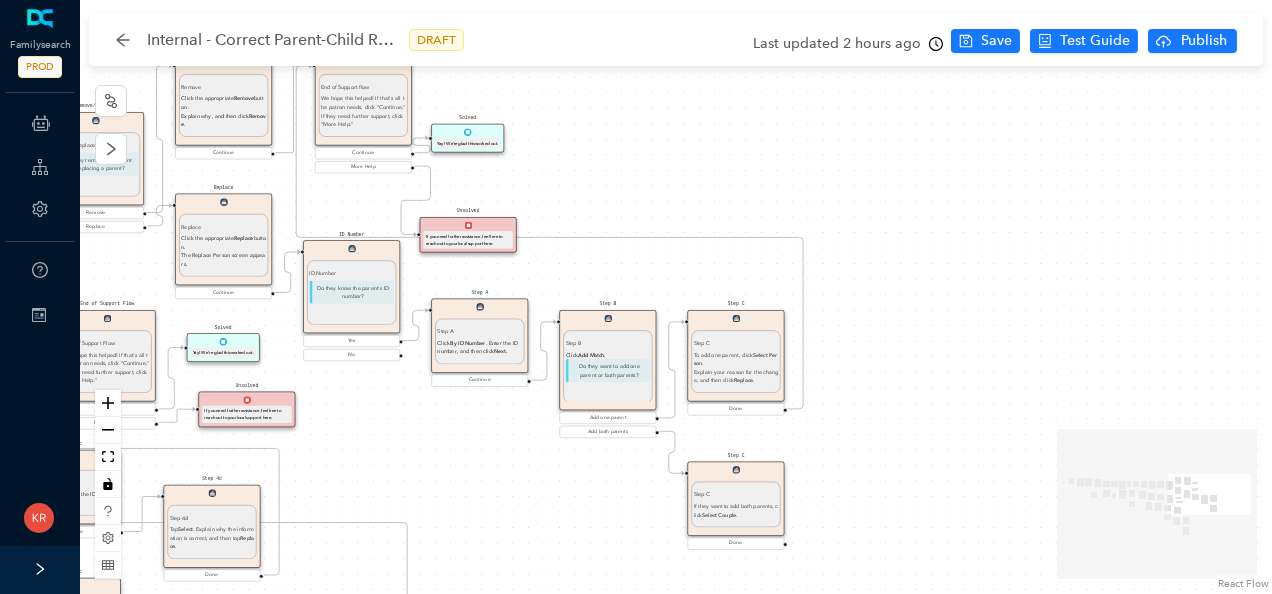 drag, startPoint x: 974, startPoint y: 289, endPoint x: 918, endPoint y: 306, distance: 58.5235 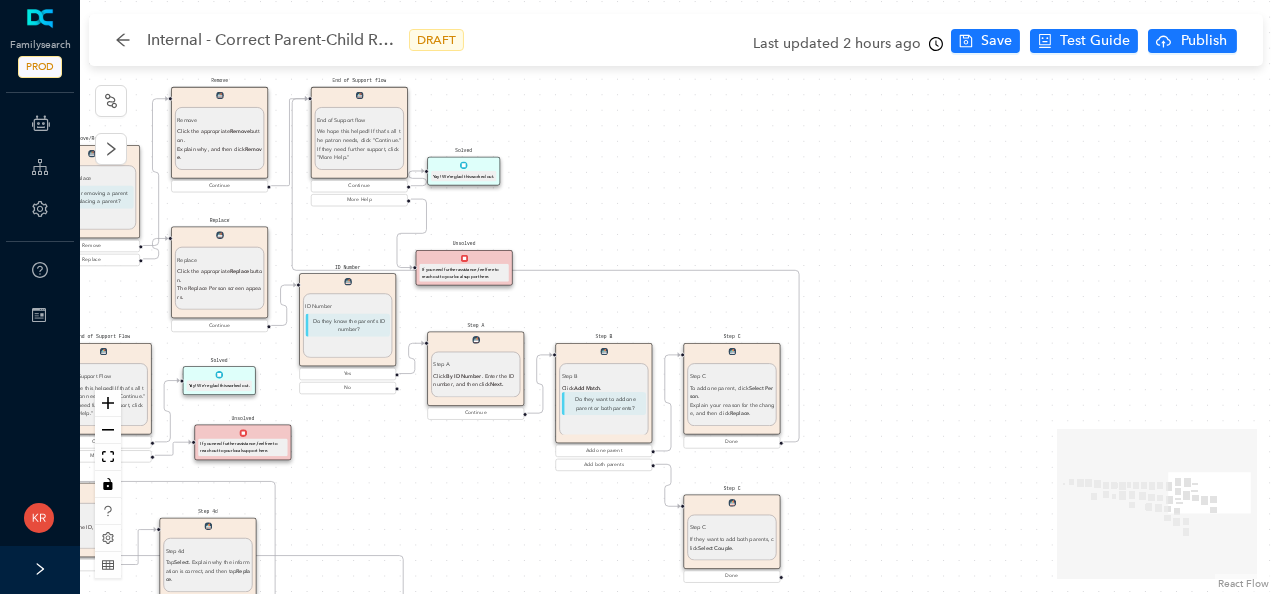 drag, startPoint x: 787, startPoint y: 544, endPoint x: 783, endPoint y: 577, distance: 33.24154 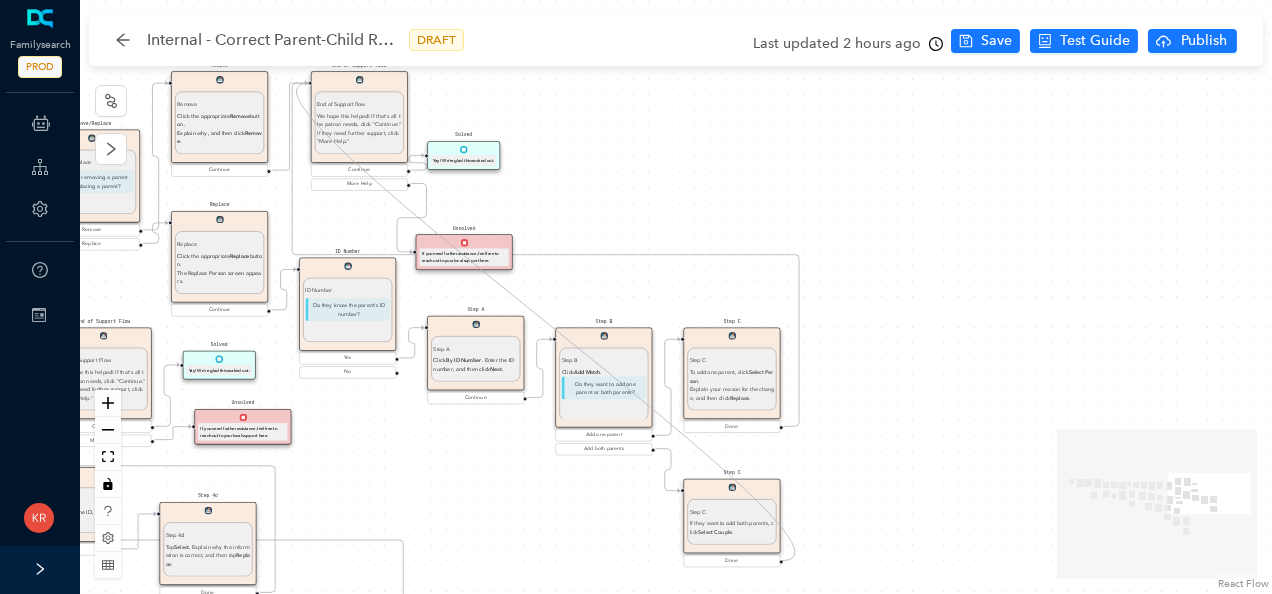 drag, startPoint x: 780, startPoint y: 576, endPoint x: 308, endPoint y: 90, distance: 677.48065 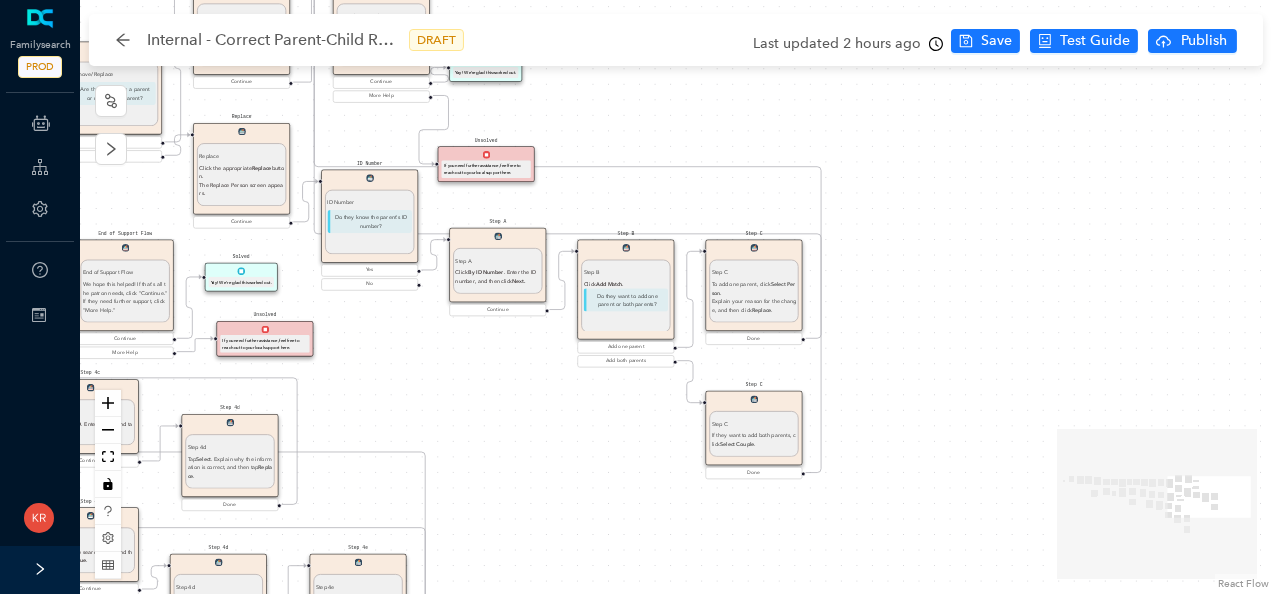 drag, startPoint x: 867, startPoint y: 419, endPoint x: 896, endPoint y: 293, distance: 129.29424 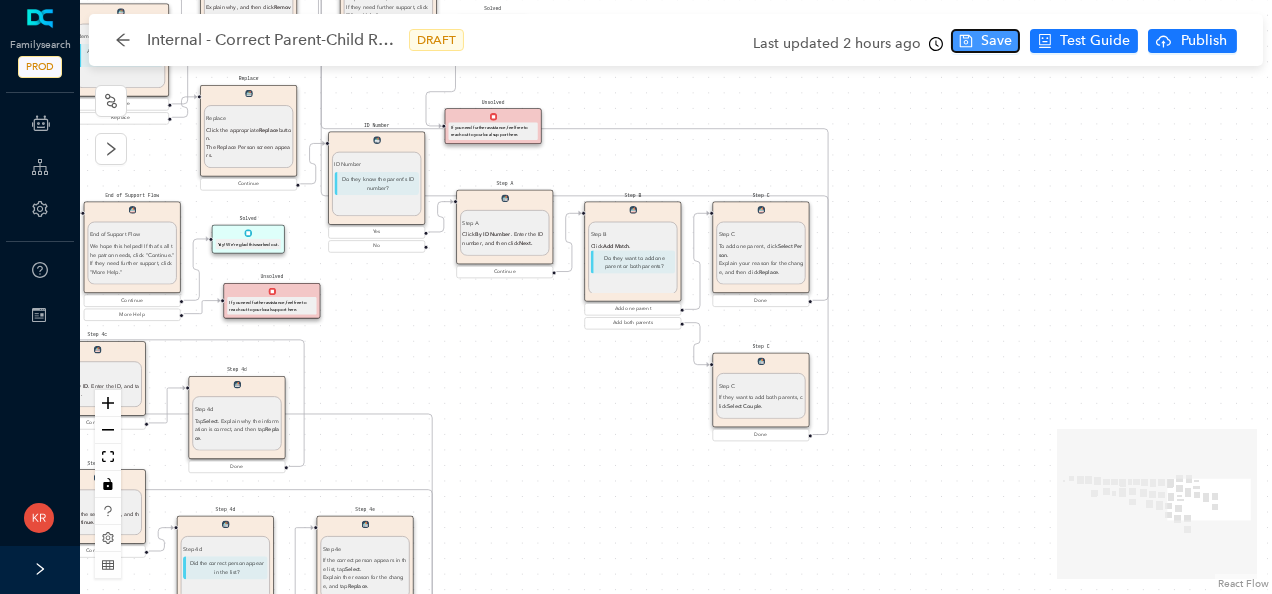 click on "Save" at bounding box center [996, 41] 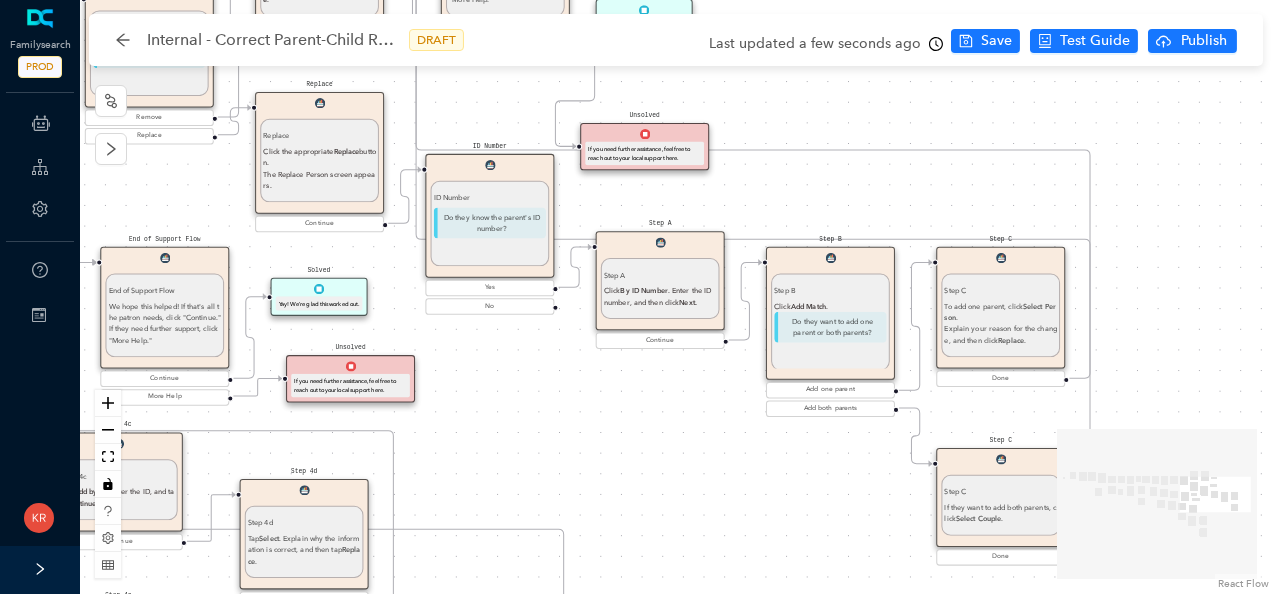 drag, startPoint x: 449, startPoint y: 334, endPoint x: 589, endPoint y: 428, distance: 168.62978 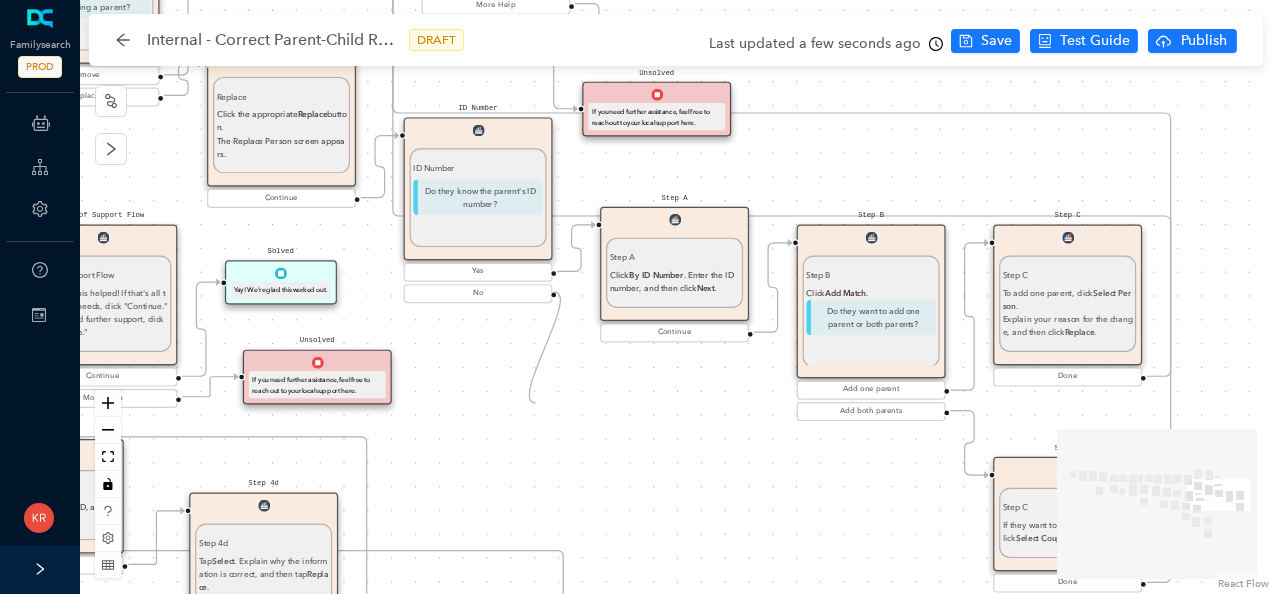 drag, startPoint x: 556, startPoint y: 294, endPoint x: 536, endPoint y: 403, distance: 110.81967 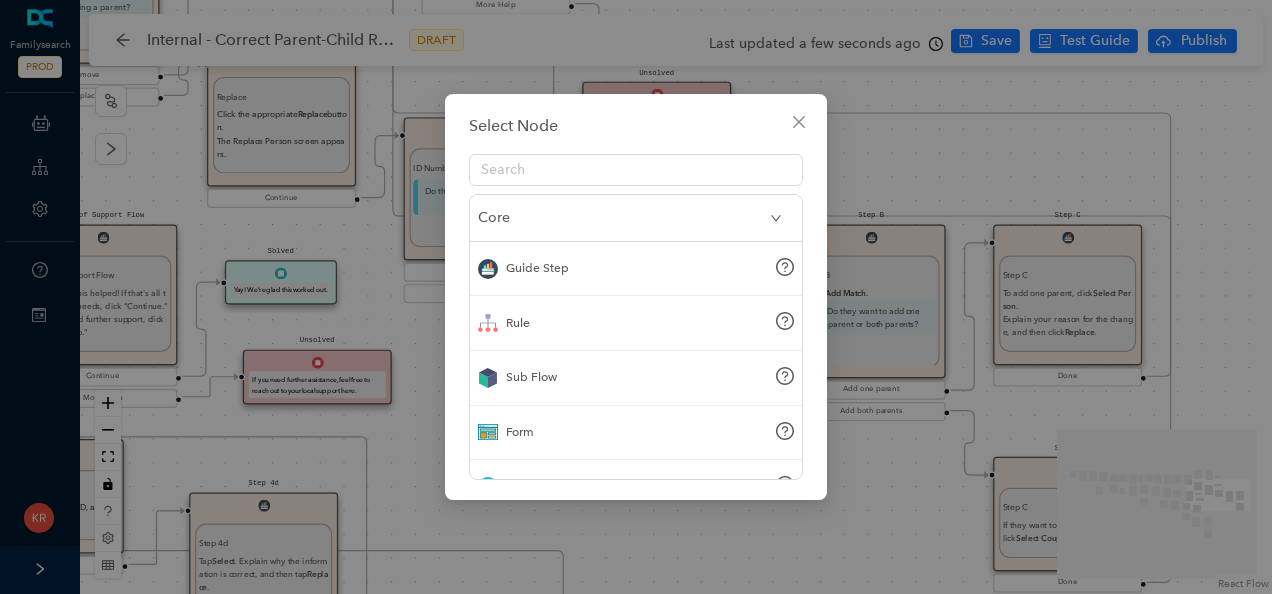 click on "Guide Step" at bounding box center (537, 268) 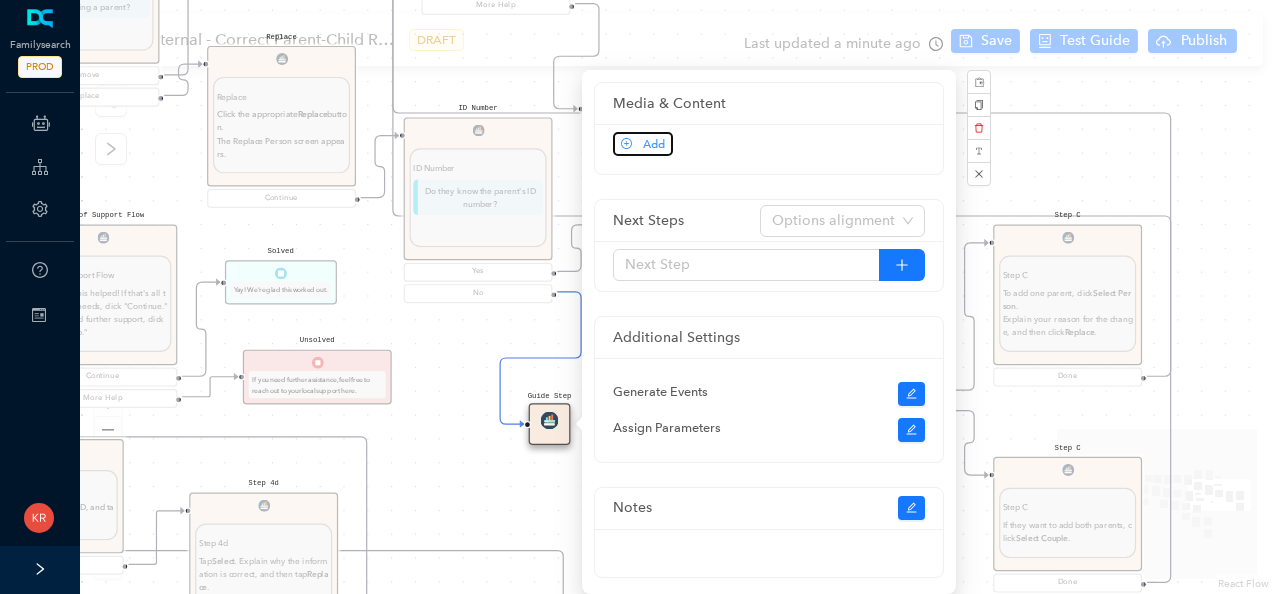 click on "Add" at bounding box center [643, 144] 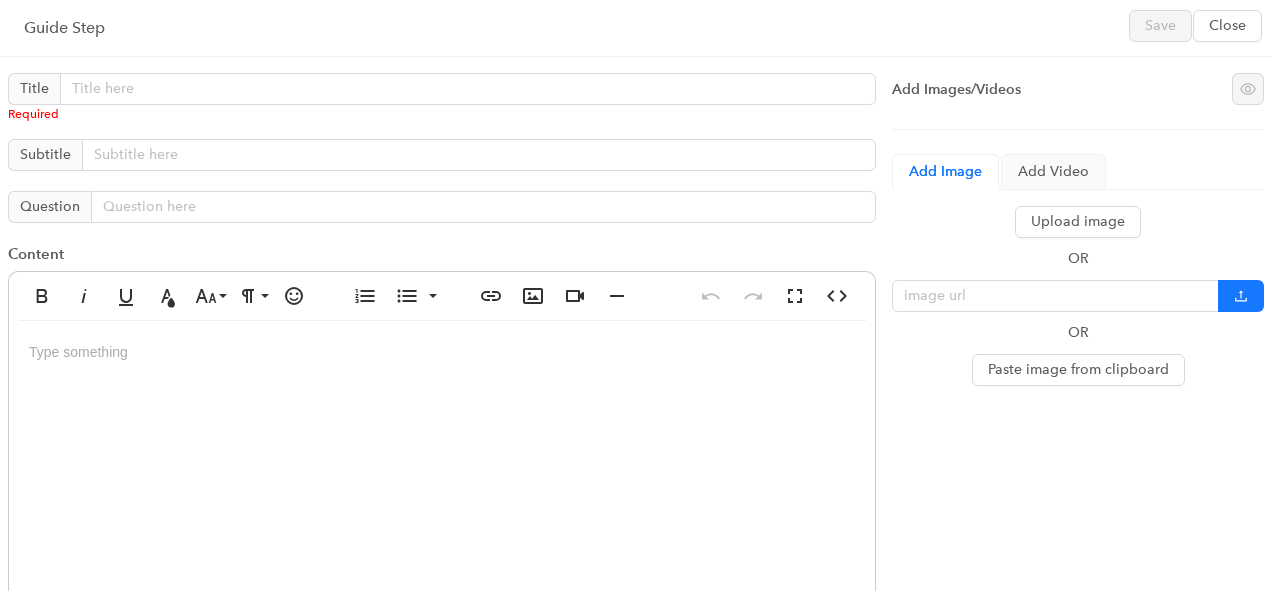 click at bounding box center [442, 521] 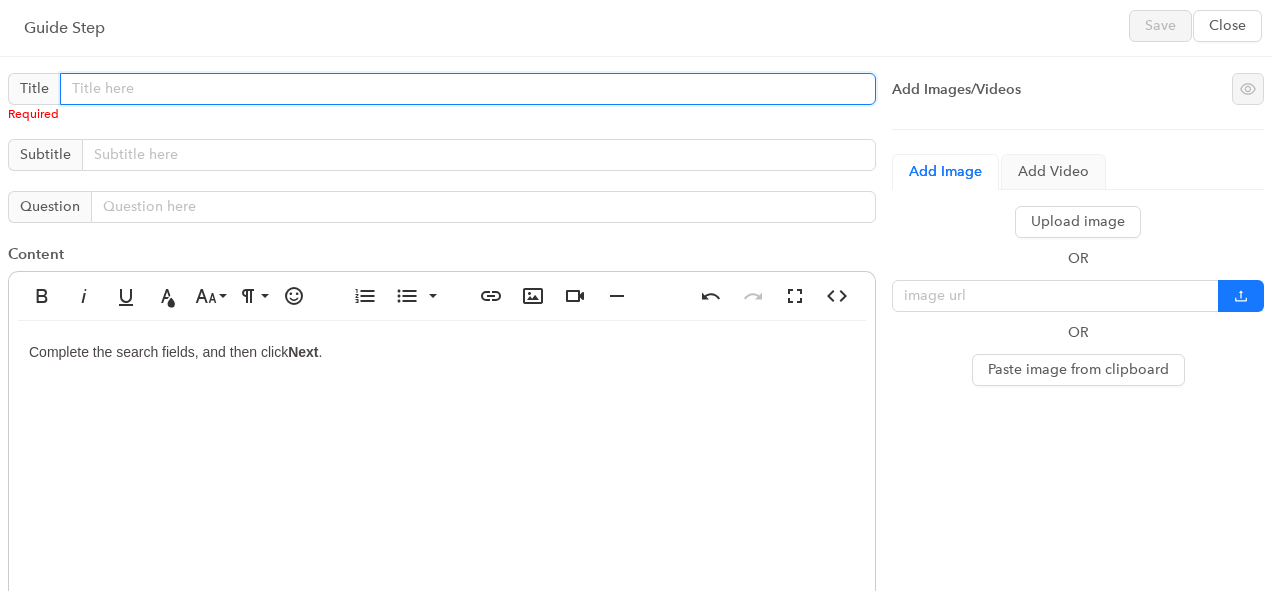 click at bounding box center (468, 89) 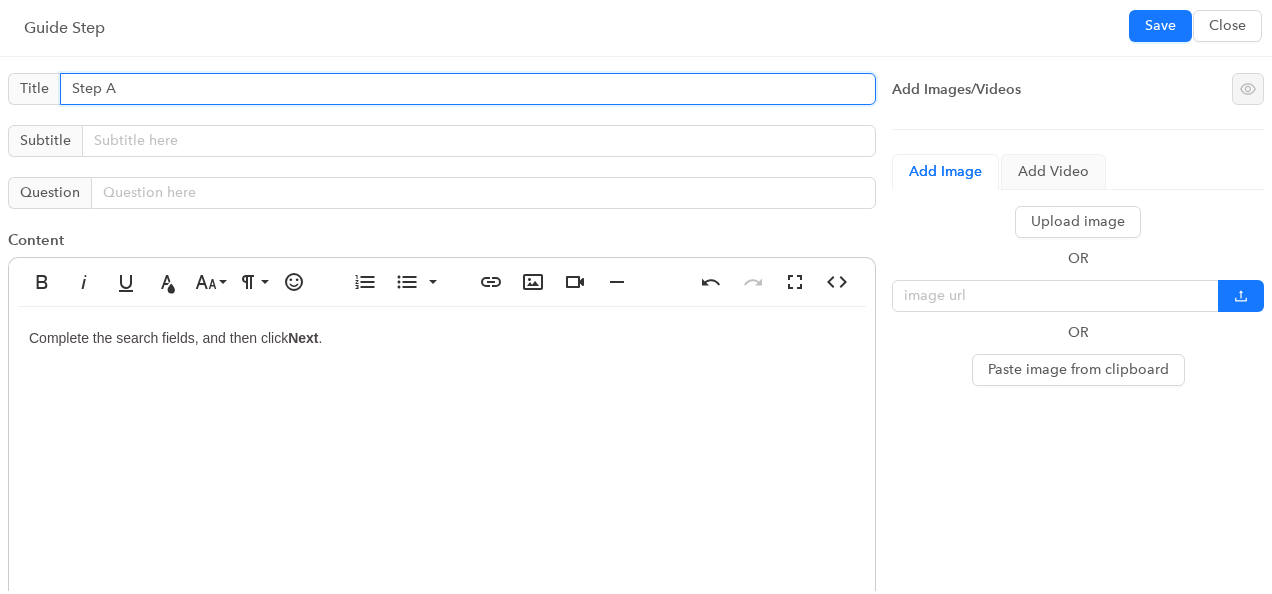 type on "Step A" 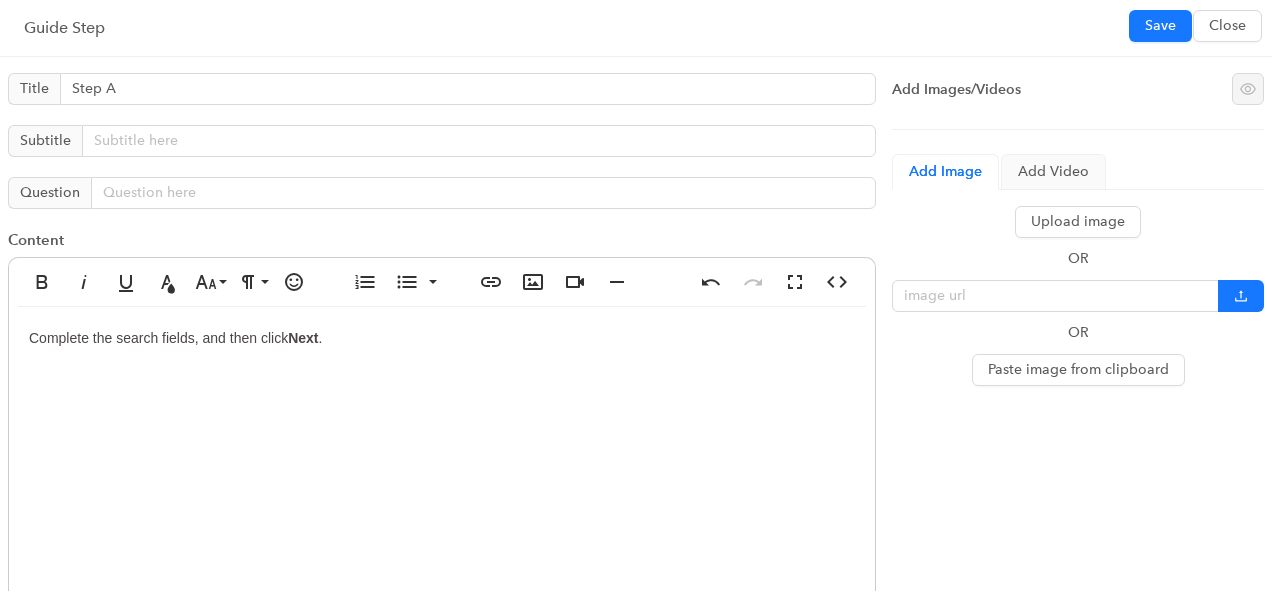 click on "Complete the search fields, and then click  Next ." at bounding box center (442, 507) 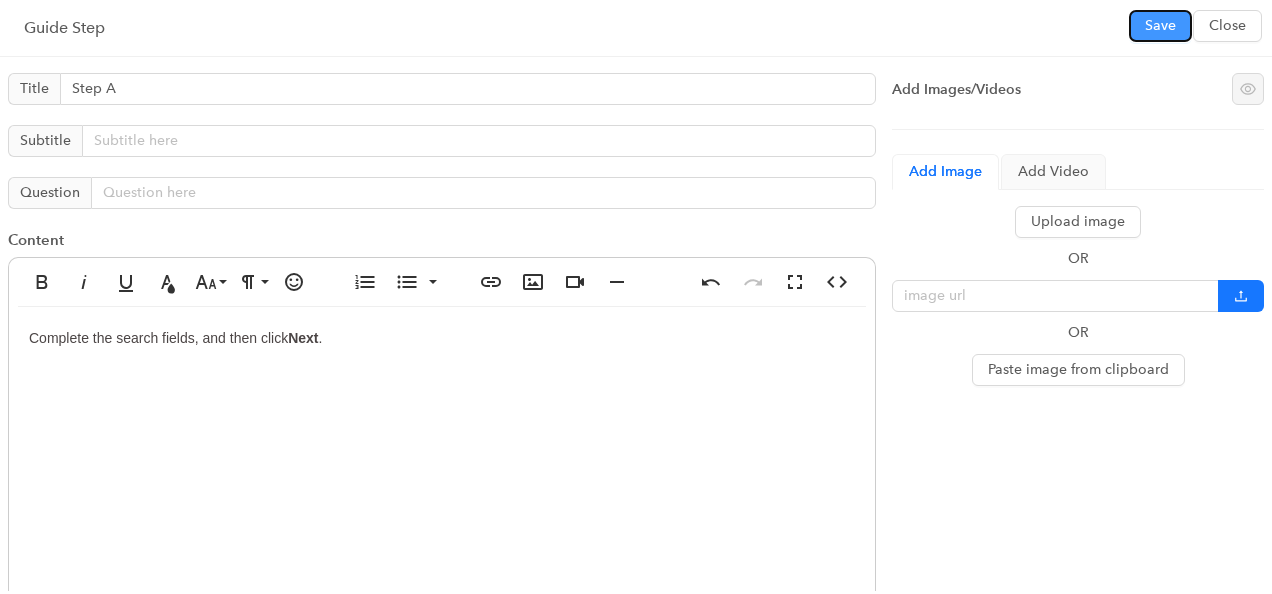 click on "Save" at bounding box center [1160, 26] 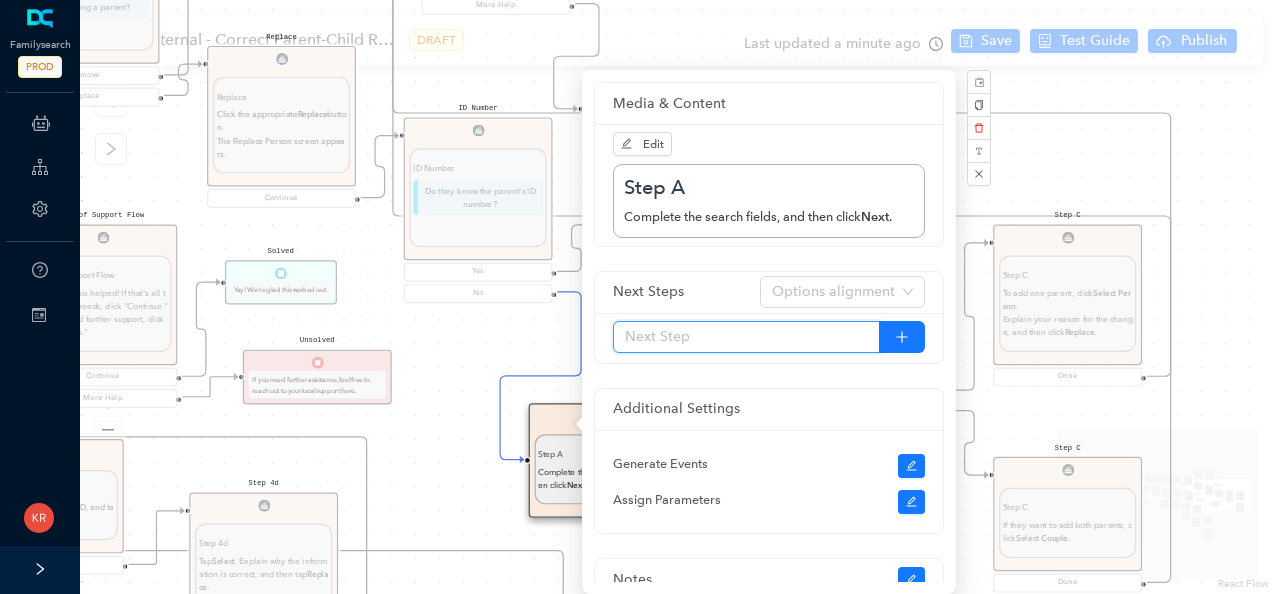 click at bounding box center [746, 337] 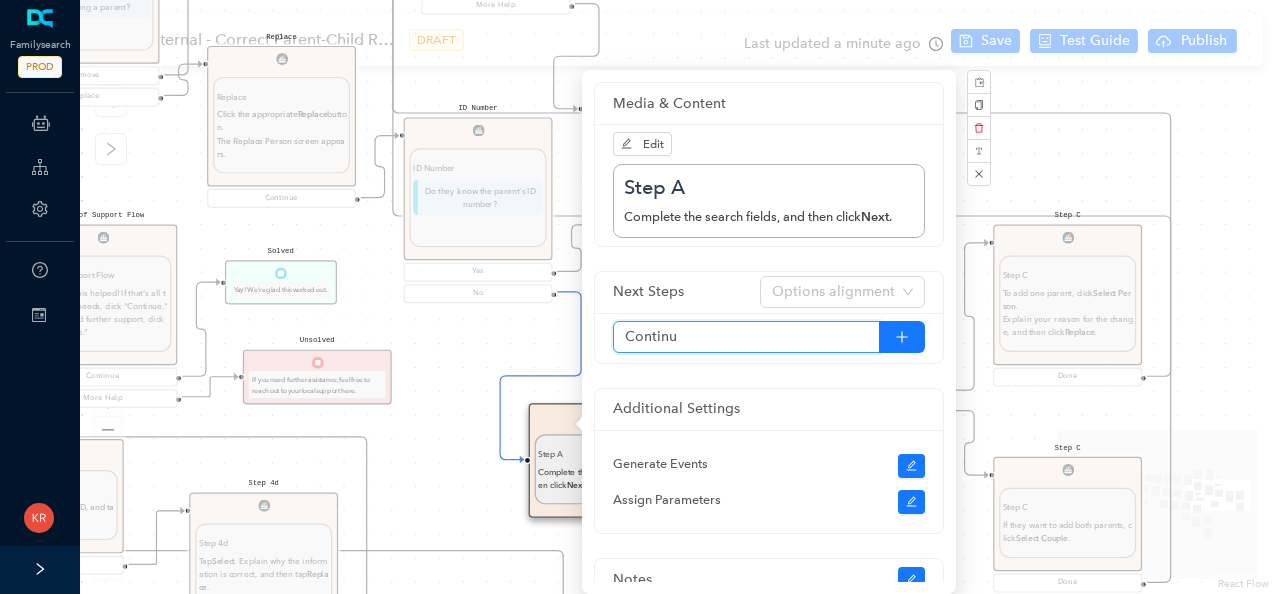 type on "Continue" 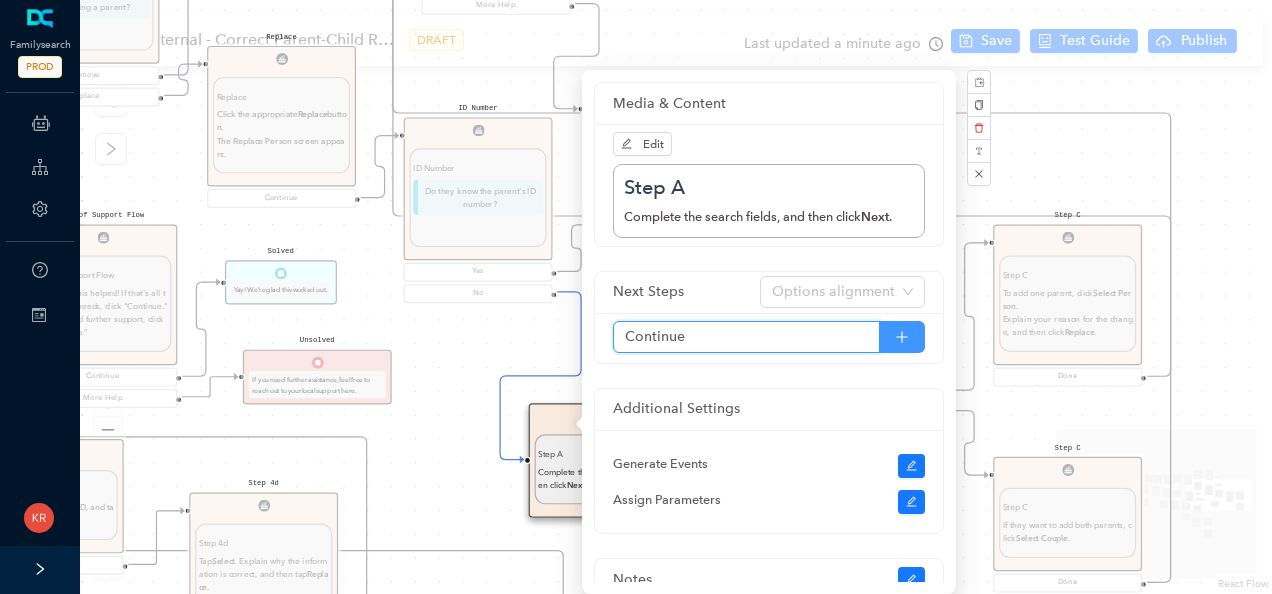 click at bounding box center (902, 337) 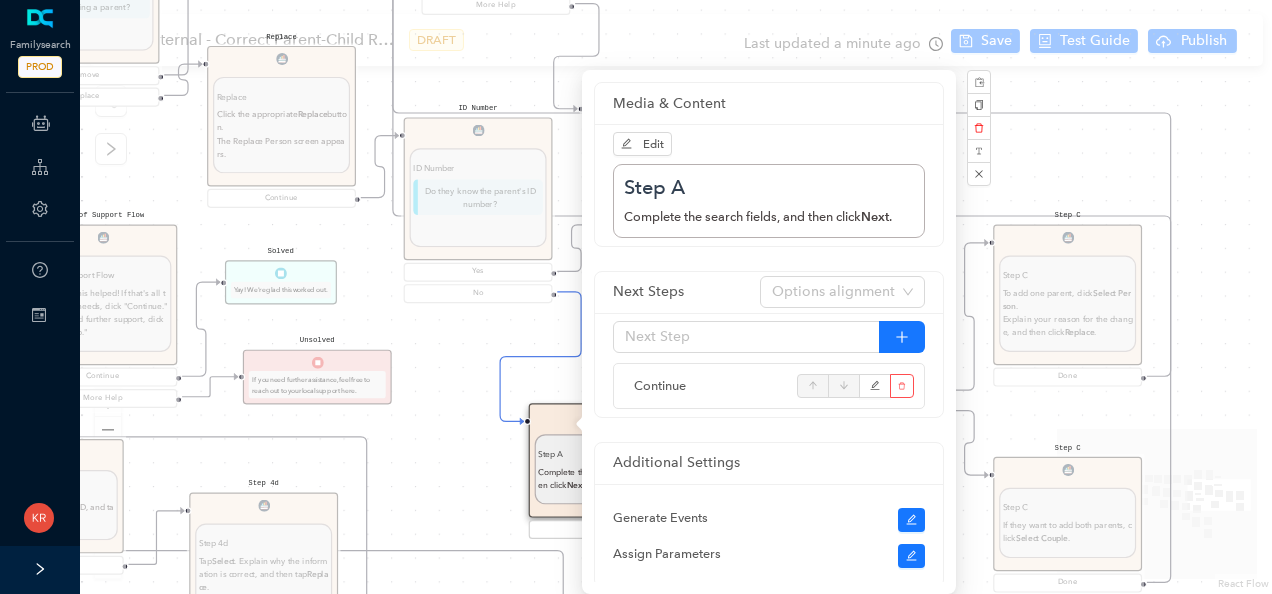 click on "Start Welcome Welcome Welcome! Let's get started. Get Started DISCLAIMER DISCLAIMER Inform the patron of this disclaimer: "Correcting parent-child relationships usually requires some analysis before you begin. Two kinds of problems can exist: duplicate records or incorrect relationship links. If the patron makes a mistake during this process, do not worry. They can  undo any changes they made  by going through the Latest Changes feature. When they remove a child's record from a family's records, the child's record stays in Family Tree. If the child is linked to spouses and children, he or she remains linked to them. Similarly, when they remove parents from a relationship to a child, the Family Tree record for each parent remains in Family Tree." Continue Before you begin Before you begin Help the patron figure out what the exact issue is: If the child does not belong in the family, remove or replace the child's link to the parents. the spouse  of the correct parent. If the ID numbers are different,  . Tip: ." at bounding box center (676, 297) 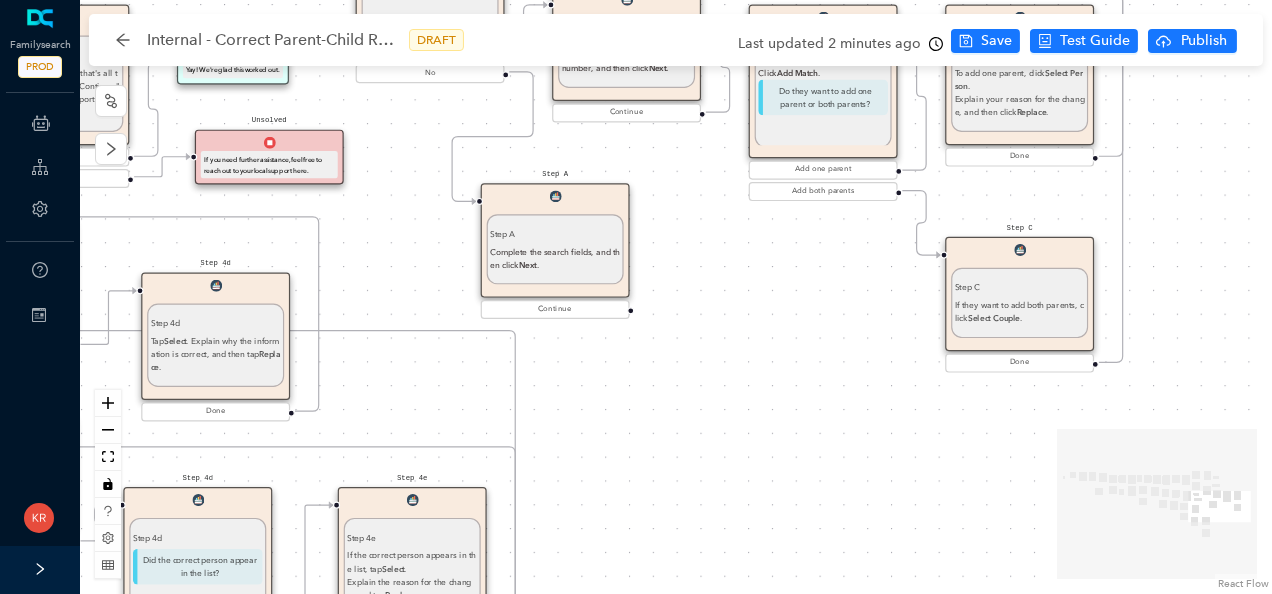 drag, startPoint x: 782, startPoint y: 496, endPoint x: 734, endPoint y: 274, distance: 227.12991 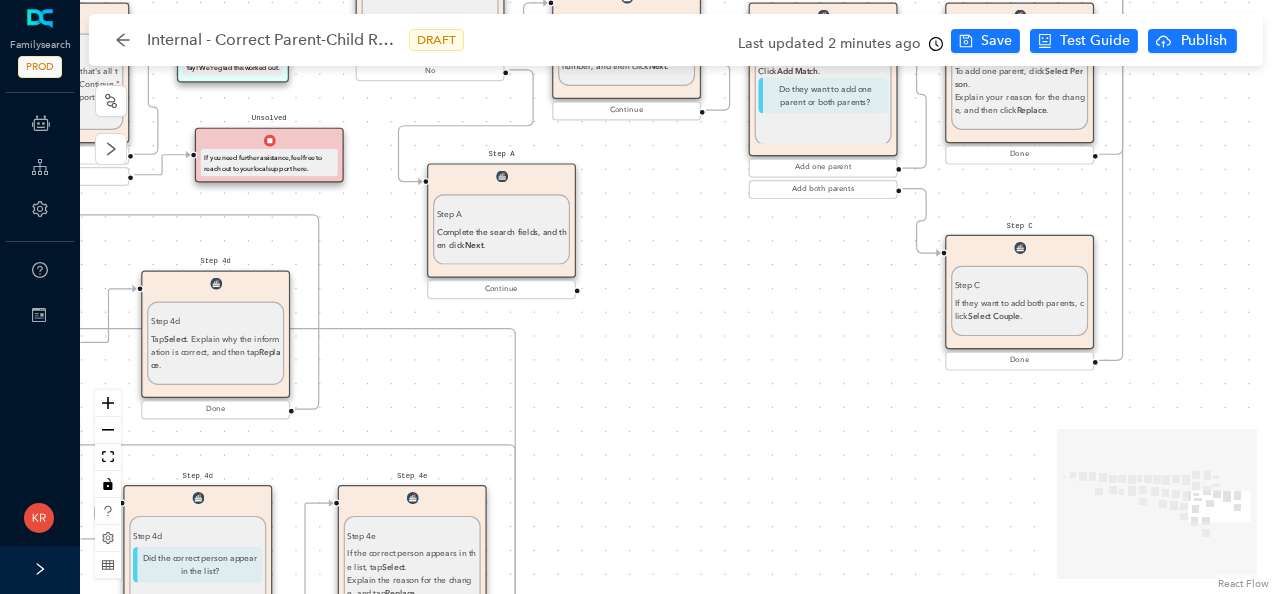 drag, startPoint x: 604, startPoint y: 202, endPoint x: 550, endPoint y: 179, distance: 58.694122 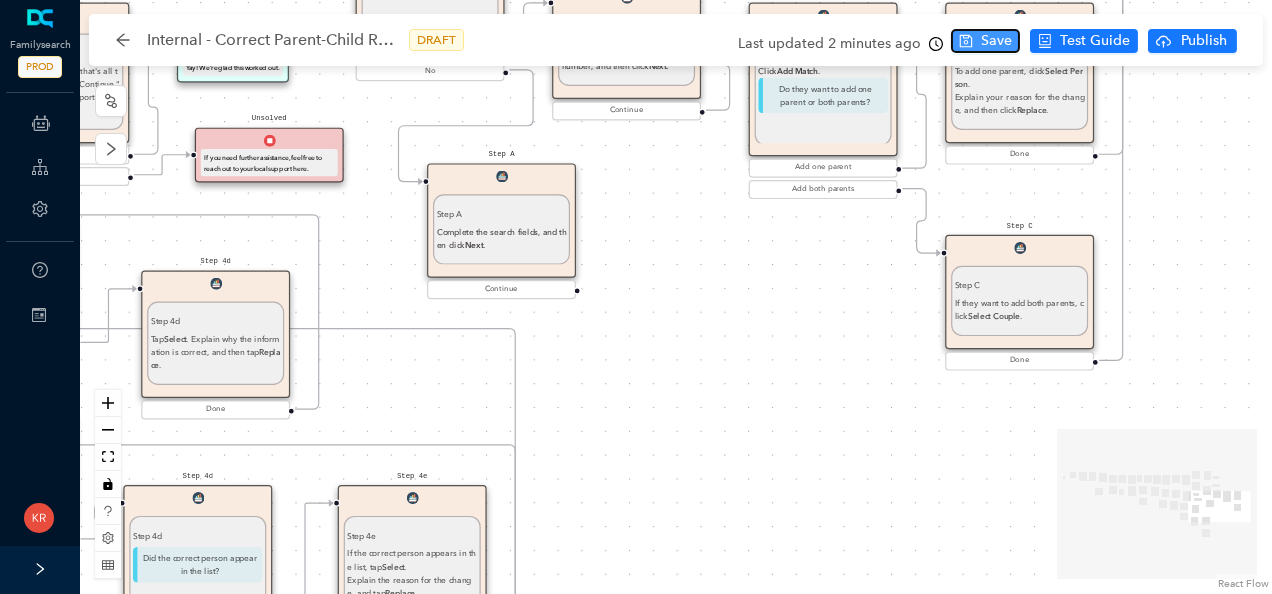 click on "Save" at bounding box center [996, 41] 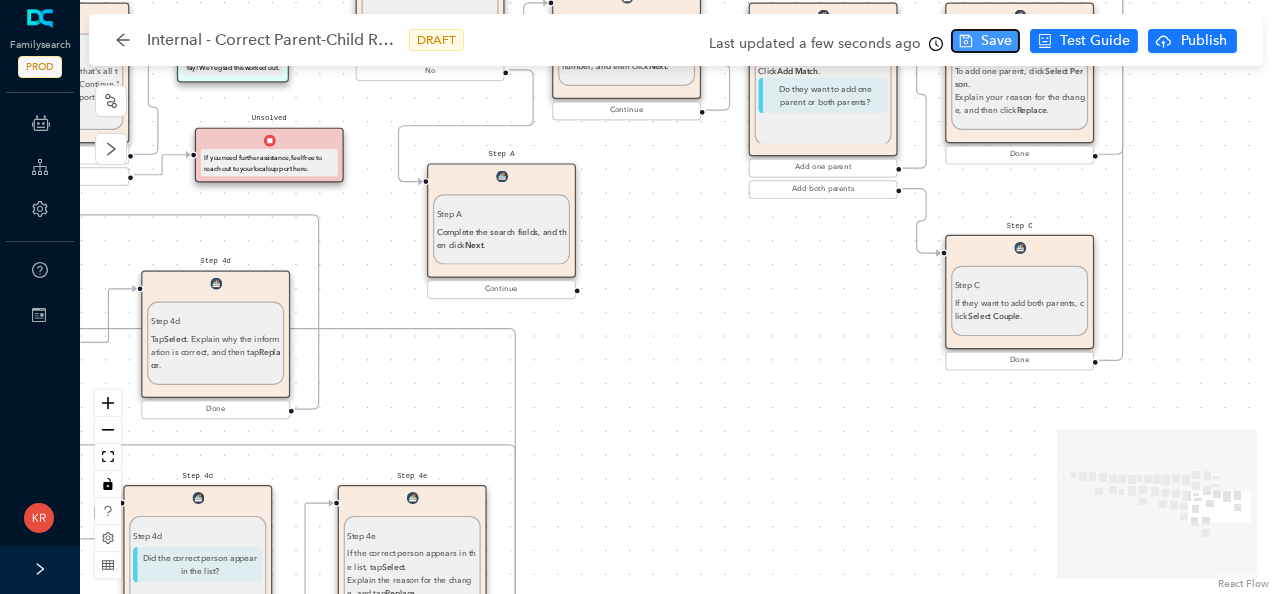 click on "Save" at bounding box center (985, 41) 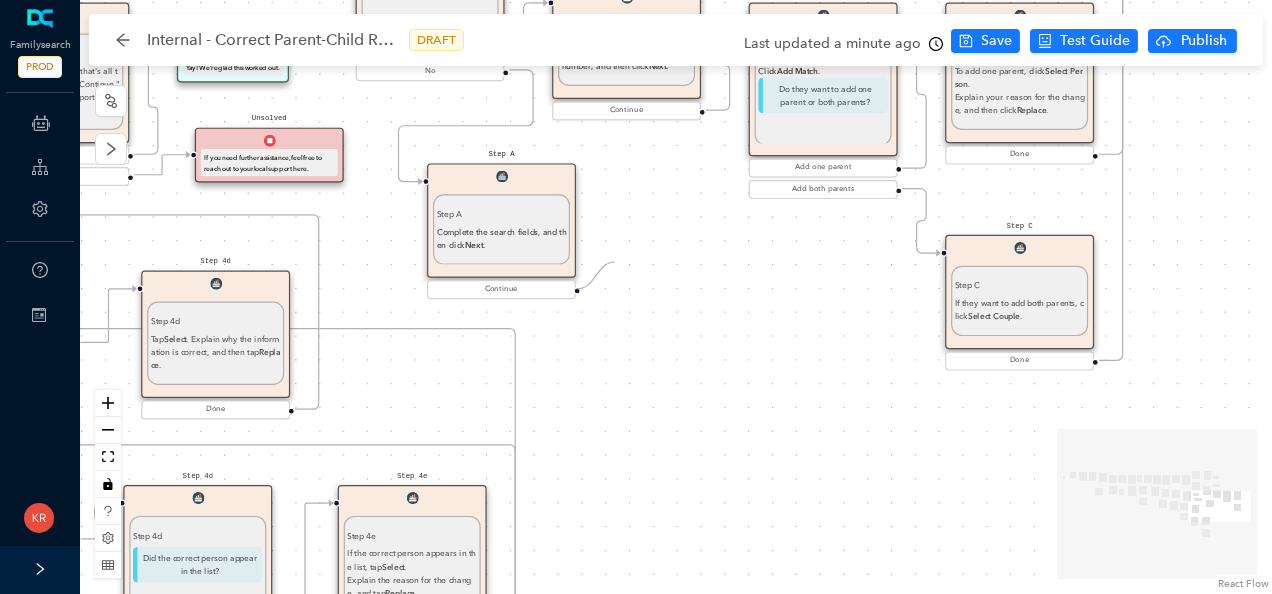 drag, startPoint x: 578, startPoint y: 288, endPoint x: 615, endPoint y: 262, distance: 45.221676 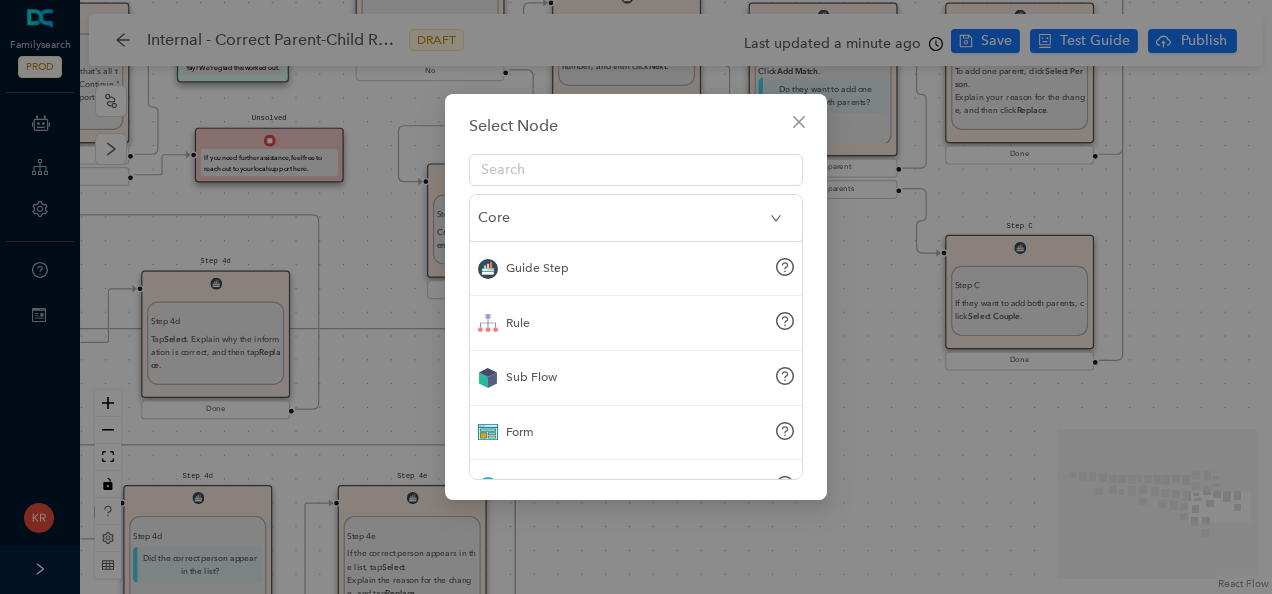 click on "Guide Step" at bounding box center (636, 269) 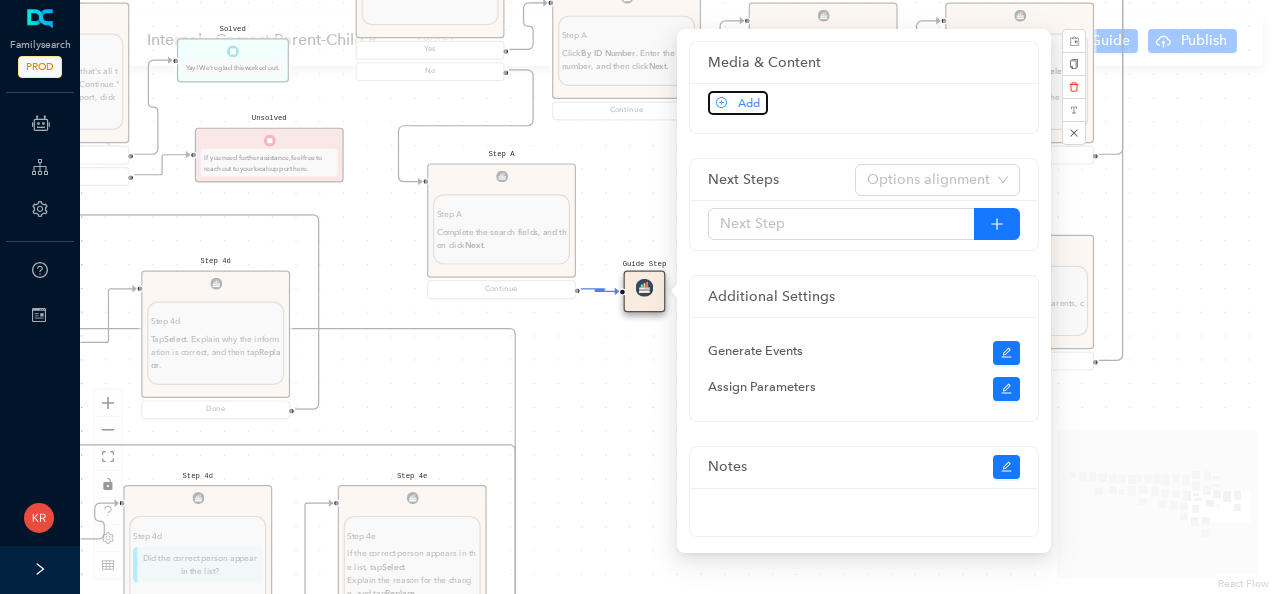 click on "Add" at bounding box center (749, 103) 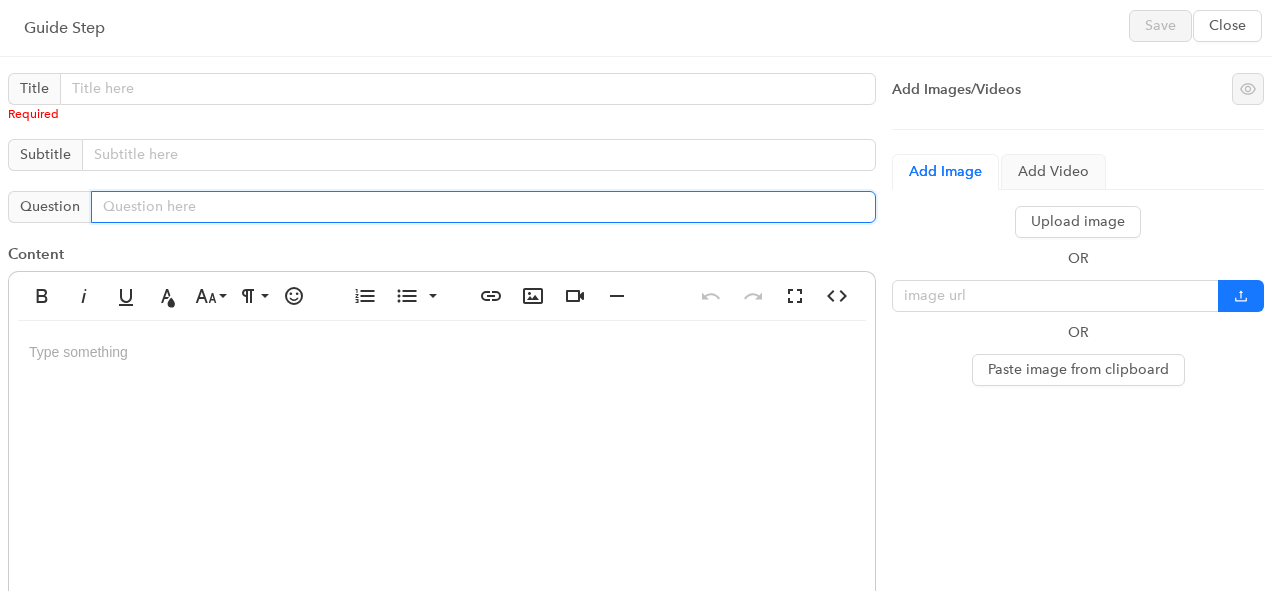click at bounding box center [483, 207] 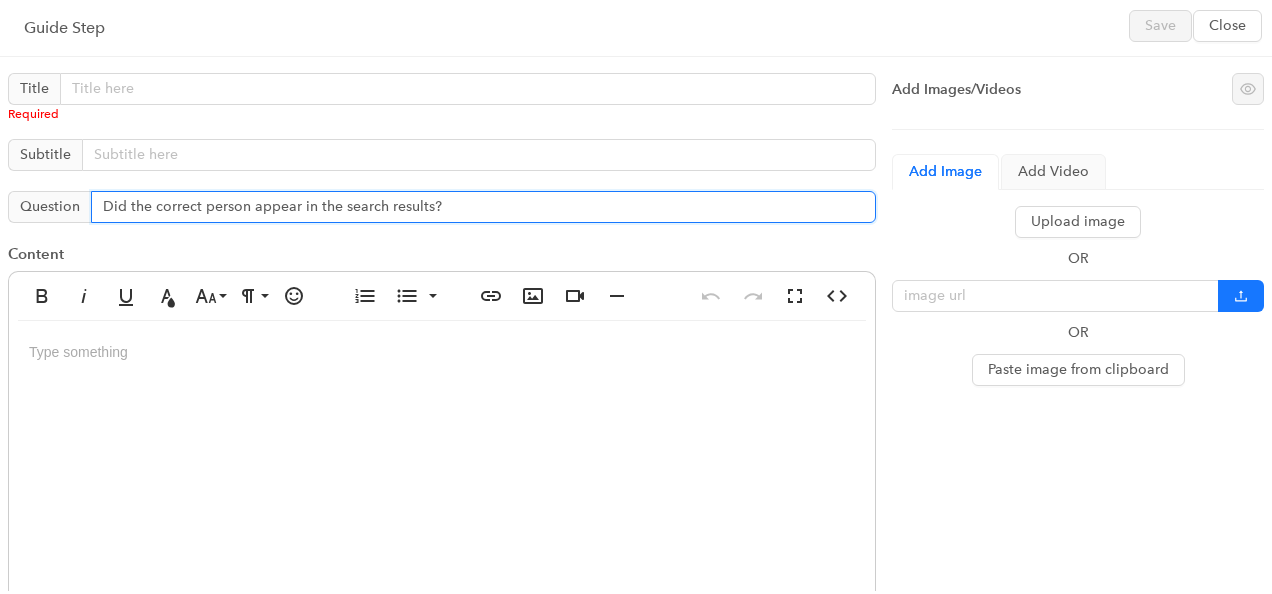 type on "Did the correct person appear in the search results?" 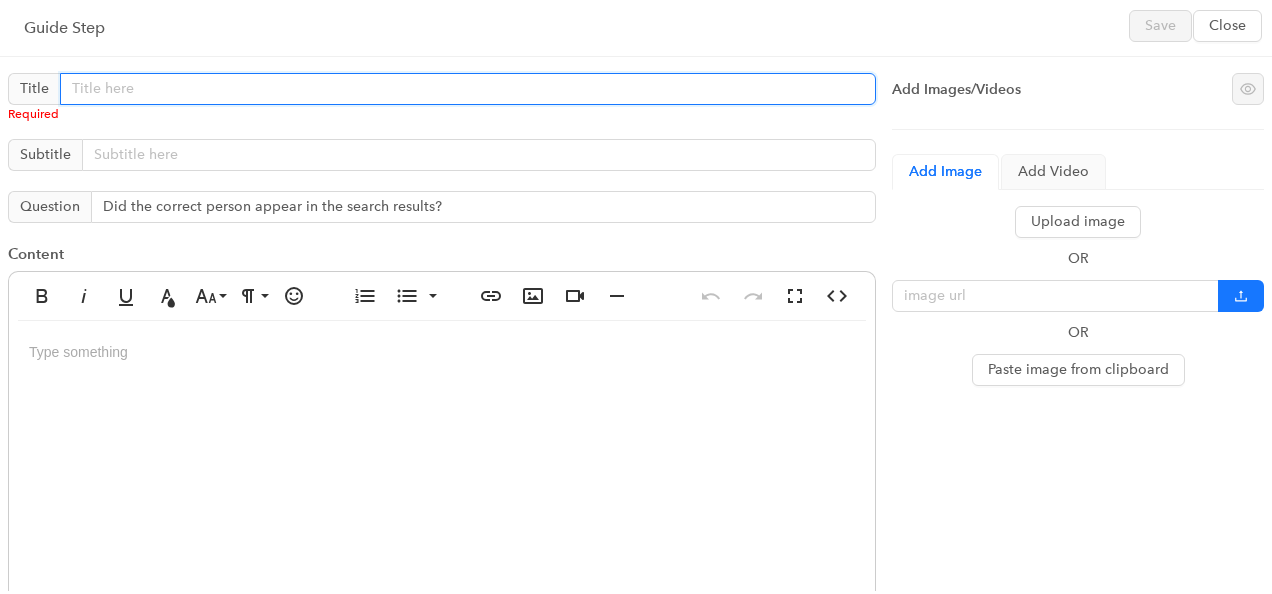 click at bounding box center (468, 89) 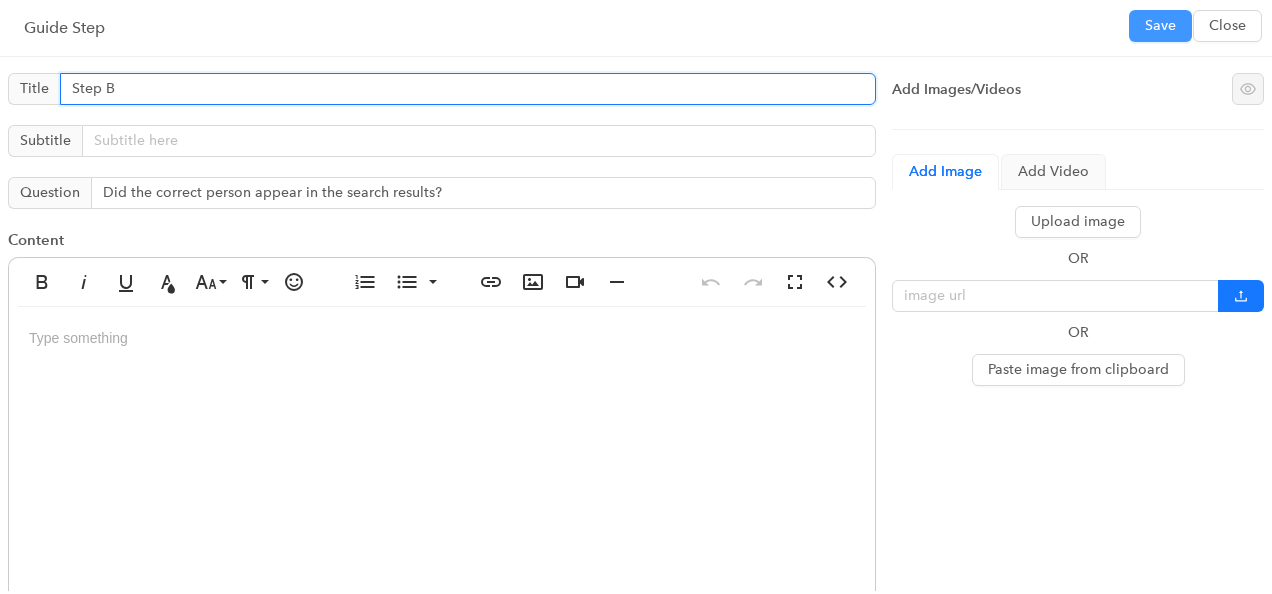 type on "Step B" 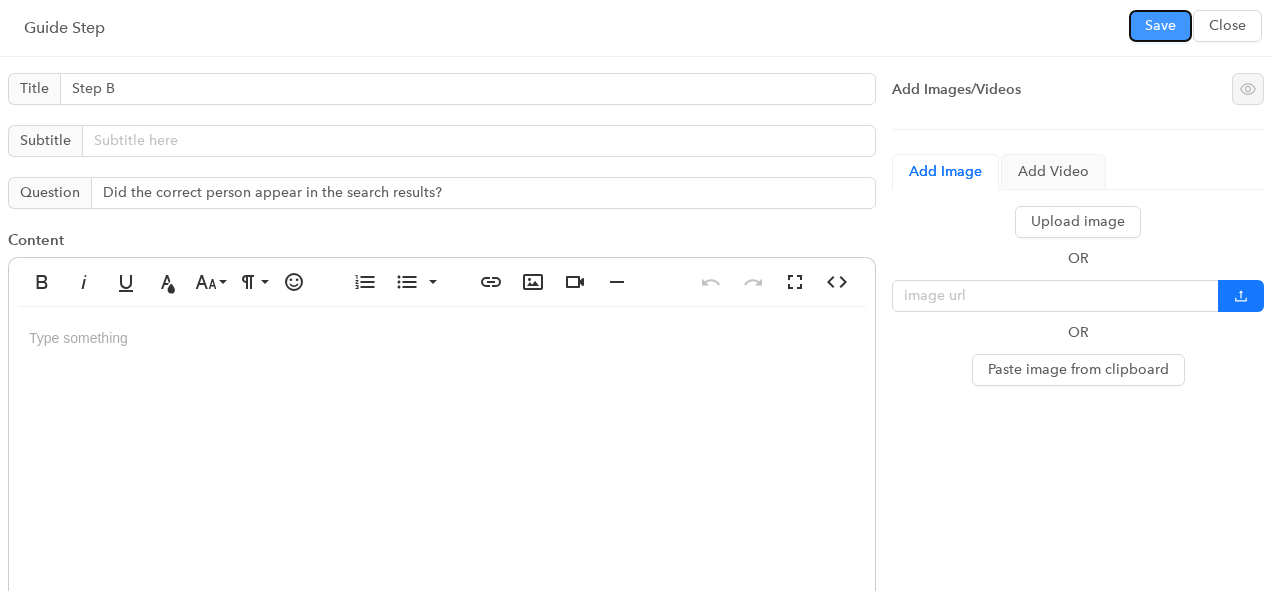 click on "Save" at bounding box center [1160, 26] 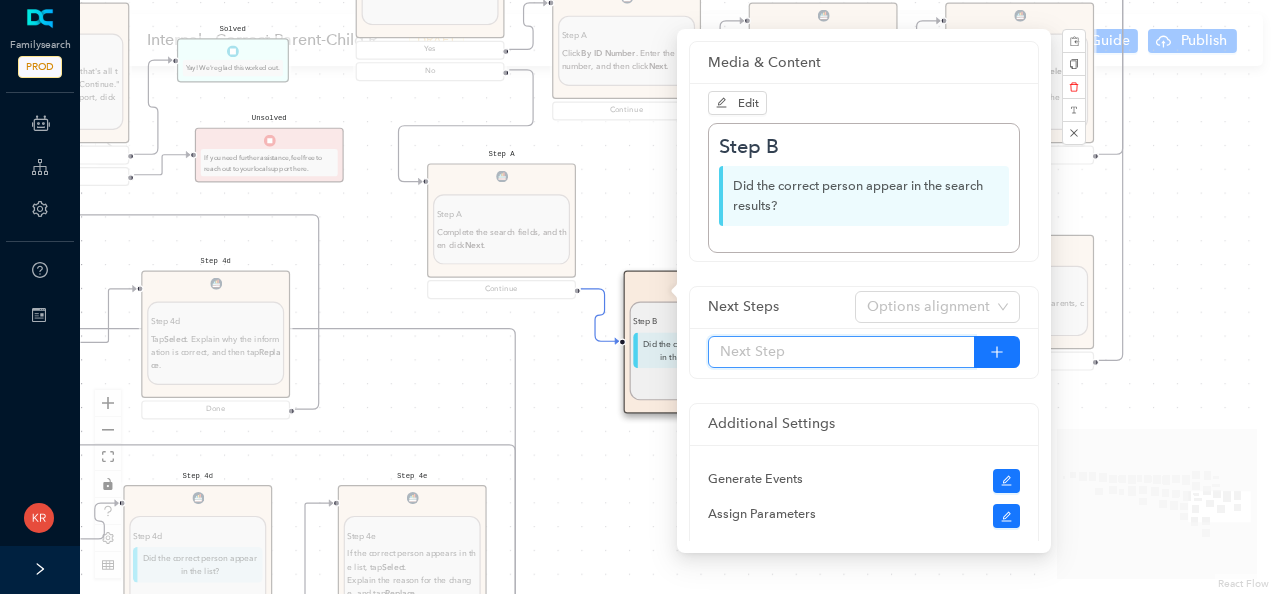 click at bounding box center [841, 352] 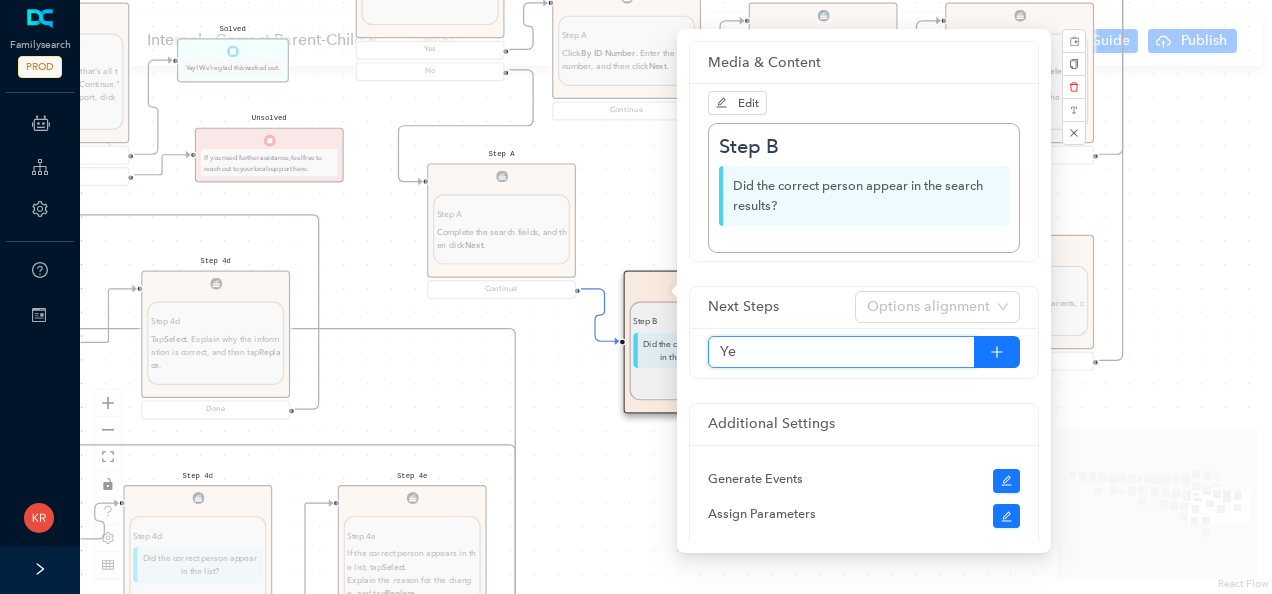 type on "Yes" 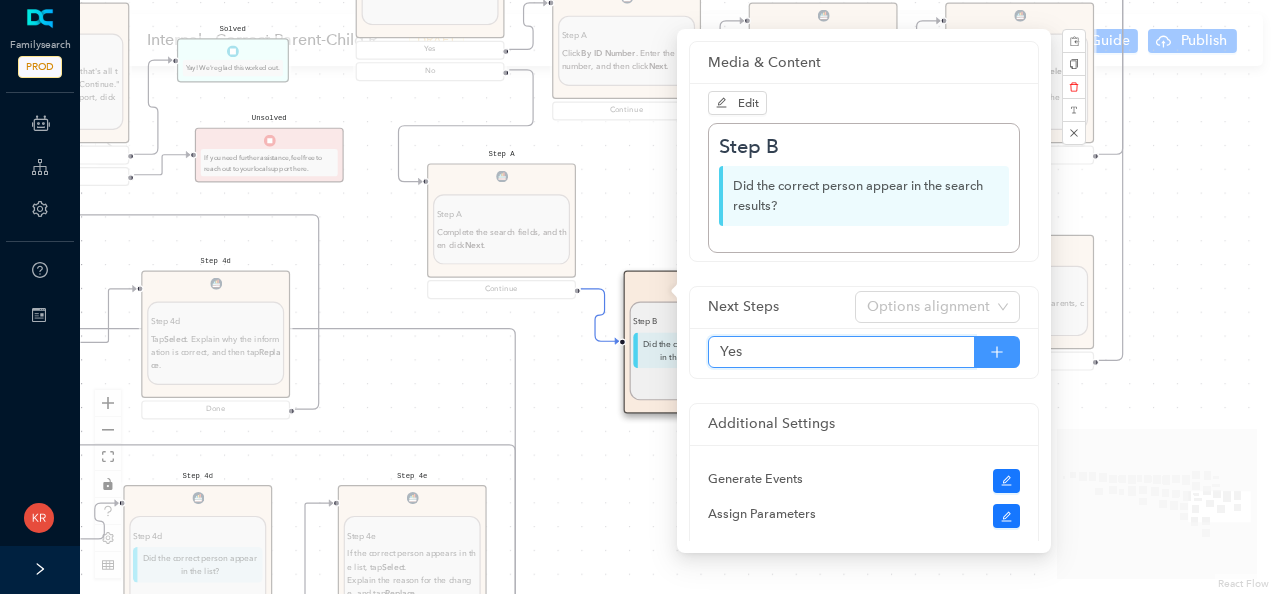 click at bounding box center (997, 352) 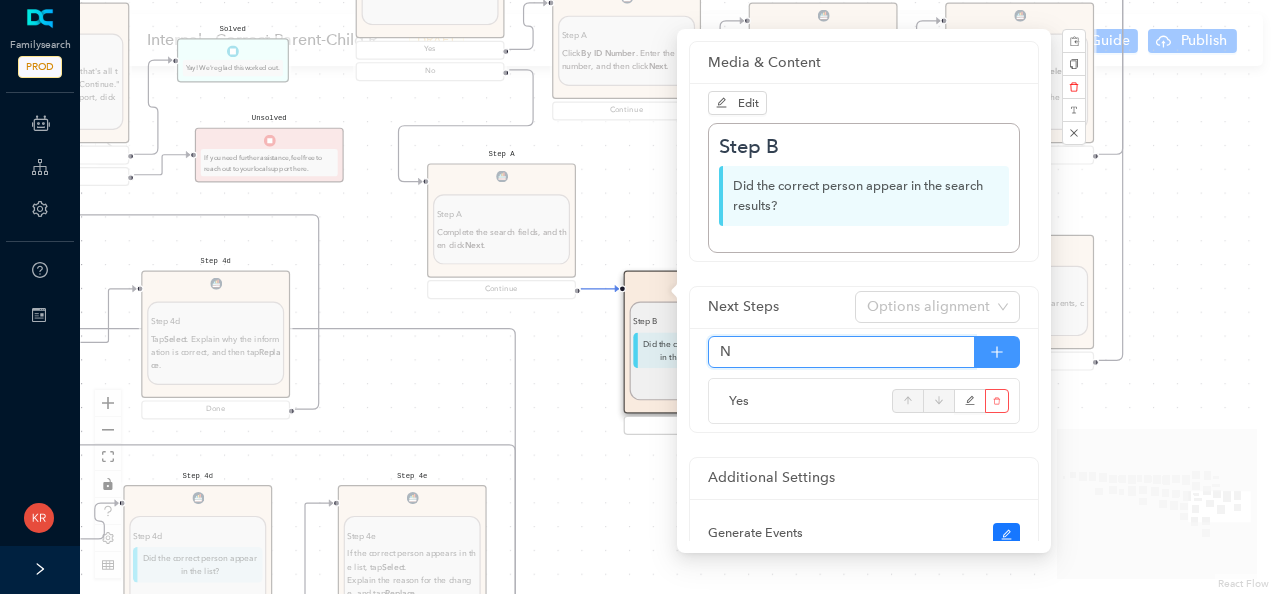 type on "No" 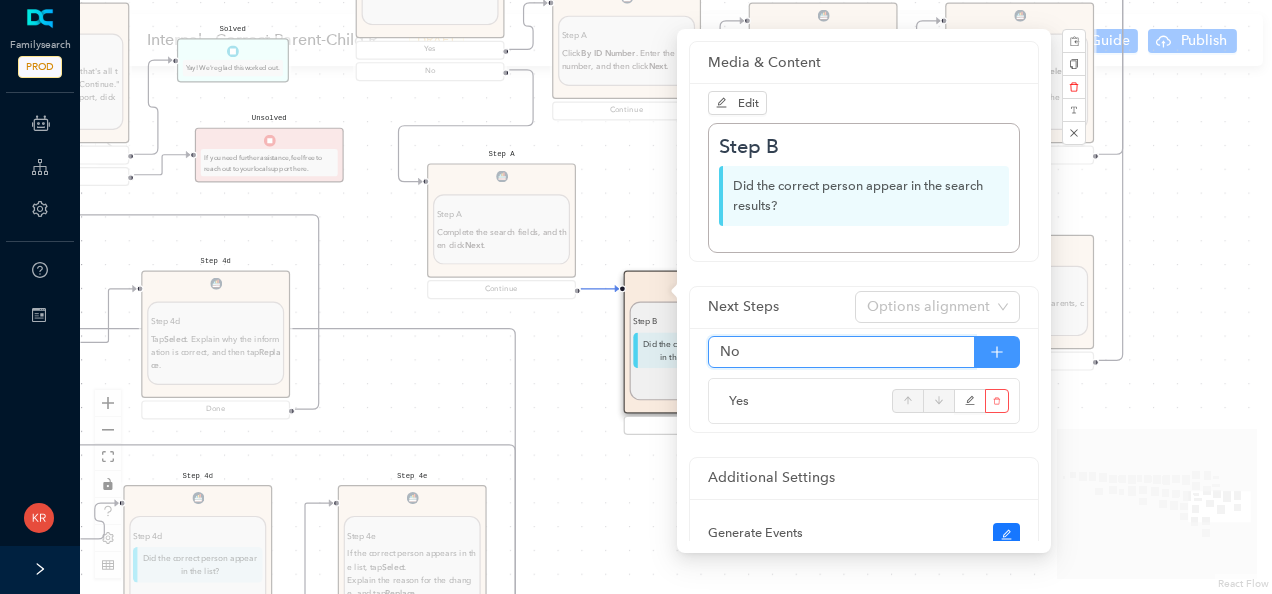 click 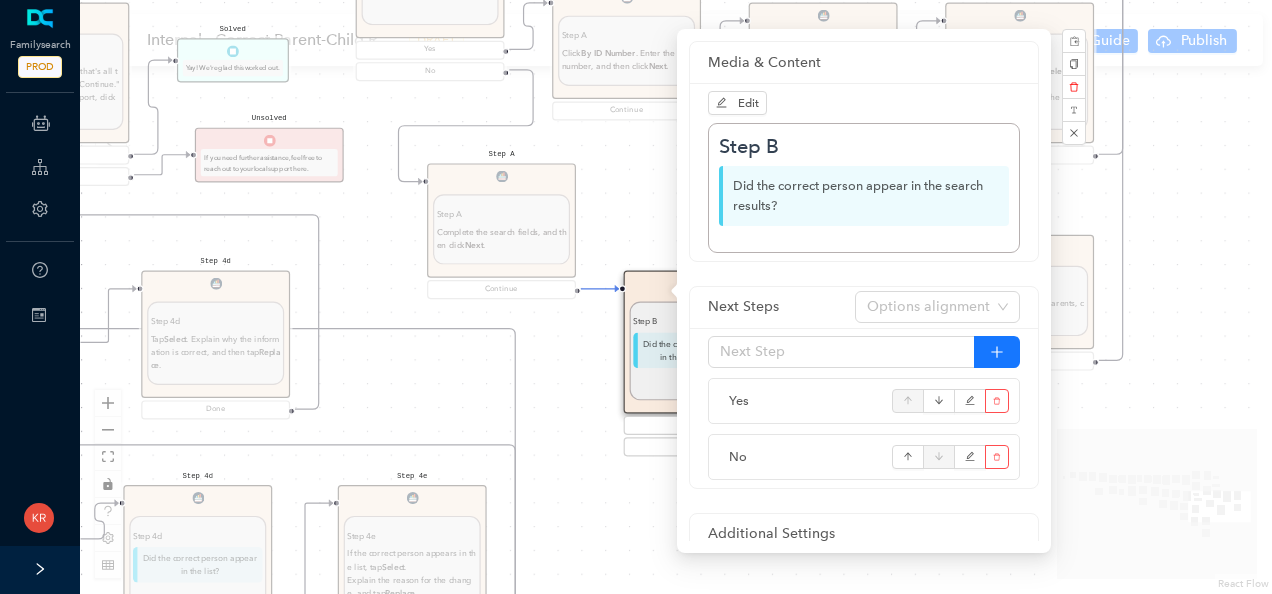 click on "Start Welcome Welcome Welcome! Let's get started. Get Started DISCLAIMER DISCLAIMER Inform the patron of this disclaimer: "Correcting parent-child relationships usually requires some analysis before you begin. Two kinds of problems can exist: duplicate records or incorrect relationship links. If the patron makes a mistake during this process, do not worry. They can  undo any changes they made  by going through the Latest Changes feature. When they remove a child's record from a family's records, the child's record stays in Family Tree. If the child is linked to spouses and children, he or she remains linked to them. Similarly, when they remove parents from a relationship to a child, the Family Tree record for each parent remains in Family Tree." Continue Before you begin Before you begin Help the patron figure out what the exact issue is: If the child does not belong in the family, remove or replace the child's link to the parents. the spouse  of the correct parent. If the ID numbers are different,  . Tip: ." at bounding box center [676, 297] 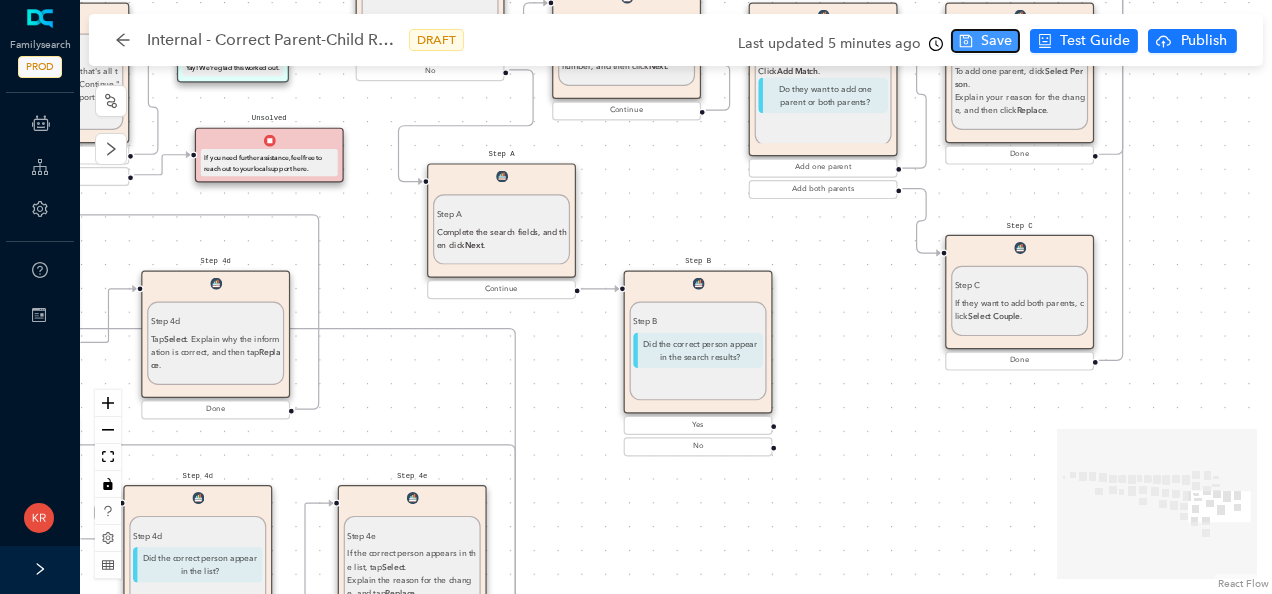 click on "Save" at bounding box center (996, 41) 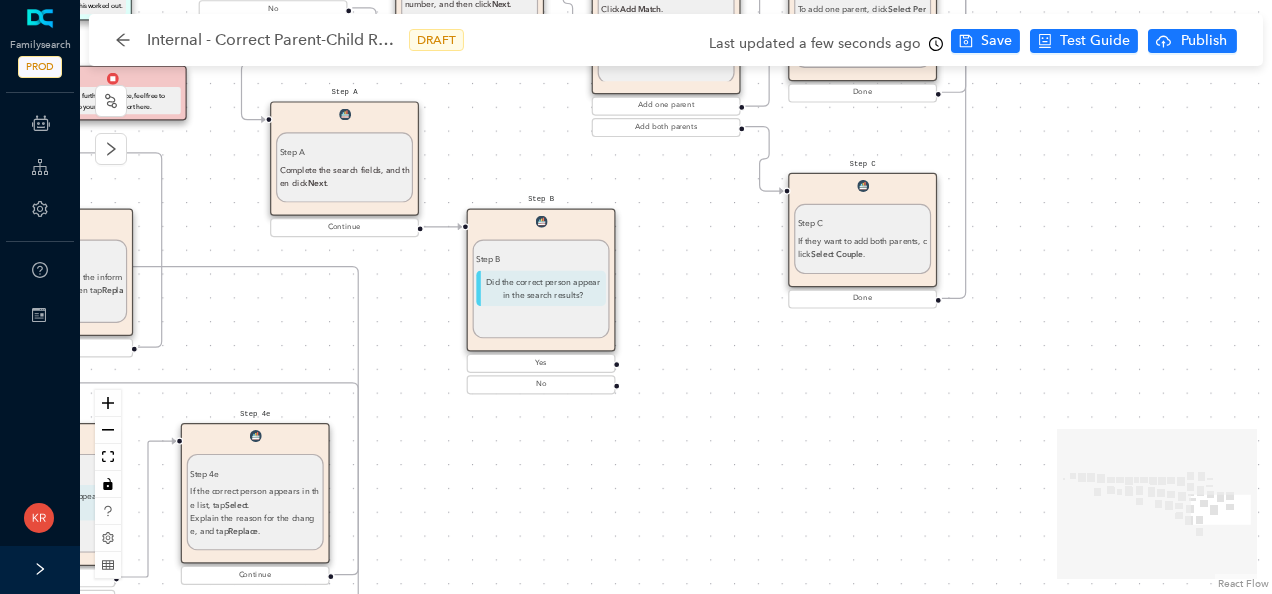 drag, startPoint x: 839, startPoint y: 378, endPoint x: 682, endPoint y: 316, distance: 168.79869 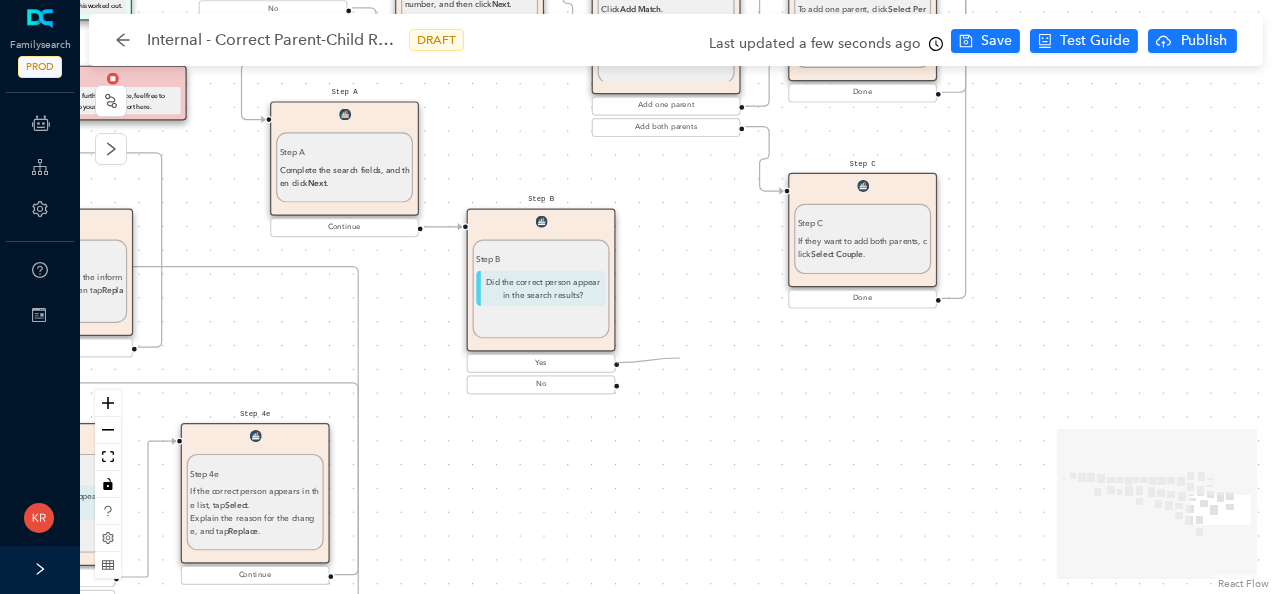 drag, startPoint x: 618, startPoint y: 364, endPoint x: 680, endPoint y: 358, distance: 62.289646 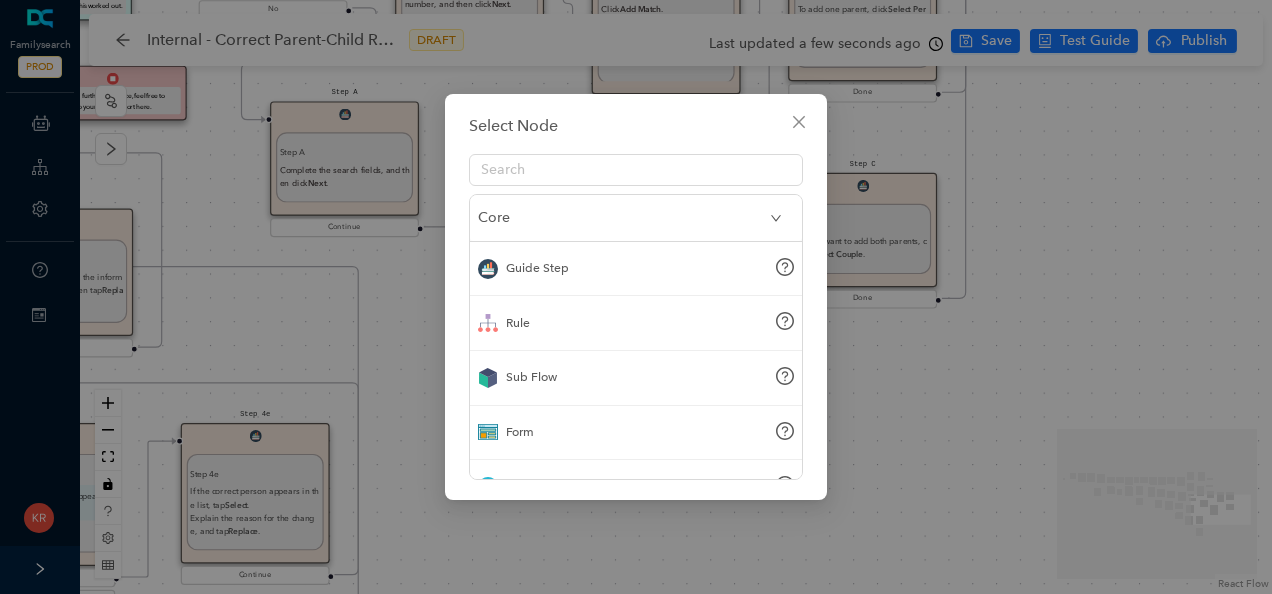 click on "Guide Step" at bounding box center (636, 269) 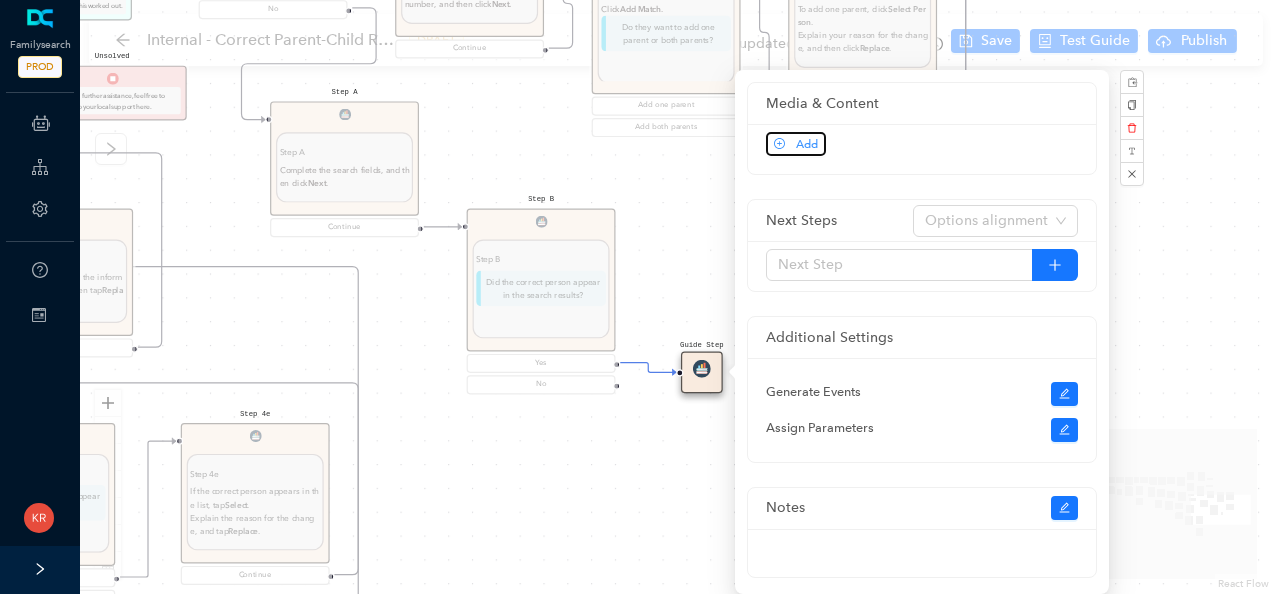 click on "Add" at bounding box center (807, 144) 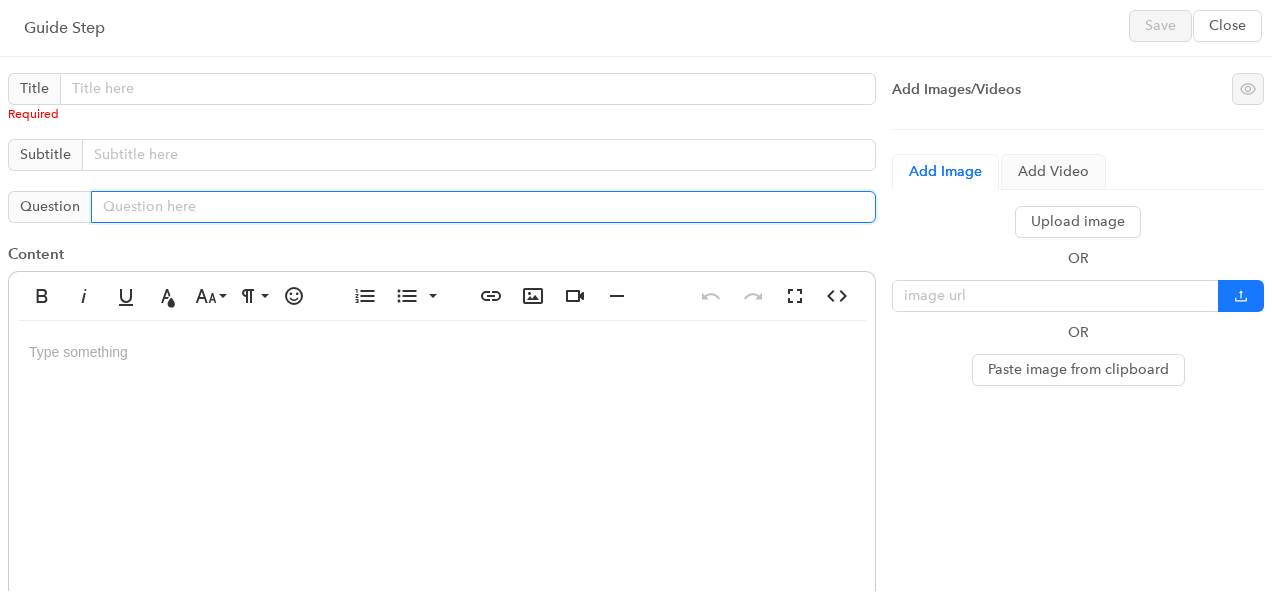 click at bounding box center [483, 207] 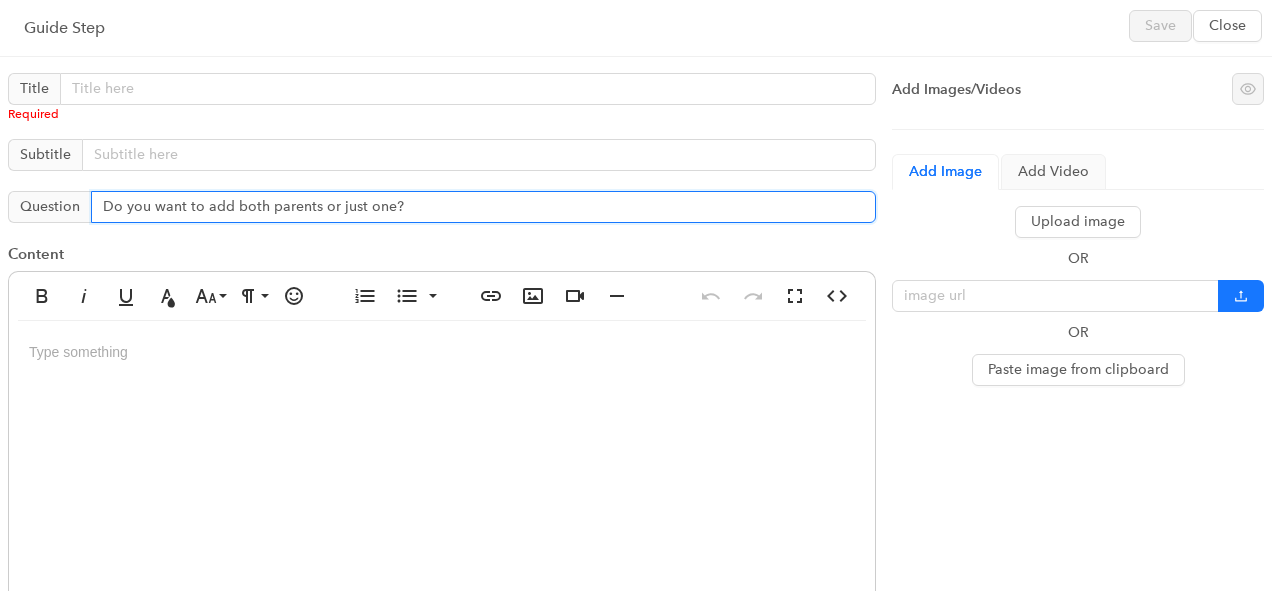 type on "Do you want to add both parents or just one?" 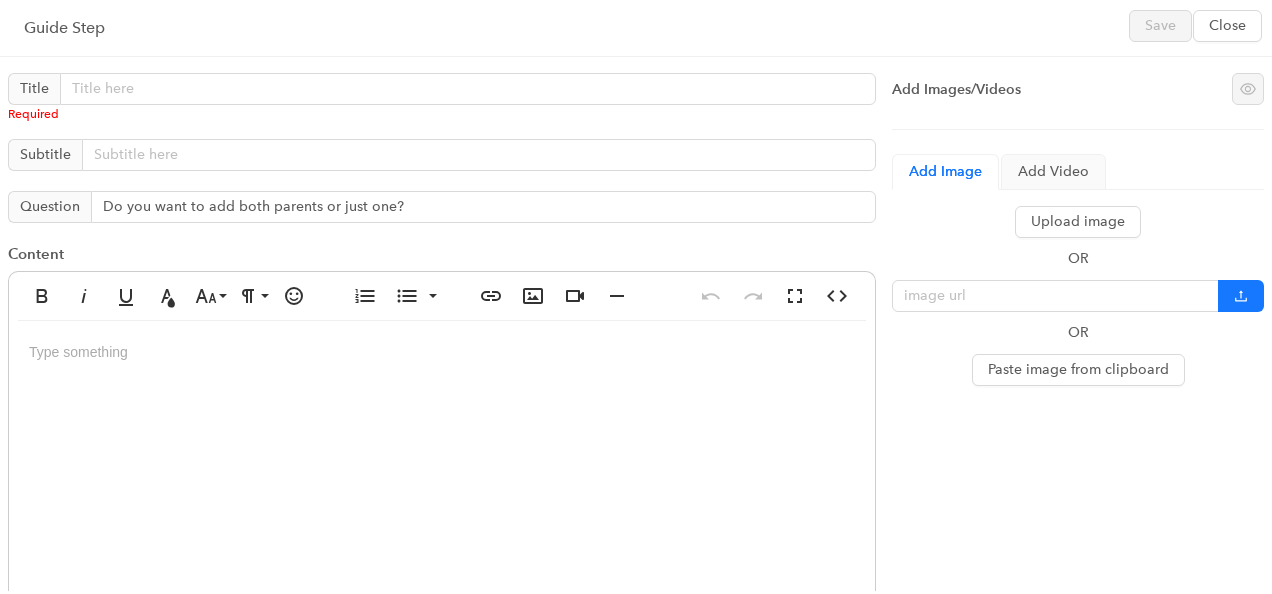 click at bounding box center (442, 521) 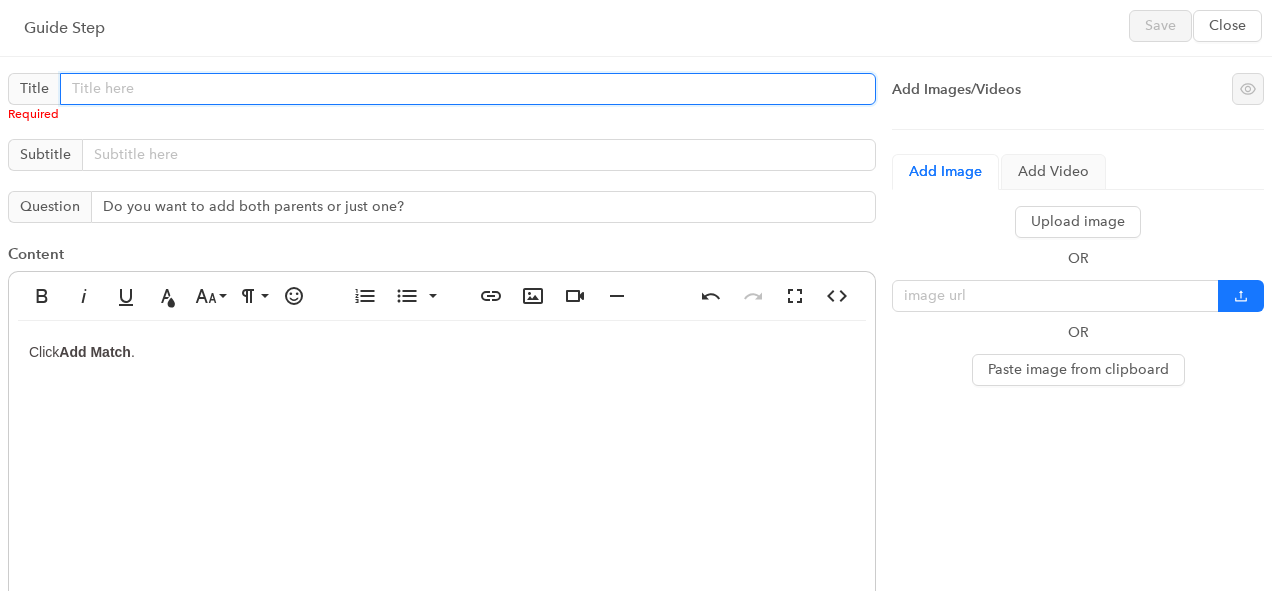 click at bounding box center (468, 89) 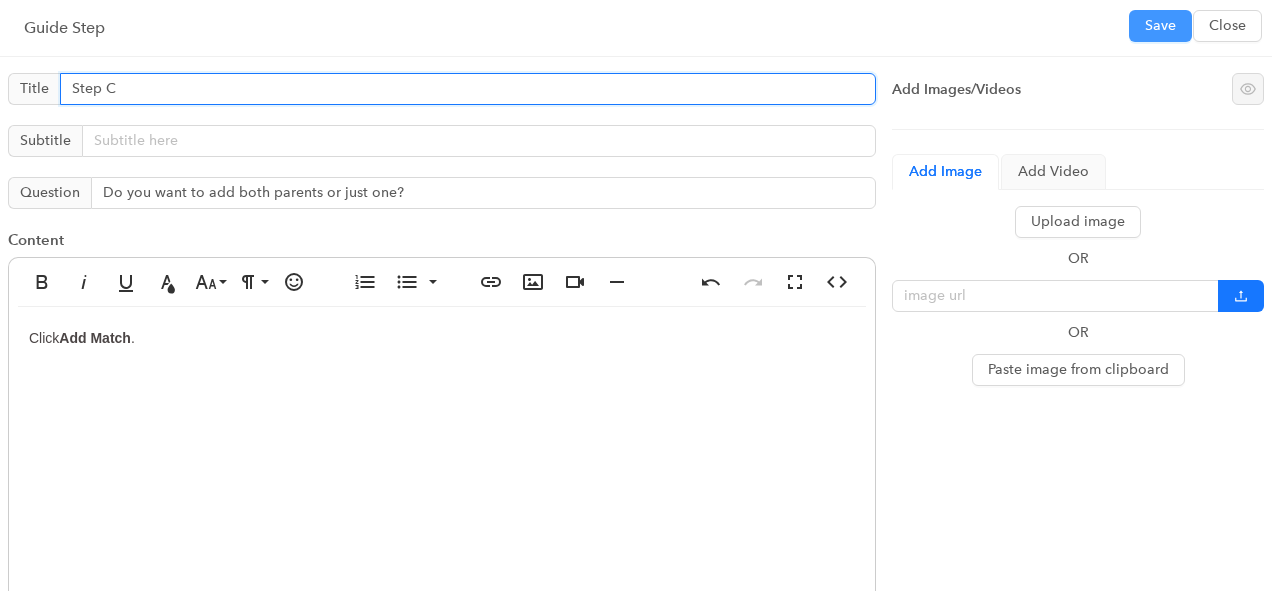type on "Step C" 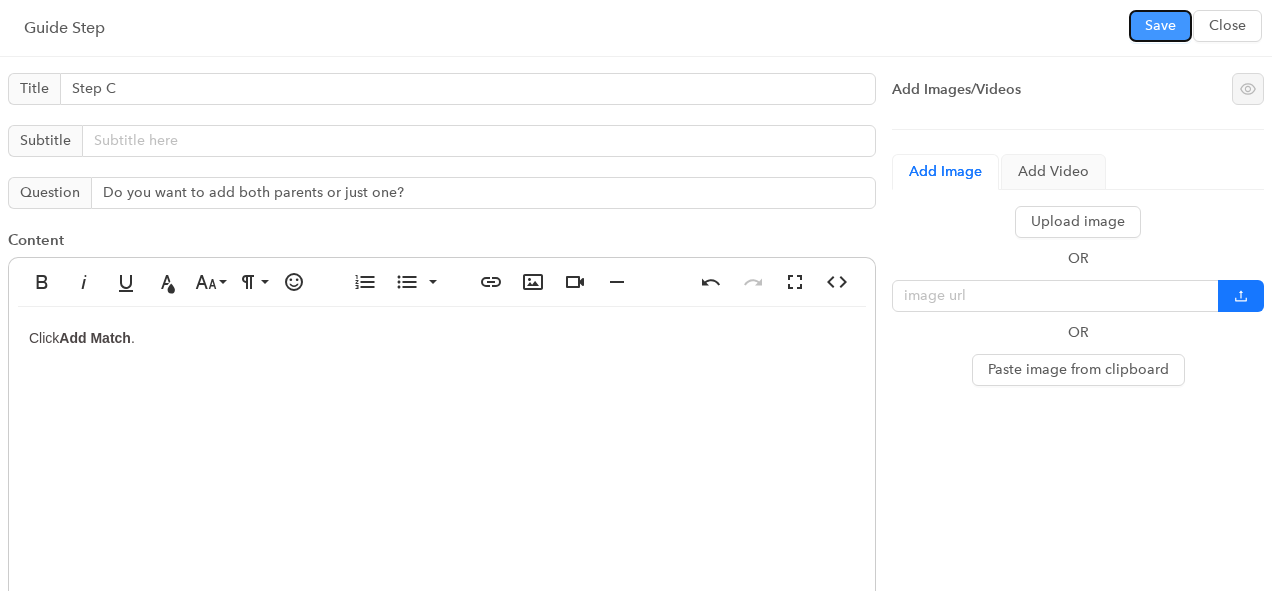 click on "Save" at bounding box center [1160, 26] 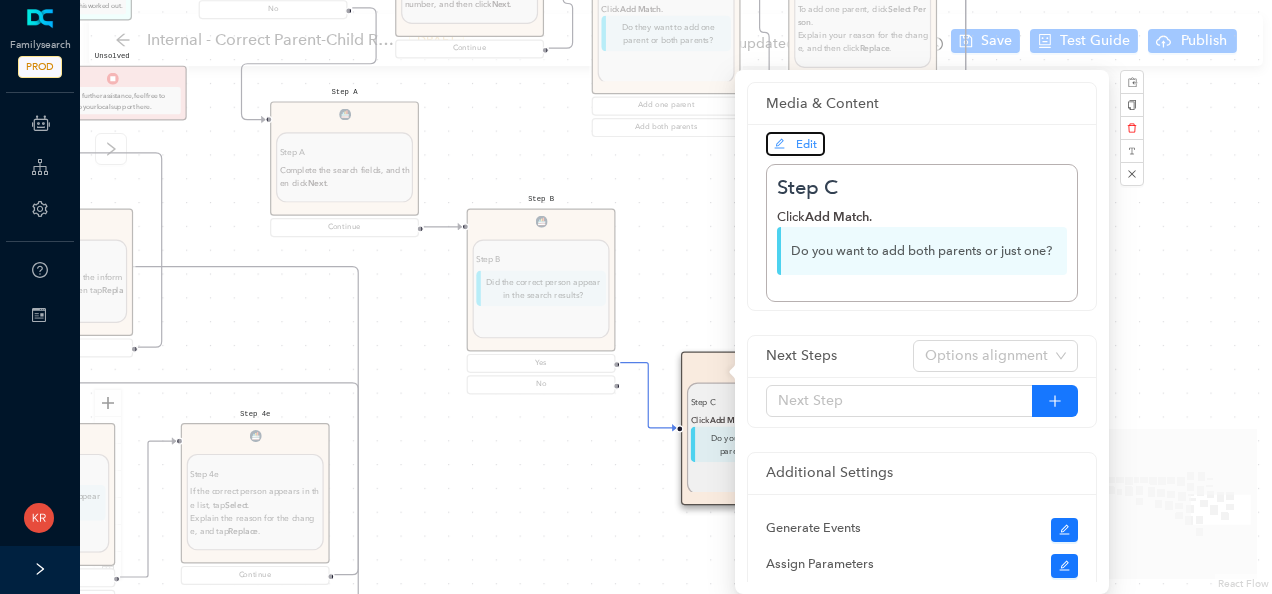 click on "Edit" at bounding box center [806, 144] 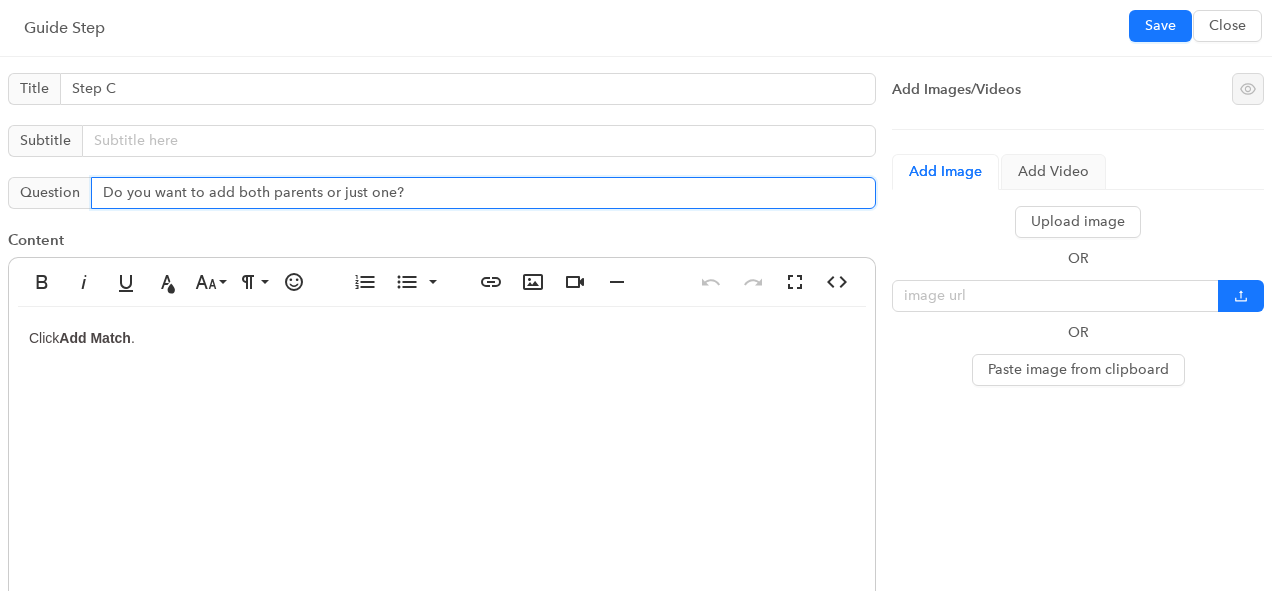 click on "Do you want to add both parents or just one?" at bounding box center [483, 193] 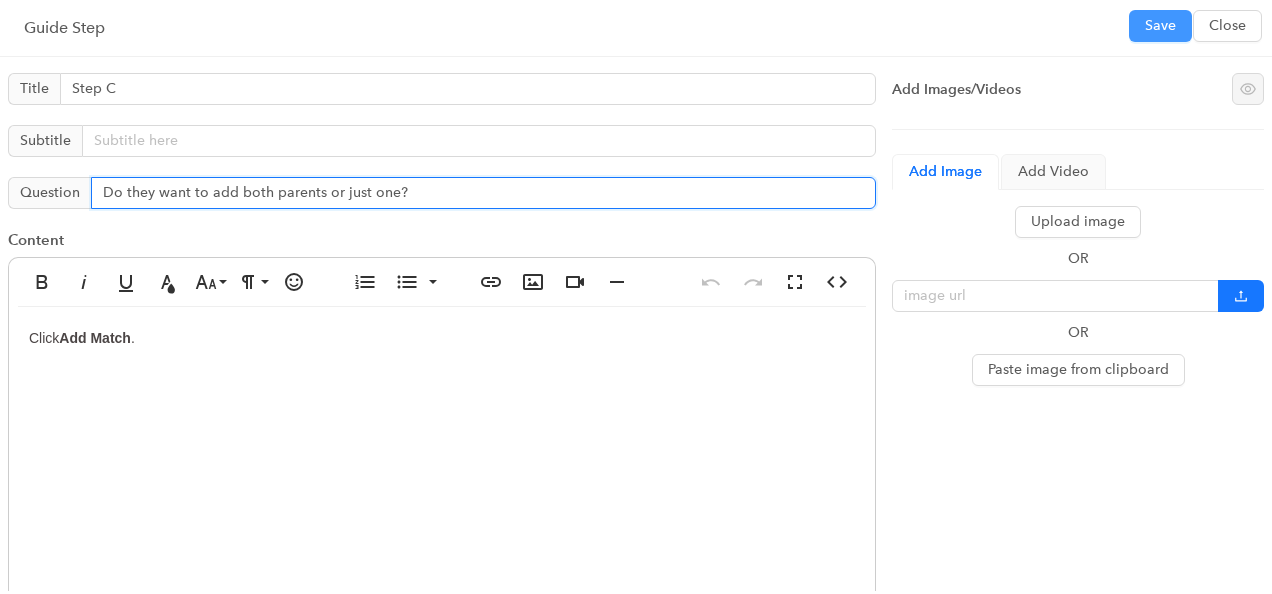 type on "Do they want to add both parents or just one?" 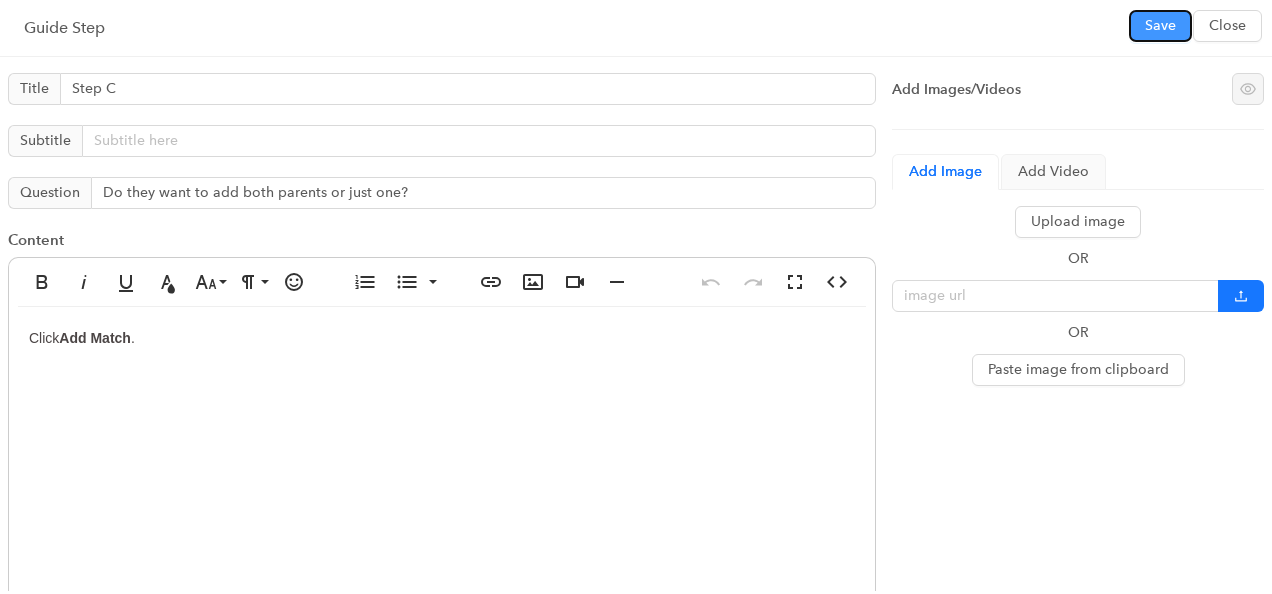 click on "Save" at bounding box center (1160, 26) 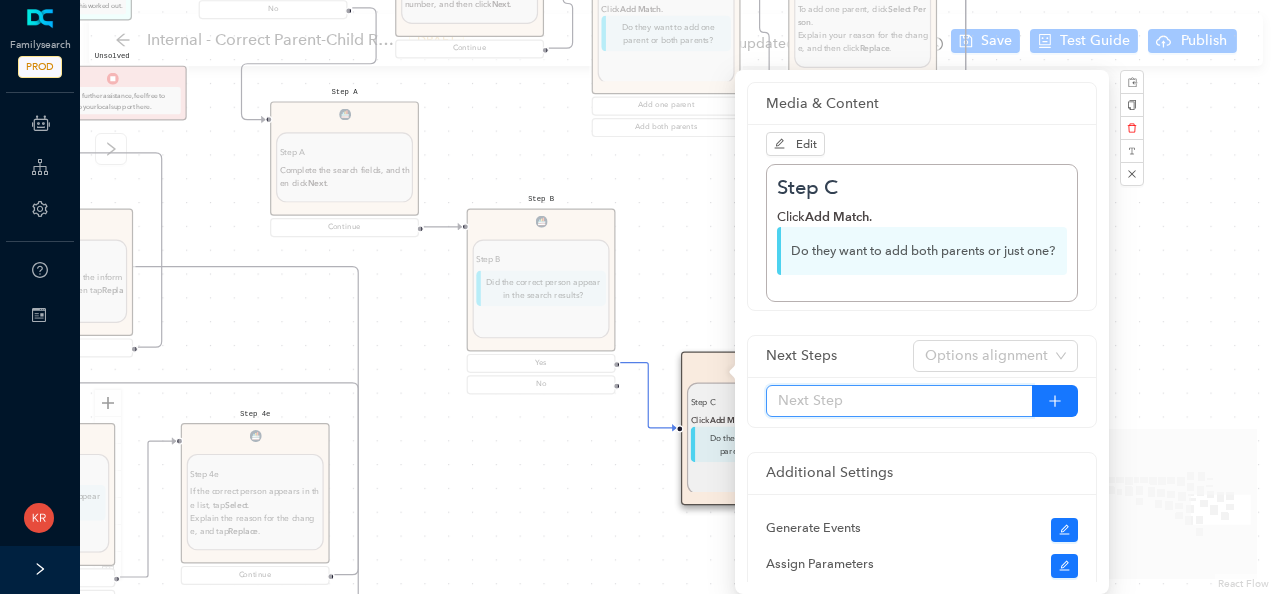 click at bounding box center (899, 401) 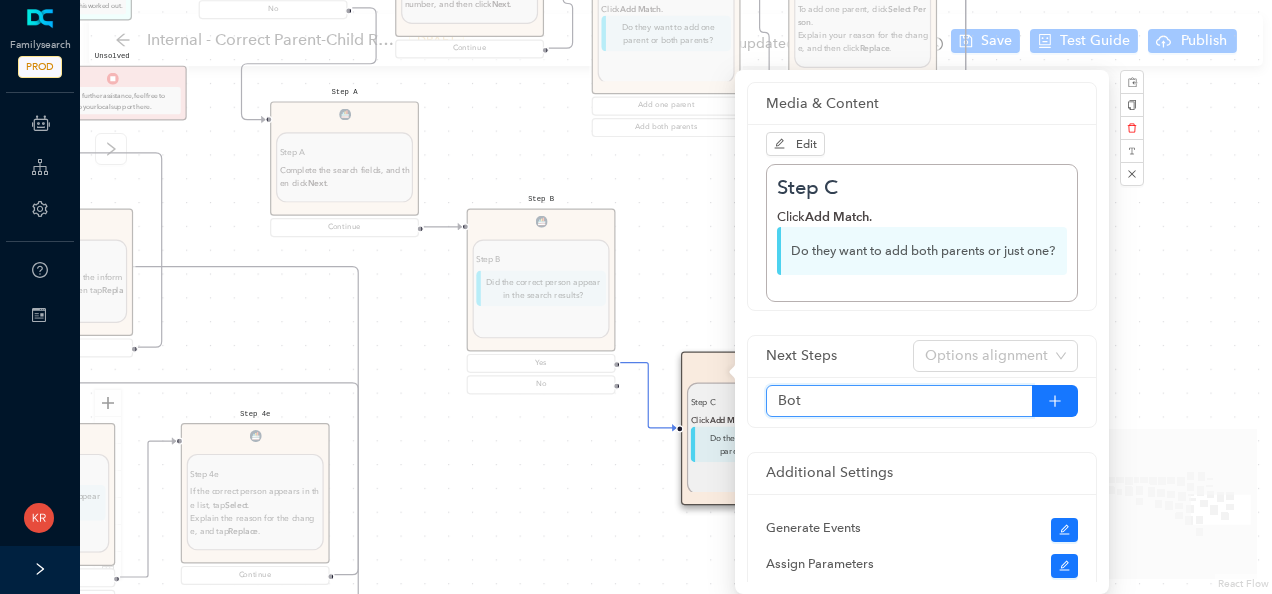 type on "Both" 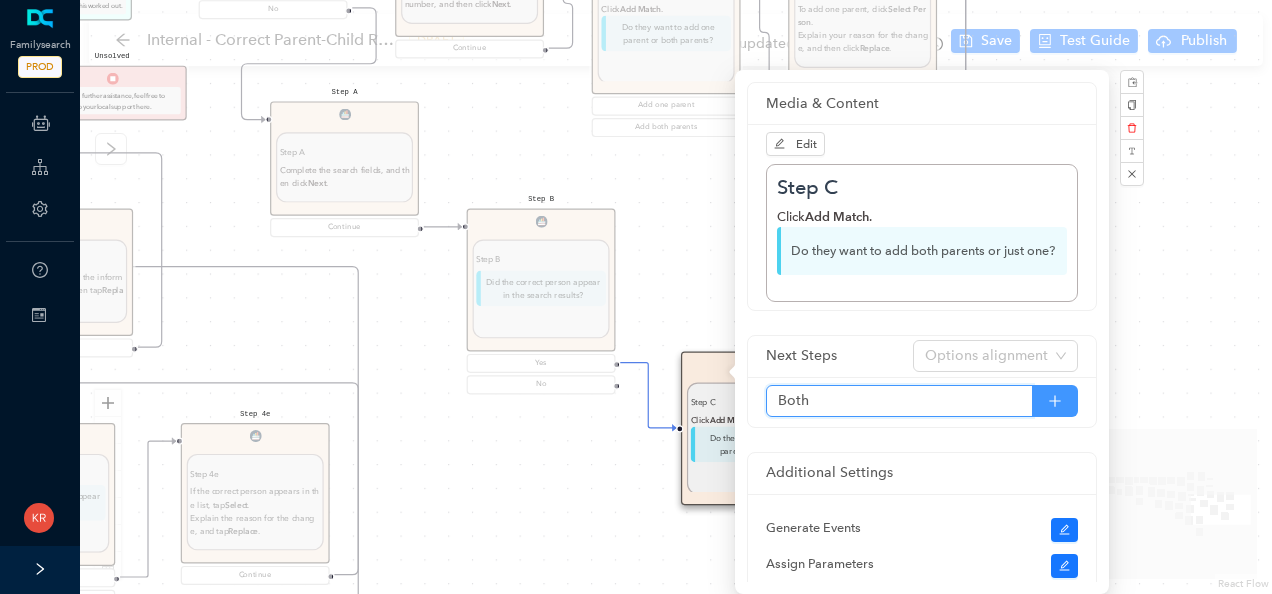 click at bounding box center (1055, 401) 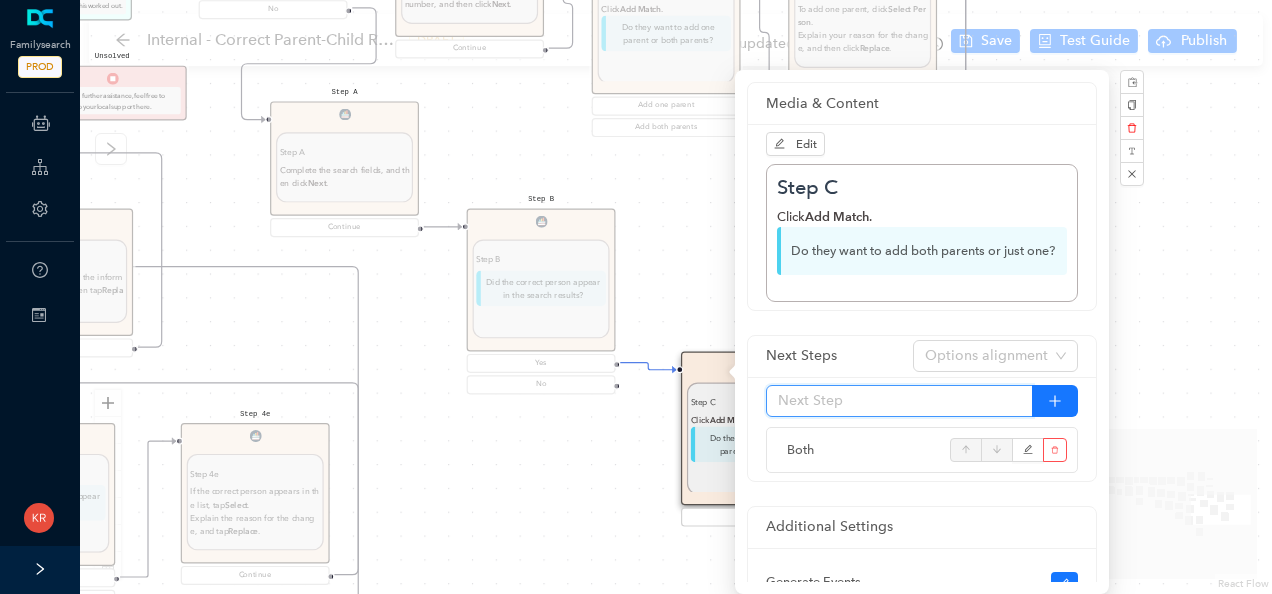 click at bounding box center [899, 401] 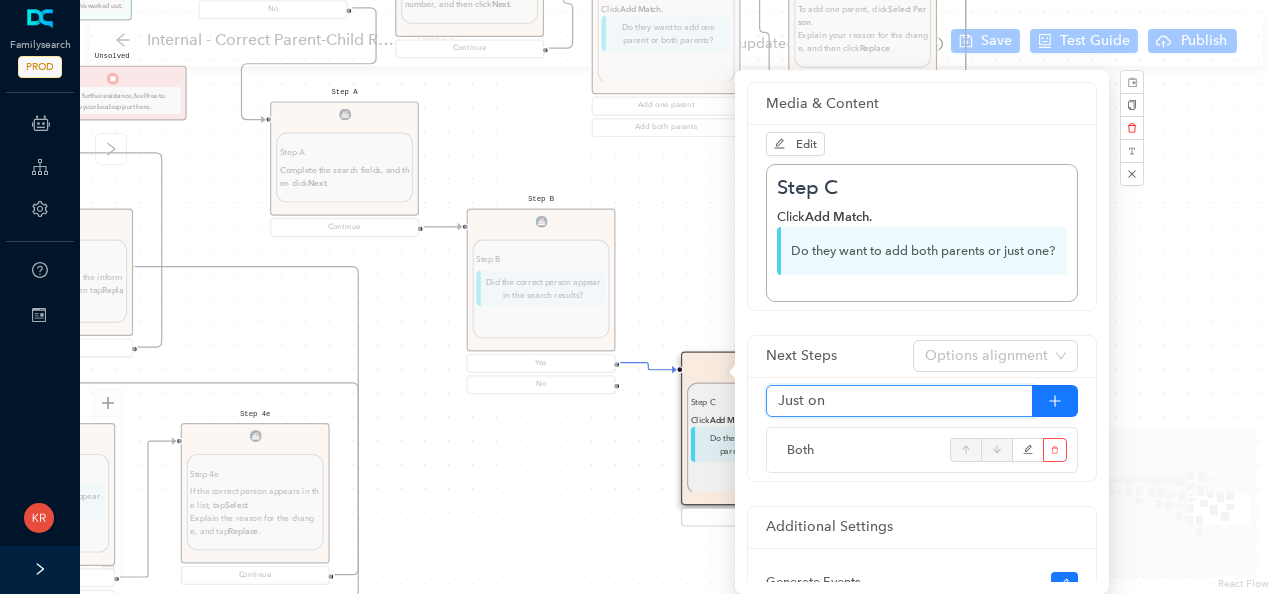 type on "Just one" 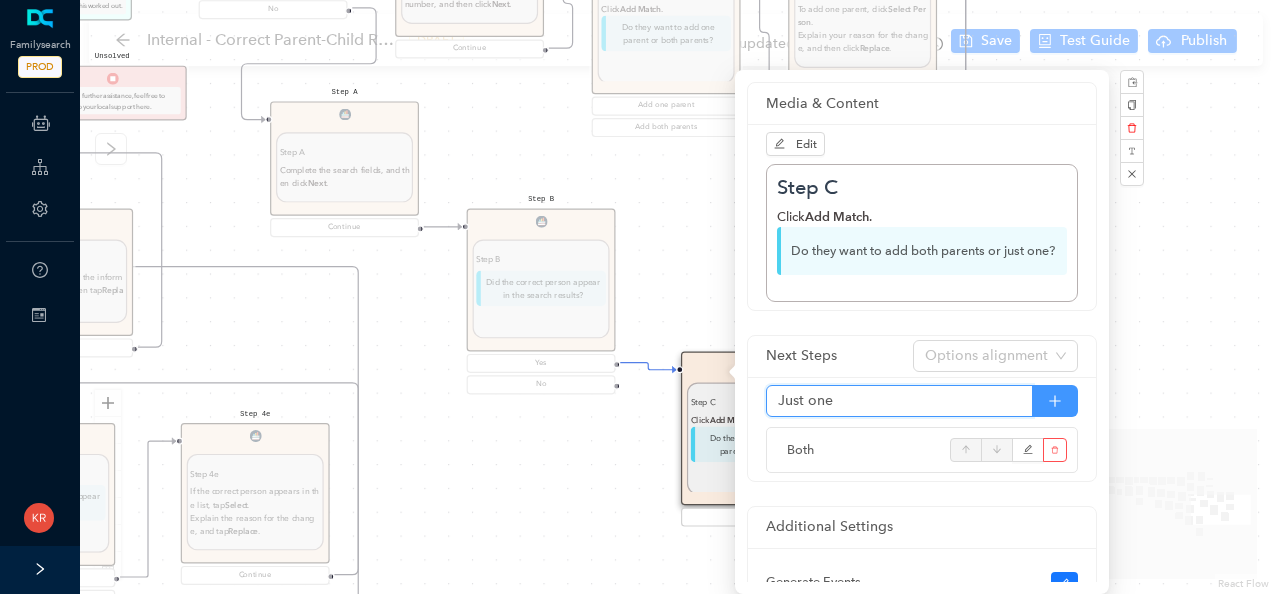 click 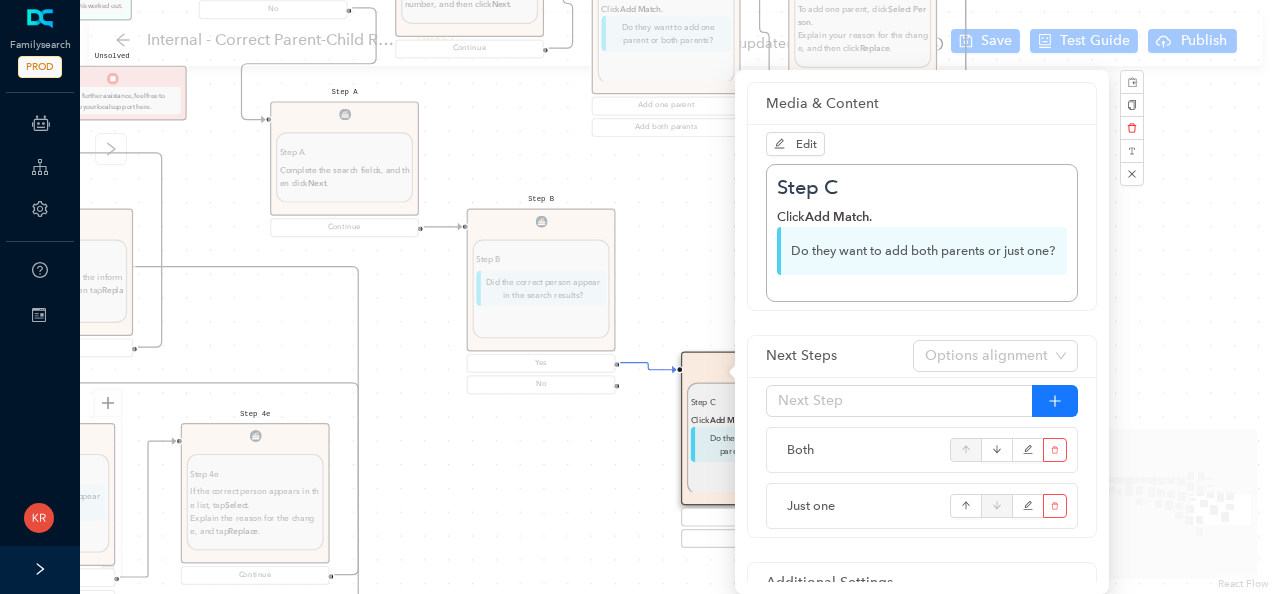 click on "Start Welcome Welcome Welcome! Let's get started. Get Started DISCLAIMER DISCLAIMER Inform the patron of this disclaimer: "Correcting parent-child relationships usually requires some analysis before you begin. Two kinds of problems can exist: duplicate records or incorrect relationship links. If the patron makes a mistake during this process, do not worry. They can  undo any changes they made  by going through the Latest Changes feature. When they remove a child's record from a family's records, the child's record stays in Family Tree. If the child is linked to spouses and children, he or she remains linked to them. Similarly, when they remove parents from a relationship to a child, the Family Tree record for each parent remains in Family Tree." Continue Before you begin Before you begin Help the patron figure out what the exact issue is: If the child does not belong in the family, remove or replace the child's link to the parents. the spouse  of the correct parent. If the ID numbers are different,  . Tip: ." at bounding box center [676, 297] 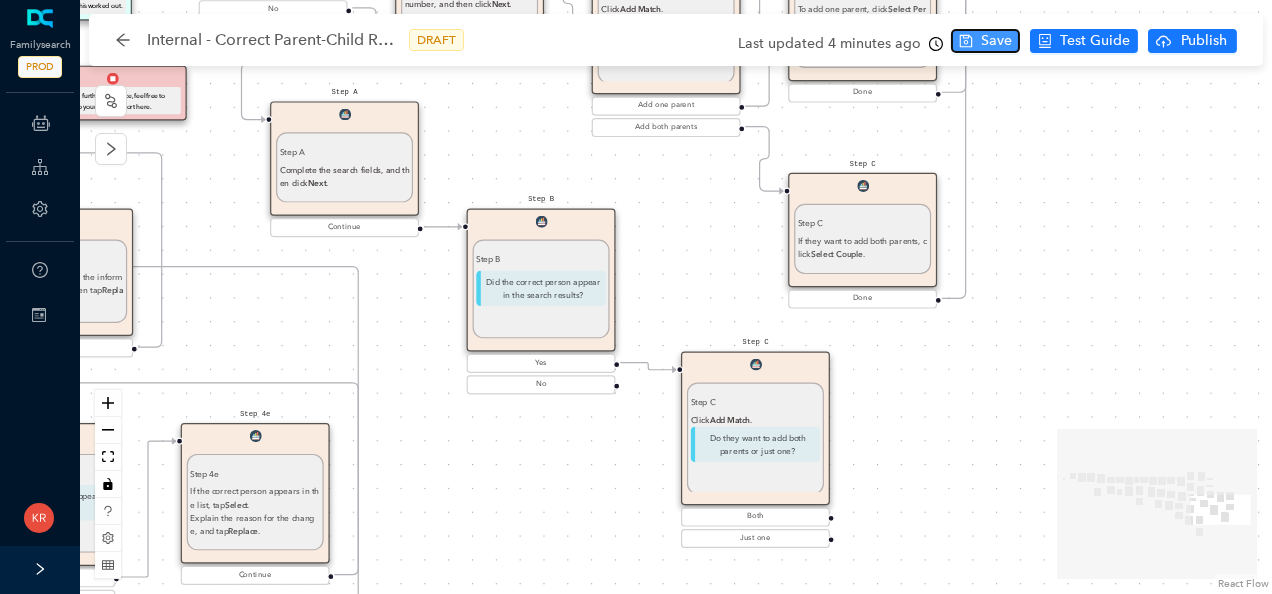 click on "Save" at bounding box center (996, 41) 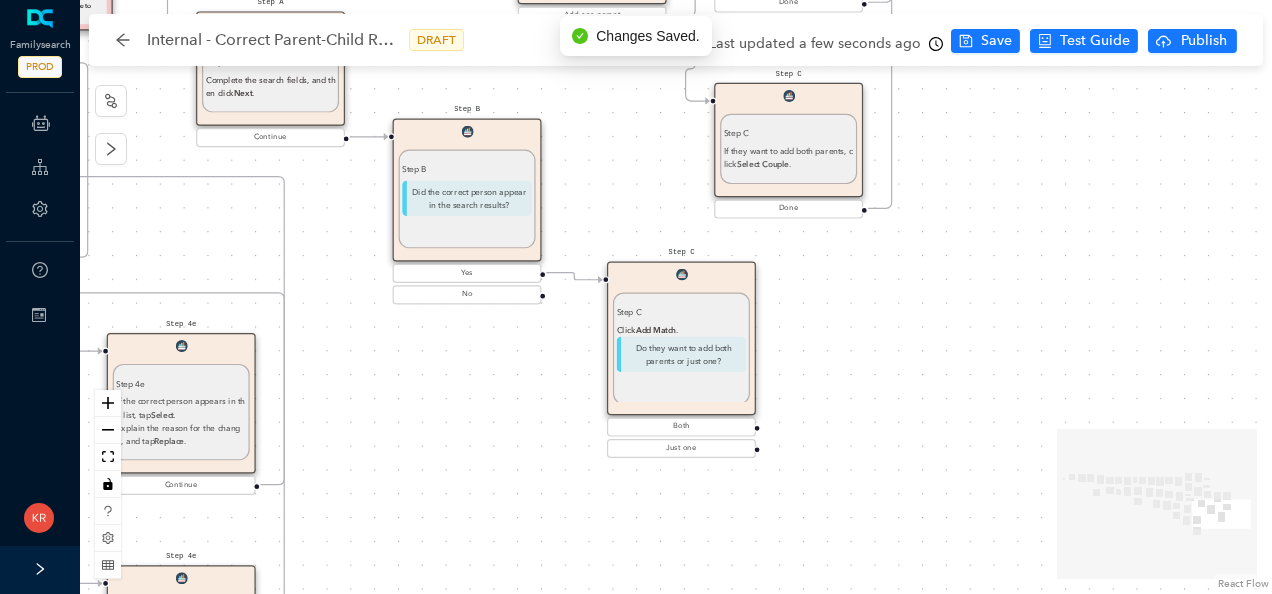 drag, startPoint x: 924, startPoint y: 446, endPoint x: 850, endPoint y: 356, distance: 116.51609 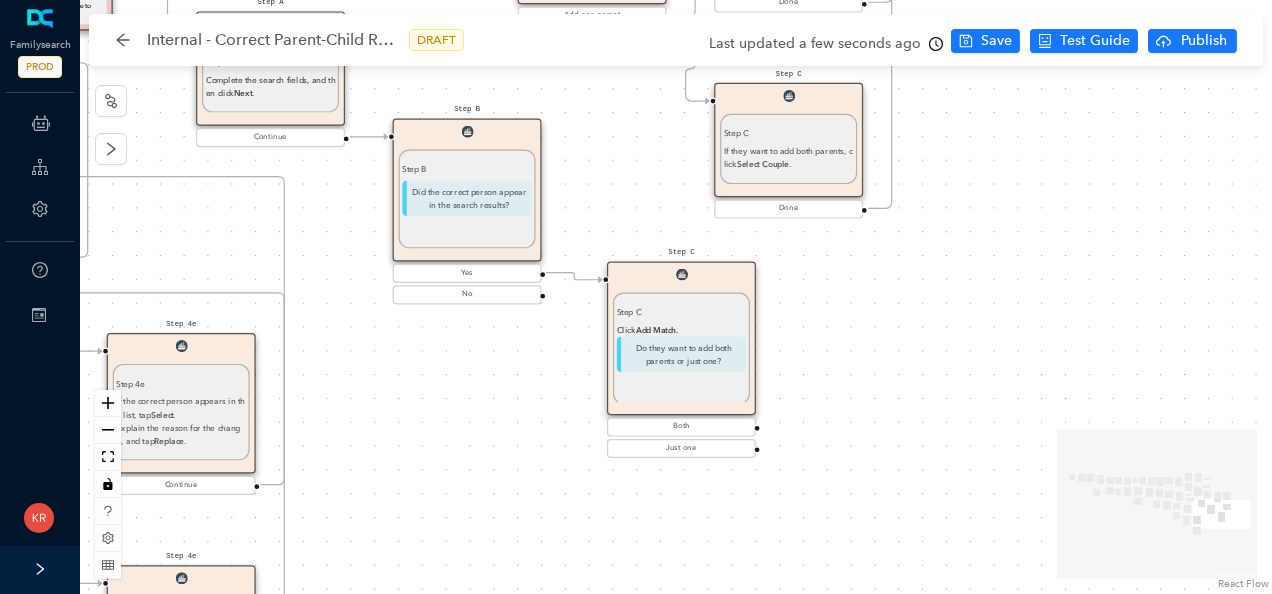 click on "Start Welcome Welcome Welcome! Let's get started. Get Started DISCLAIMER DISCLAIMER Inform the patron of this disclaimer: "Correcting parent-child relationships usually requires some analysis before you begin. Two kinds of problems can exist: duplicate records or incorrect relationship links. If the patron makes a mistake during this process, do not worry. They can  undo any changes they made  by going through the Latest Changes feature. When they remove a child's record from a family's records, the child's record stays in Family Tree. If the child is linked to spouses and children, he or she remains linked to them. Similarly, when they remove parents from a relationship to a child, the Family Tree record for each parent remains in Family Tree." Continue Before you begin Before you begin Help the patron figure out what the exact issue is: If the child does not belong in the family, remove or replace the child's link to the parents. the spouse  of the correct parent. If the ID numbers are different,  . Tip: ." at bounding box center (676, 297) 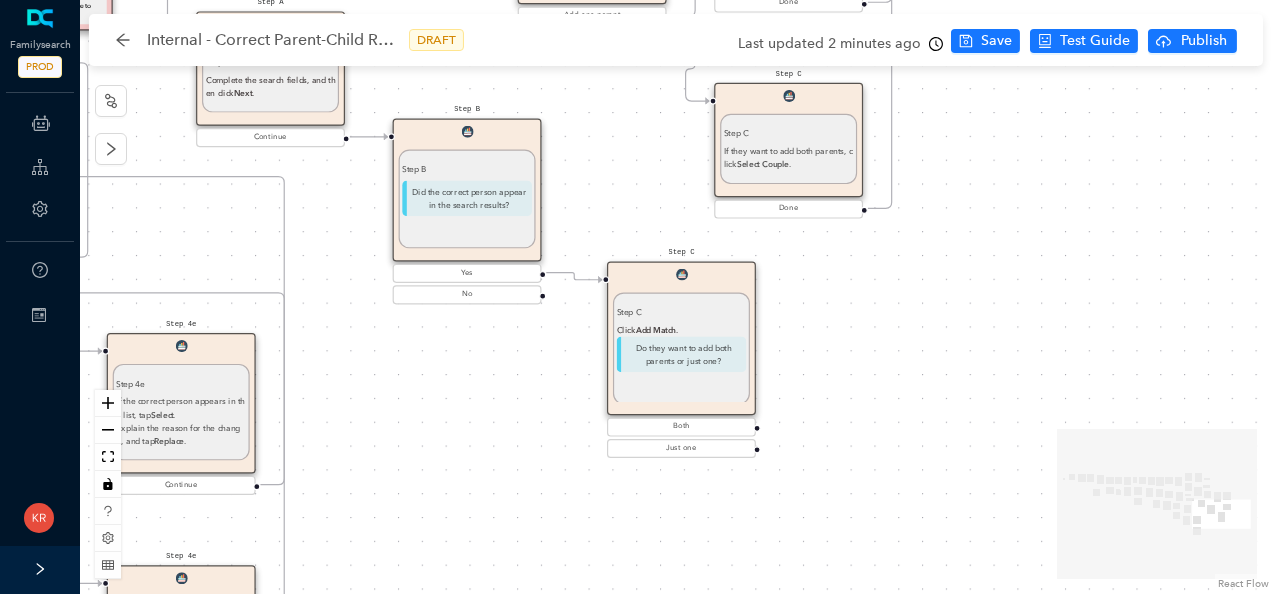 click on "Start Welcome Welcome Welcome! Let's get started. Get Started DISCLAIMER DISCLAIMER Inform the patron of this disclaimer: "Correcting parent-child relationships usually requires some analysis before you begin. Two kinds of problems can exist: duplicate records or incorrect relationship links. If the patron makes a mistake during this process, do not worry. They can  undo any changes they made  by going through the Latest Changes feature. When they remove a child's record from a family's records, the child's record stays in Family Tree. If the child is linked to spouses and children, he or she remains linked to them. Similarly, when they remove parents from a relationship to a child, the Family Tree record for each parent remains in Family Tree." Continue Before you begin Before you begin Help the patron figure out what the exact issue is: If the child does not belong in the family, remove or replace the child's link to the parents. the spouse  of the correct parent. If the ID numbers are different,  . Tip: ." at bounding box center [676, 297] 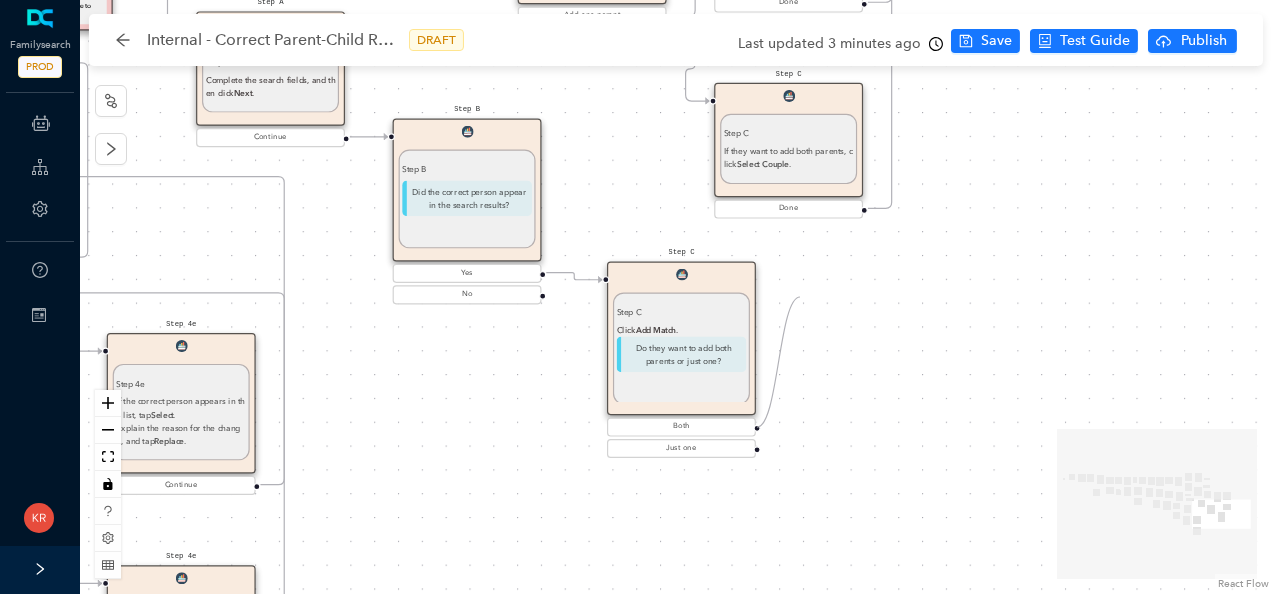 drag, startPoint x: 756, startPoint y: 425, endPoint x: 800, endPoint y: 297, distance: 135.3514 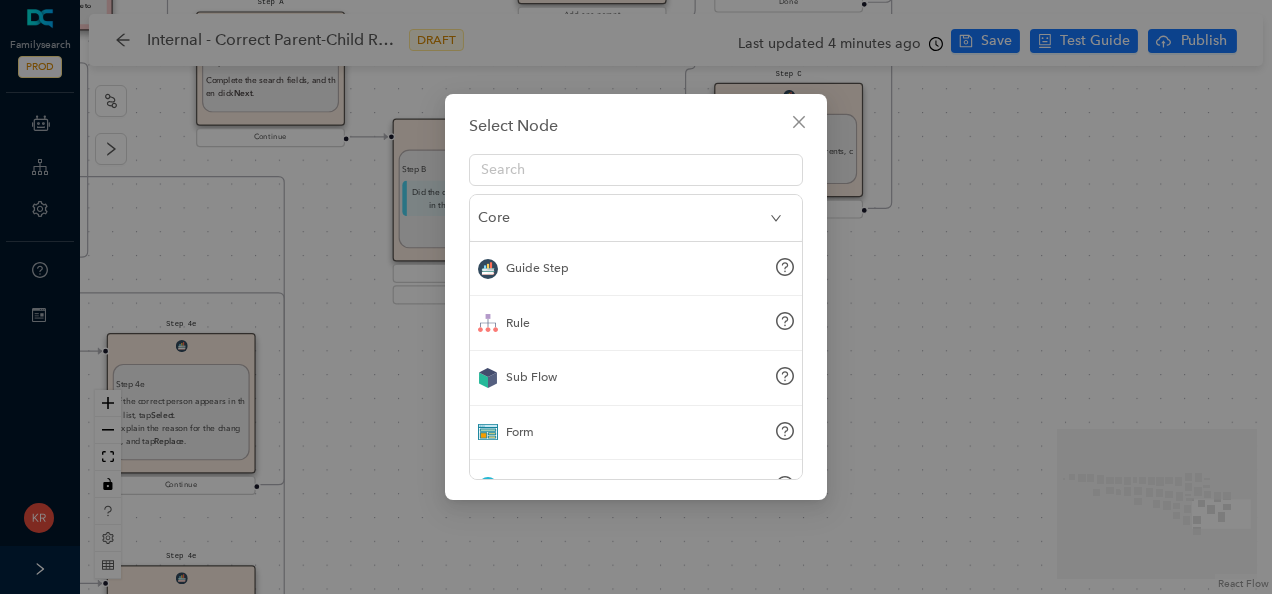 click on "Guide Step" at bounding box center (636, 269) 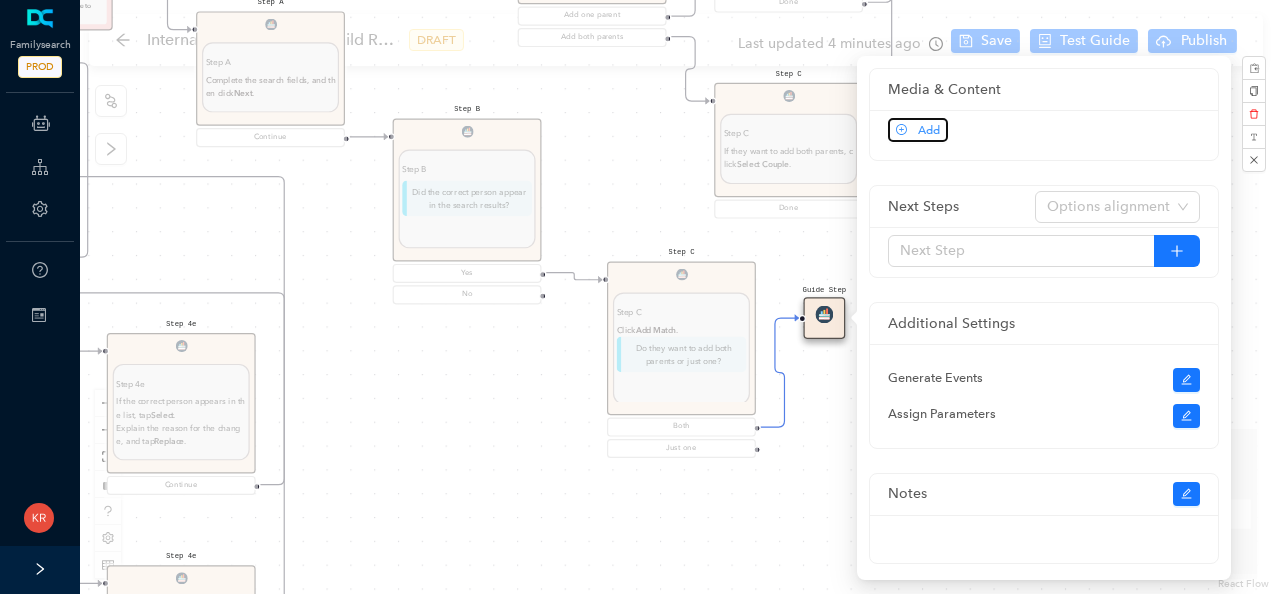 click on "Add" at bounding box center [918, 130] 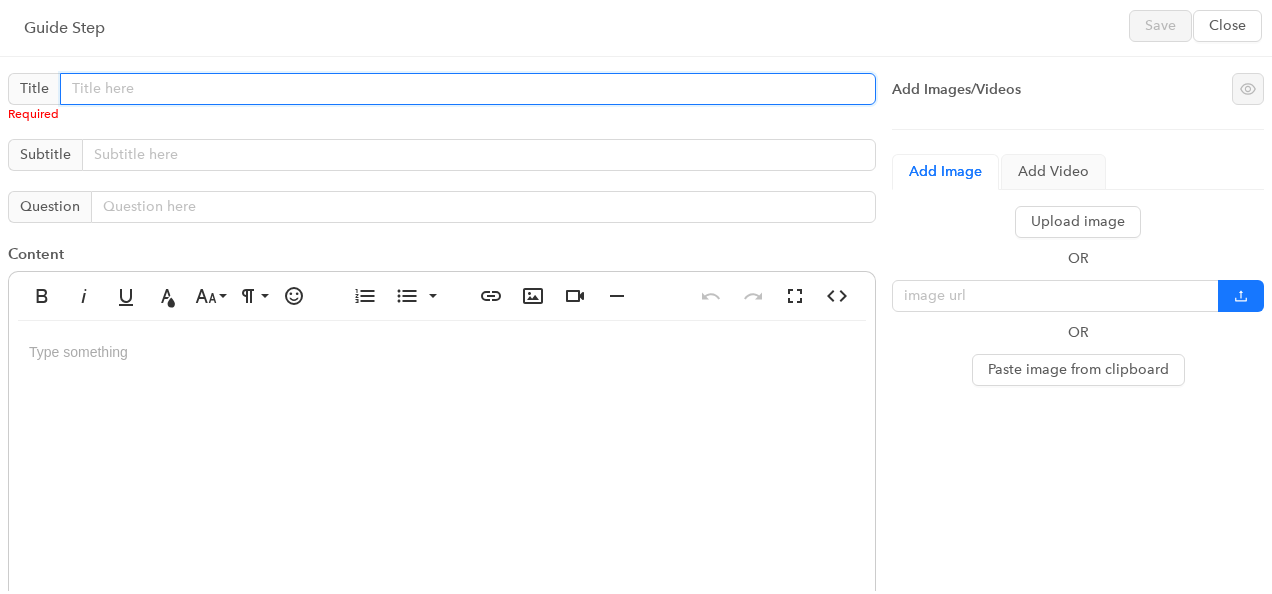 click at bounding box center (468, 89) 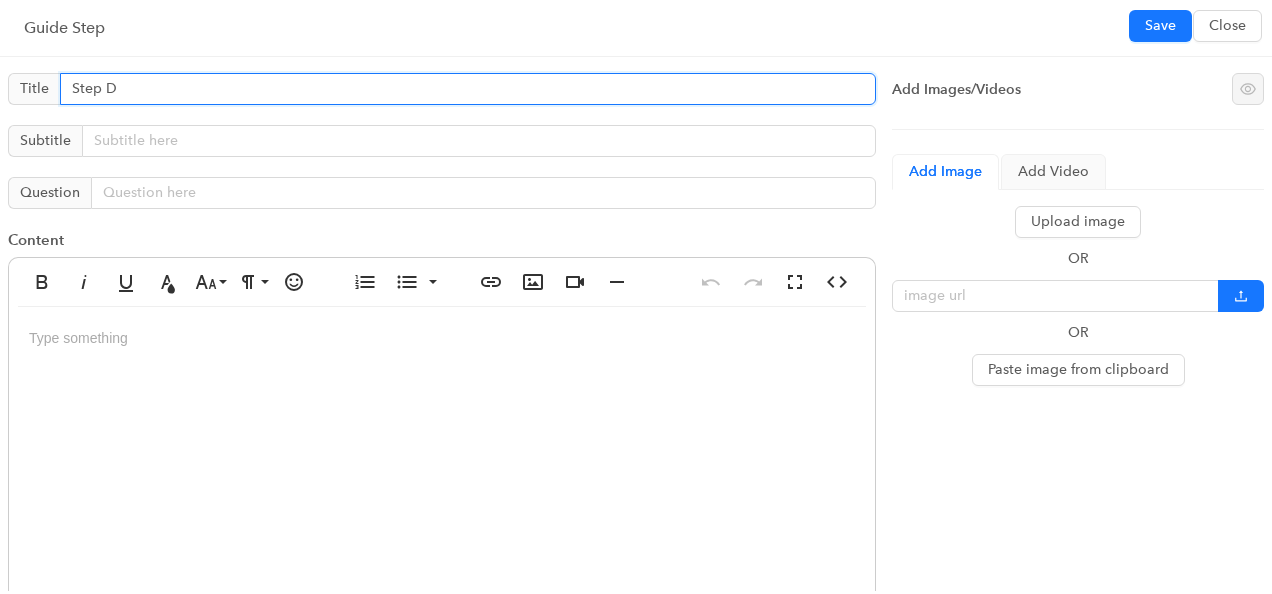 type on "Step D" 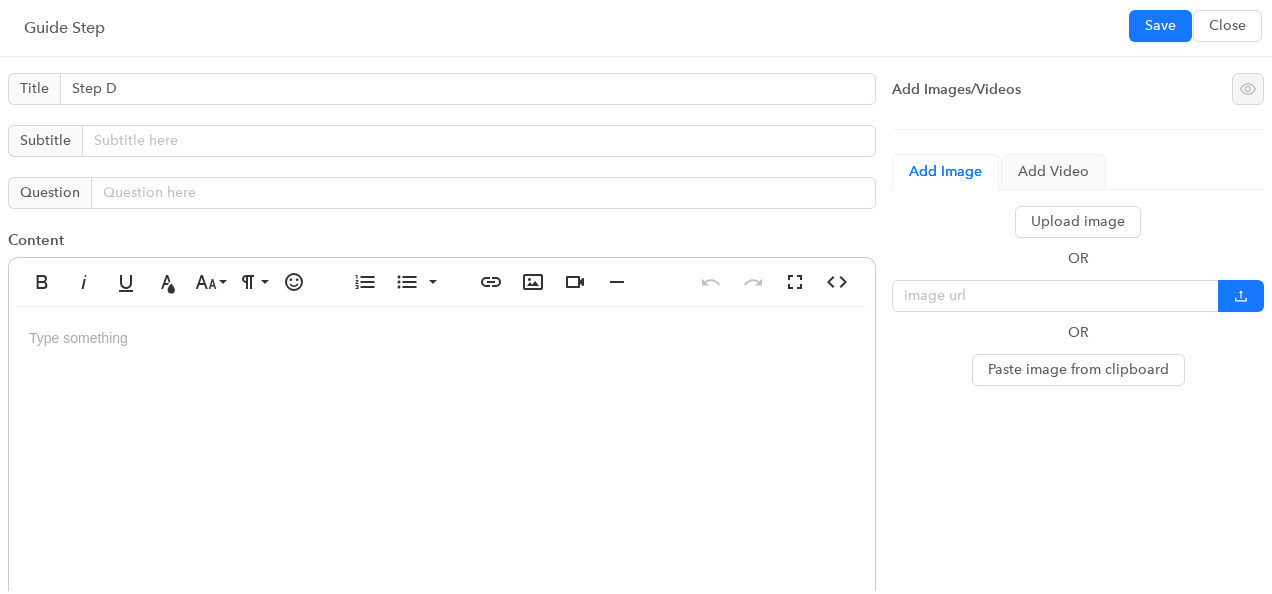 click at bounding box center [442, 507] 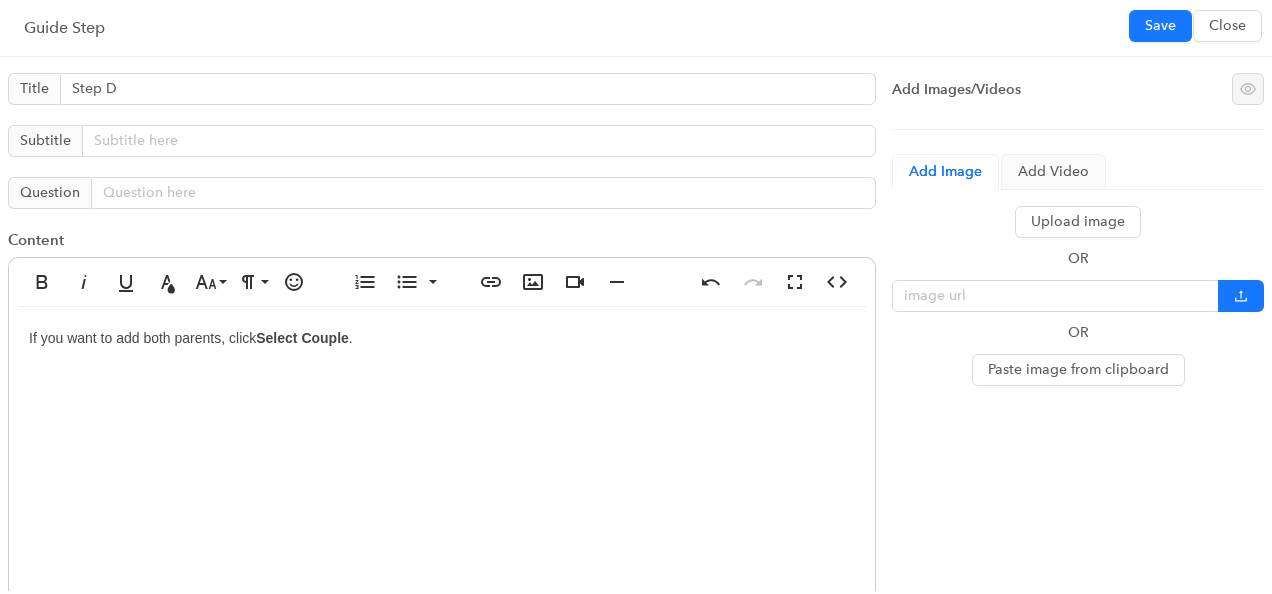 click on "If you want to add both parents, click" at bounding box center [142, 338] 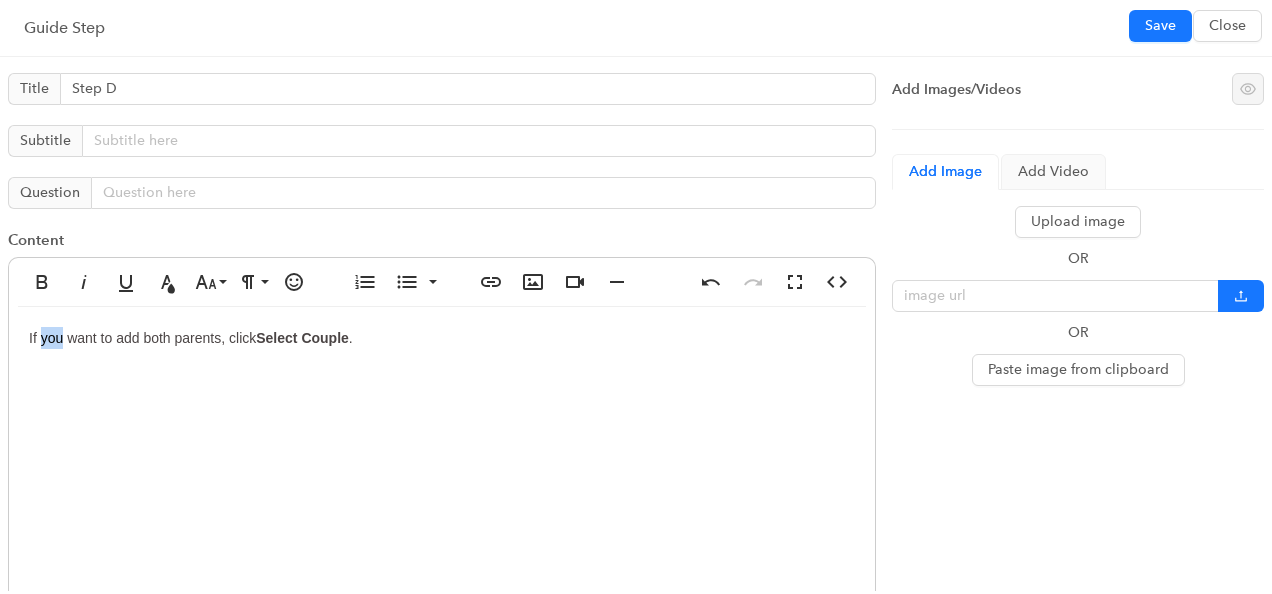 click on "If you want to add both parents, click" at bounding box center (142, 338) 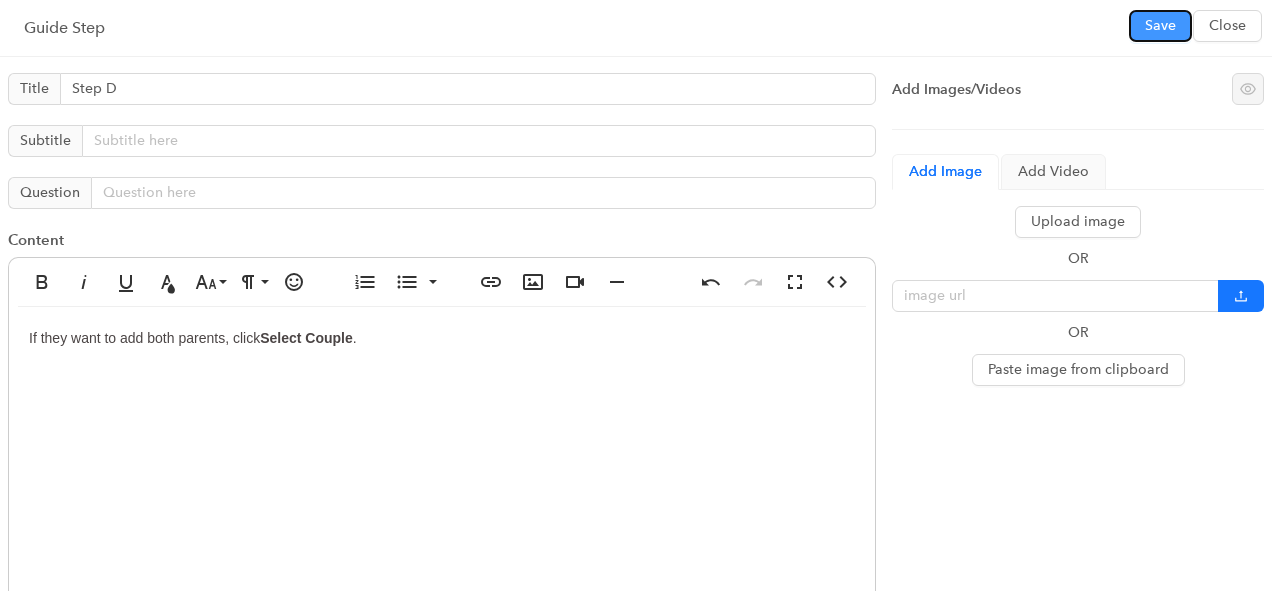 click on "Save" at bounding box center [1160, 26] 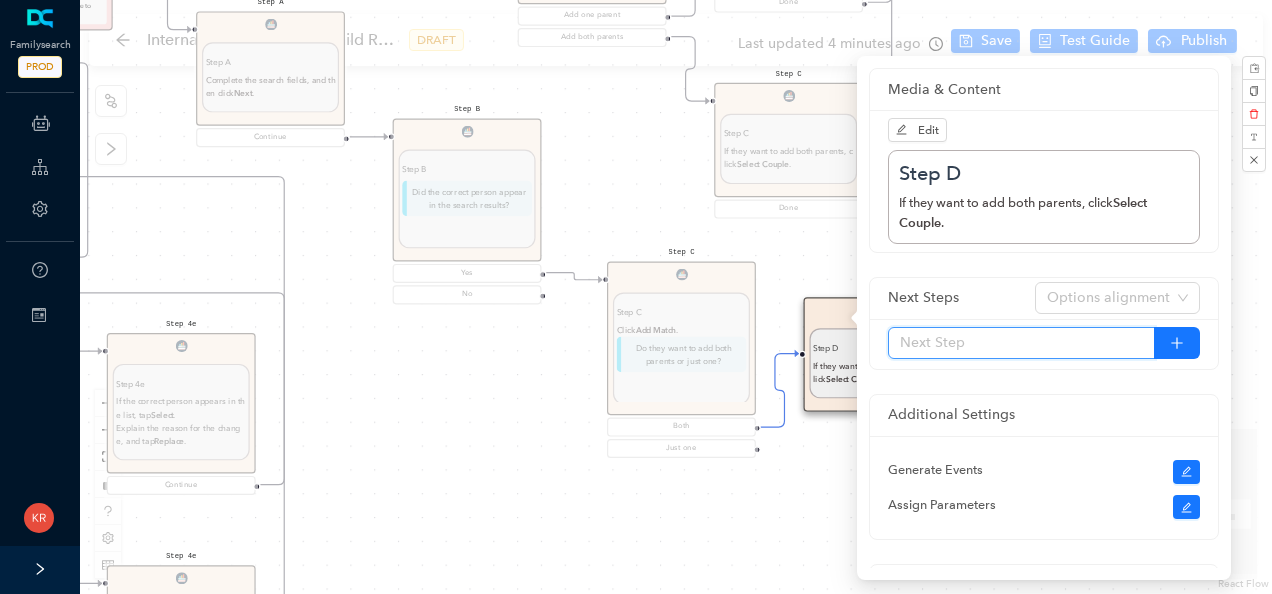 click at bounding box center (1021, 343) 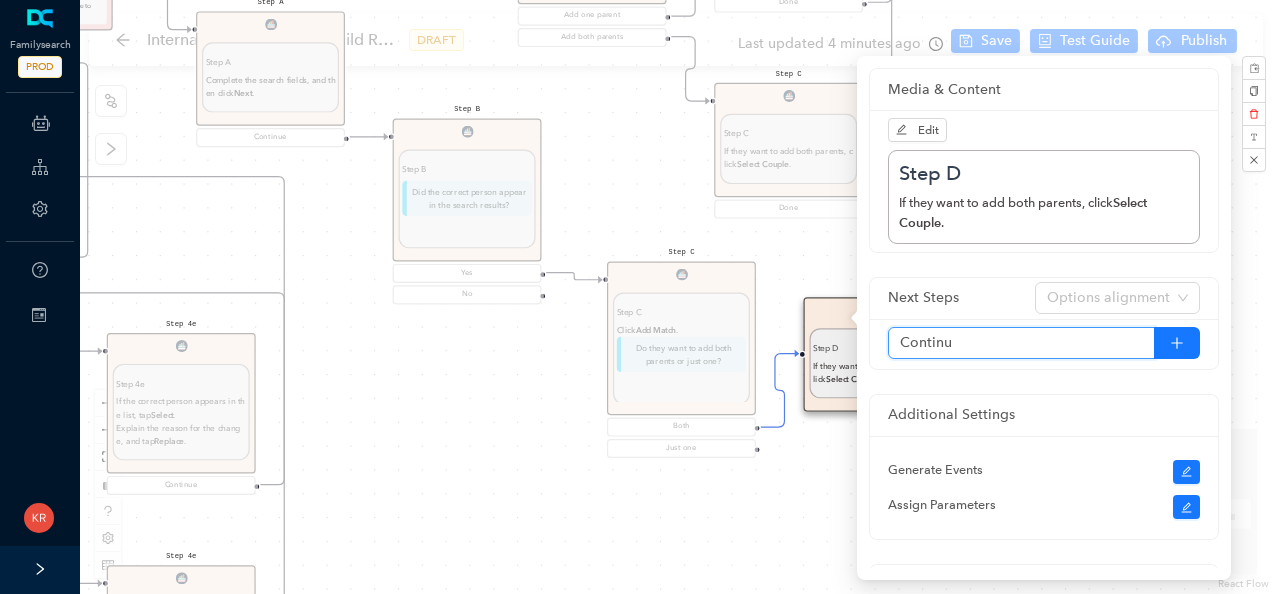 type on "Continue" 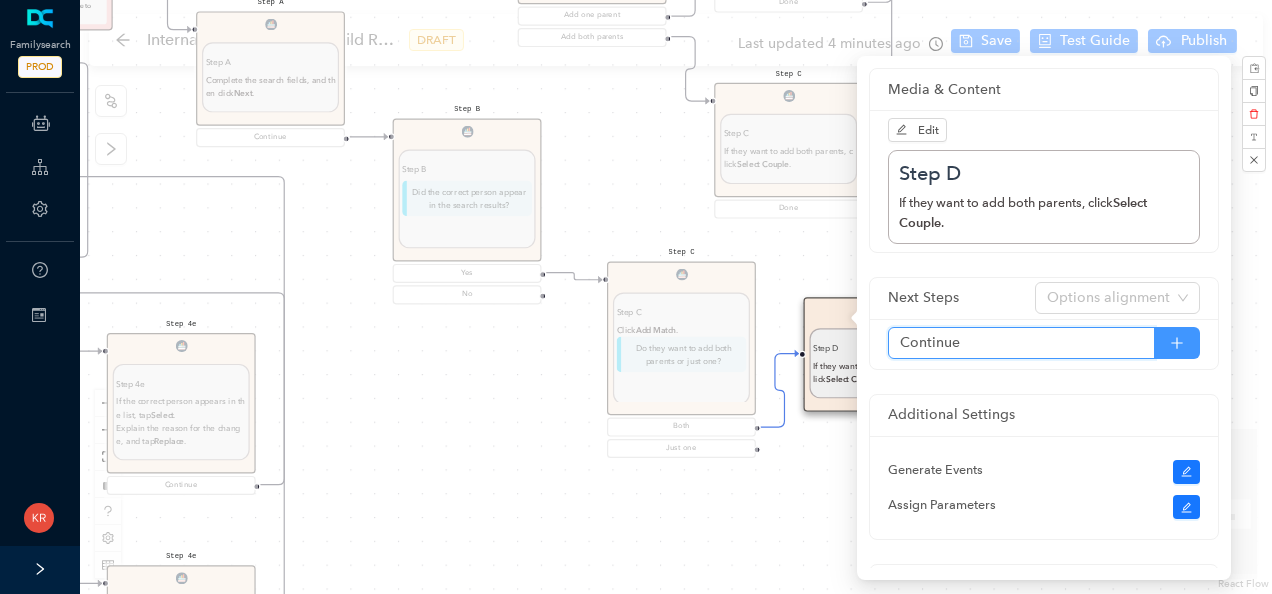 click at bounding box center (1177, 343) 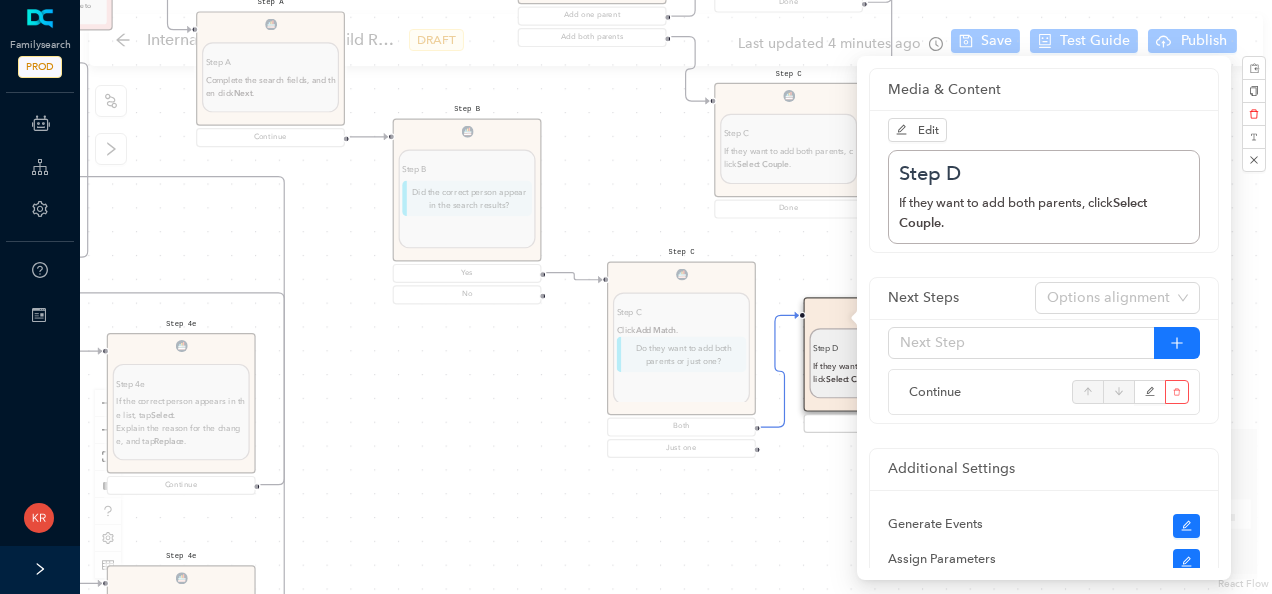 click on "Start Welcome Welcome Welcome! Let's get started. Get Started DISCLAIMER DISCLAIMER Inform the patron of this disclaimer: "Correcting parent-child relationships usually requires some analysis before you begin. Two kinds of problems can exist: duplicate records or incorrect relationship links. If the patron makes a mistake during this process, do not worry. They can  undo any changes they made  by going through the Latest Changes feature. When they remove a child's record from a family's records, the child's record stays in Family Tree. If the child is linked to spouses and children, he or she remains linked to them. Similarly, when they remove parents from a relationship to a child, the Family Tree record for each parent remains in Family Tree." Continue Before you begin Before you begin Help the patron figure out what the exact issue is: If the child does not belong in the family, remove or replace the child's link to the parents. the spouse  of the correct parent. If the ID numbers are different,  . Tip: ." at bounding box center [676, 297] 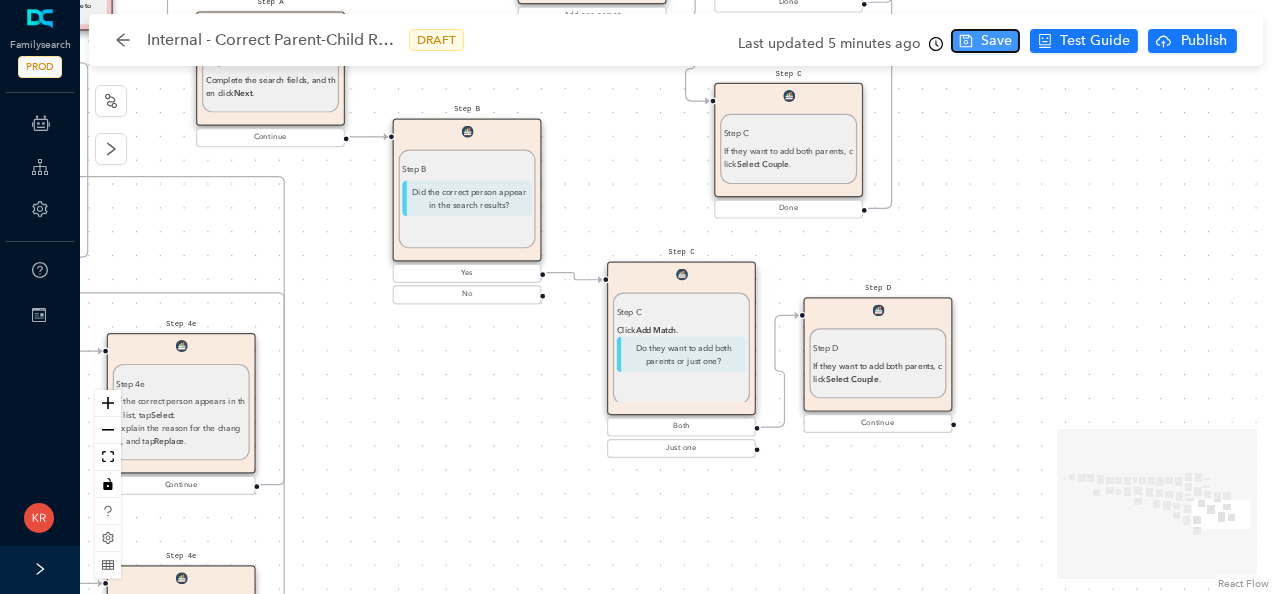 click on "Save" at bounding box center [996, 41] 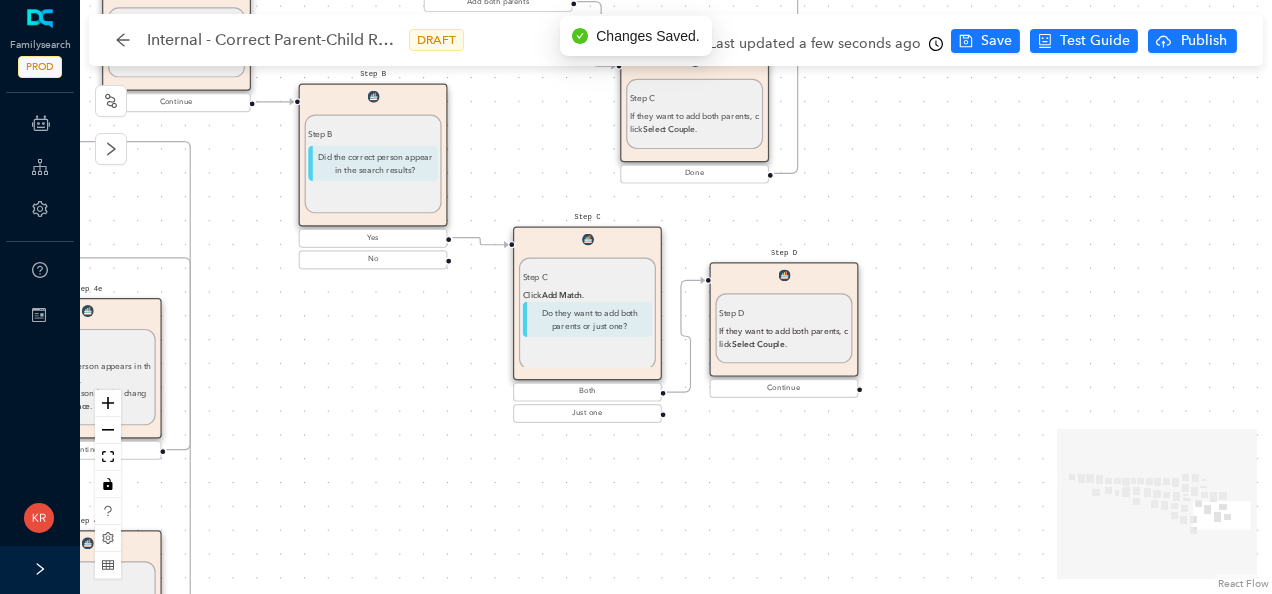 drag, startPoint x: 1012, startPoint y: 267, endPoint x: 898, endPoint y: 220, distance: 123.308556 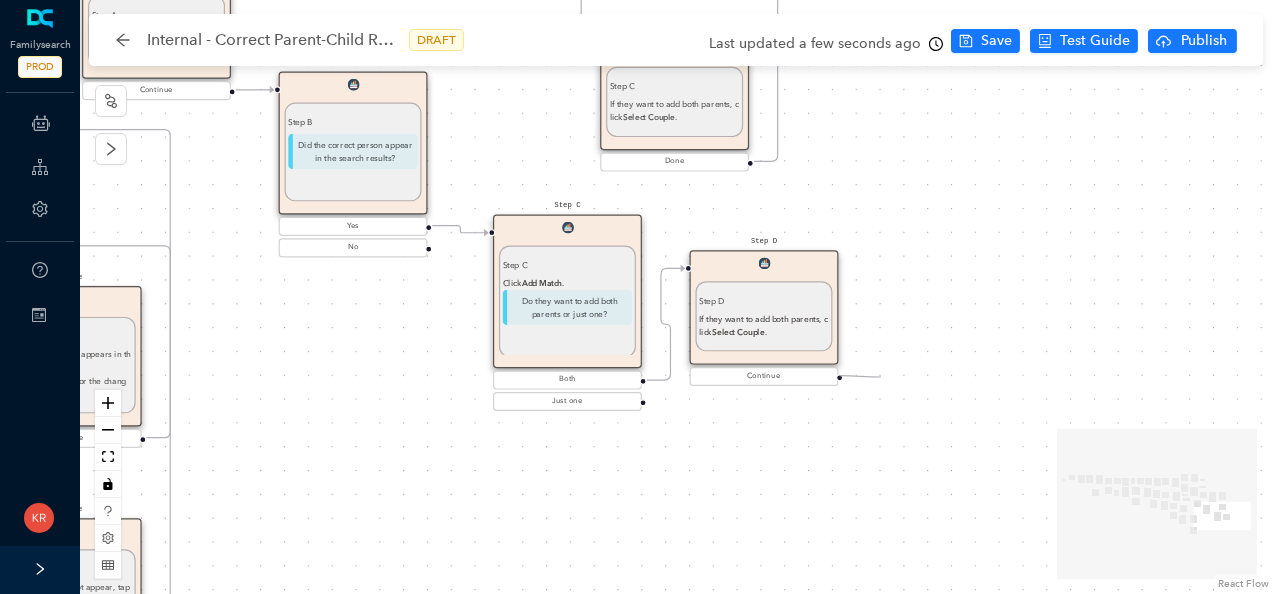 drag, startPoint x: 838, startPoint y: 374, endPoint x: 881, endPoint y: 377, distance: 43.104523 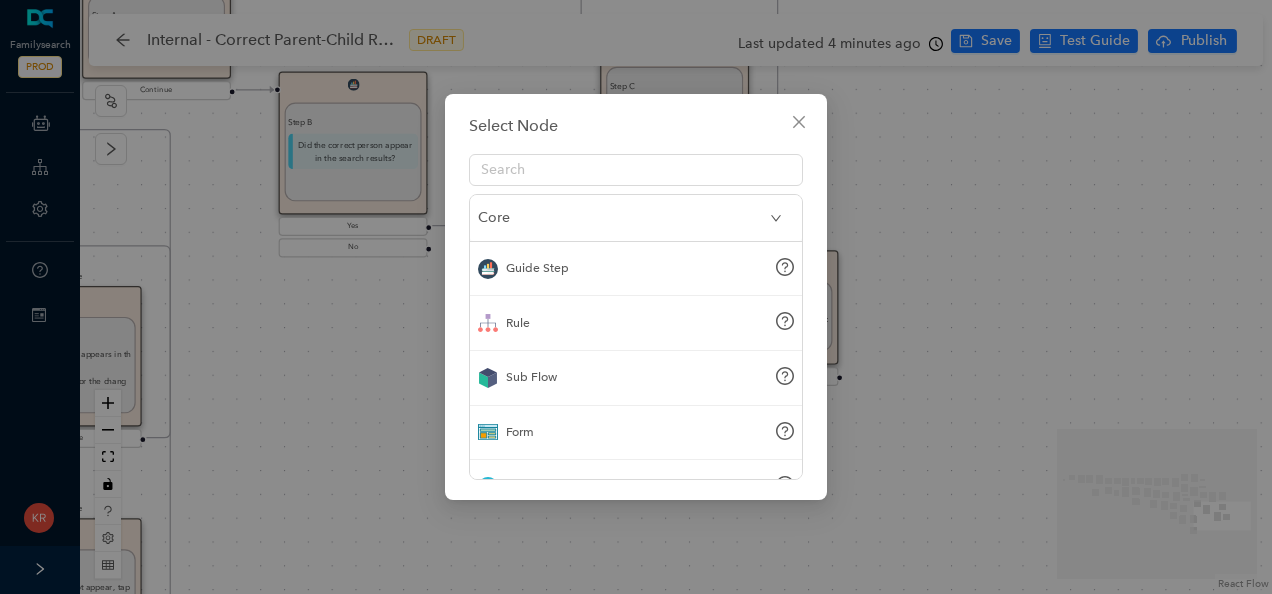 click on "Guide Step" at bounding box center [636, 269] 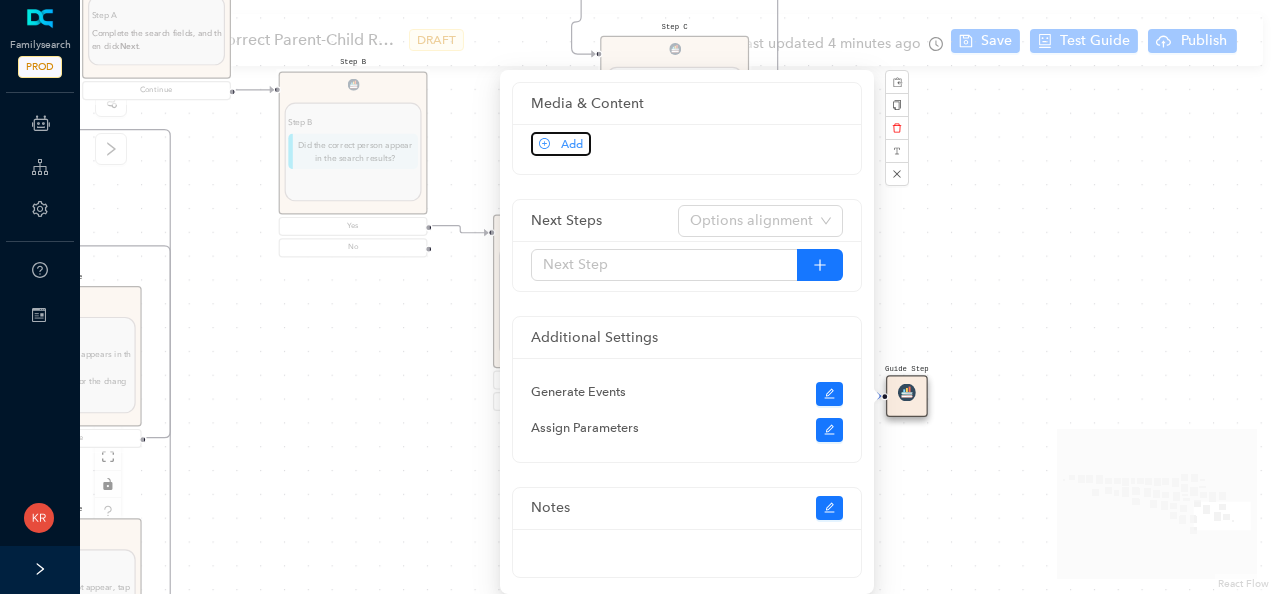 click on "Add" at bounding box center (572, 144) 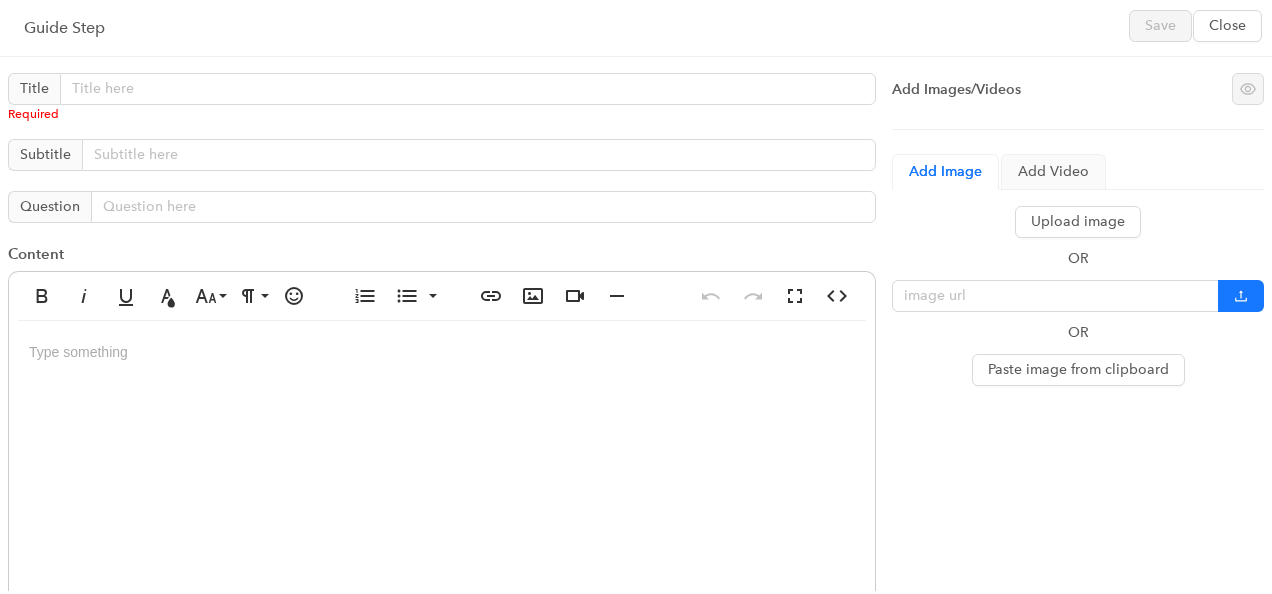 click at bounding box center (442, 521) 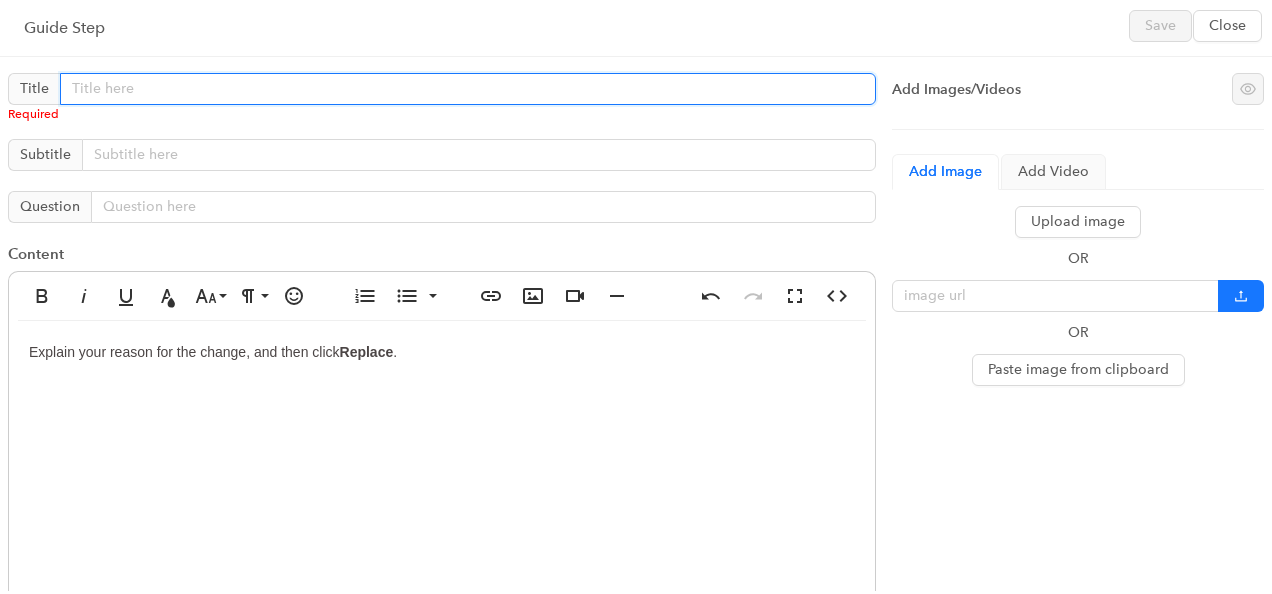 click at bounding box center (468, 89) 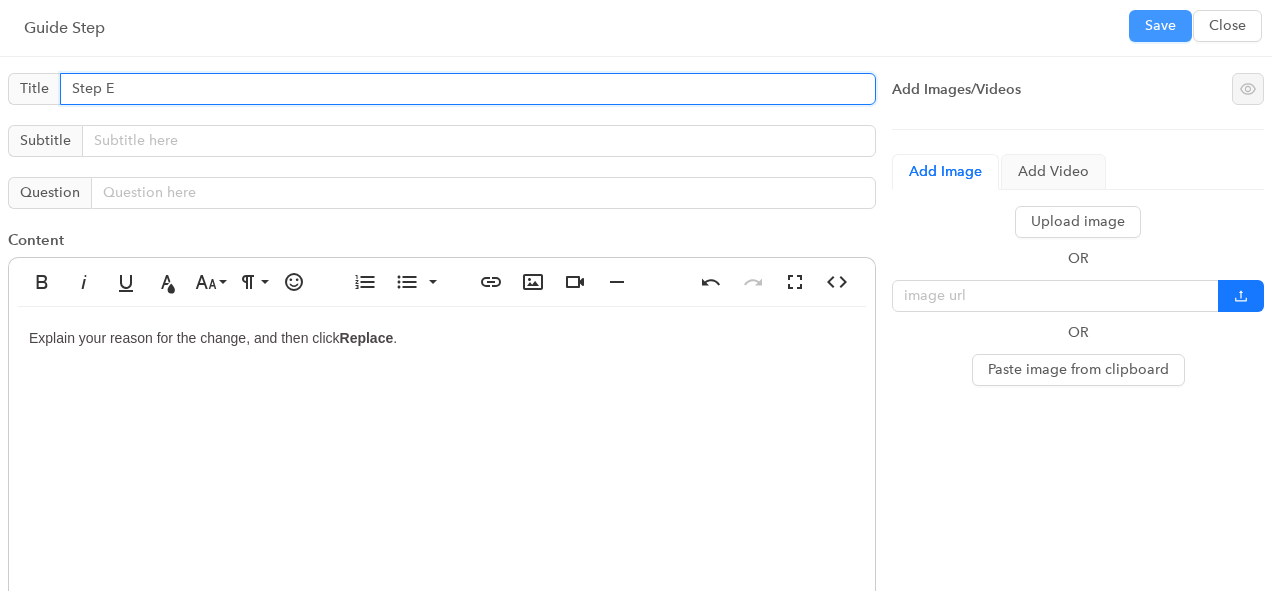 type on "Step E" 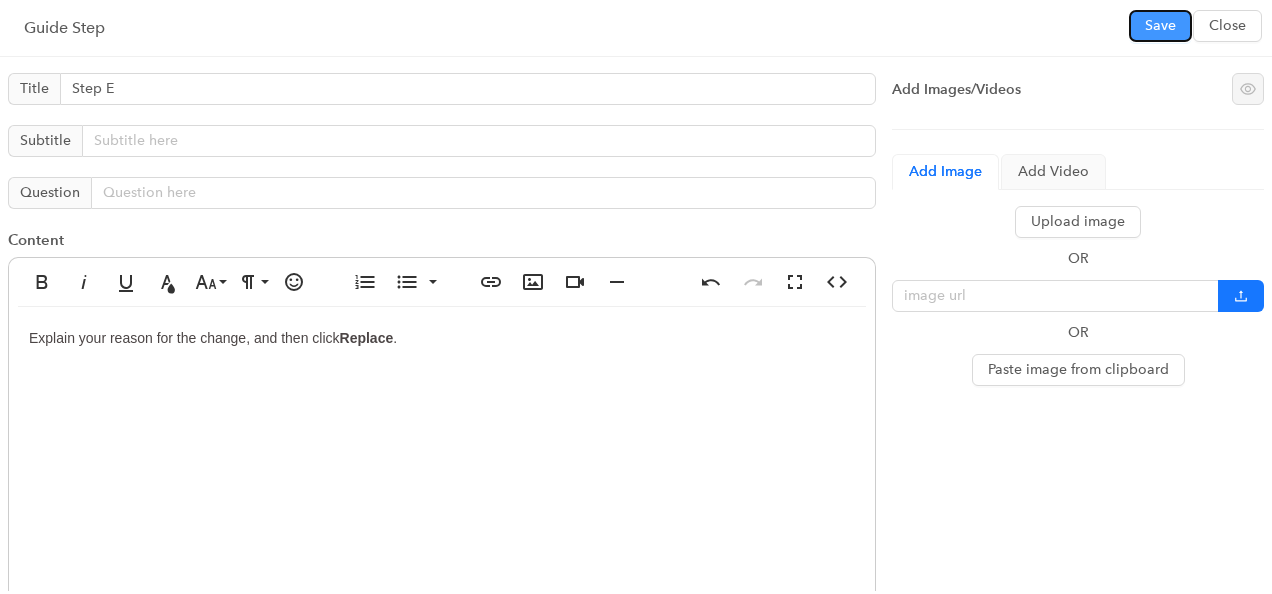 click on "Save" at bounding box center (1160, 26) 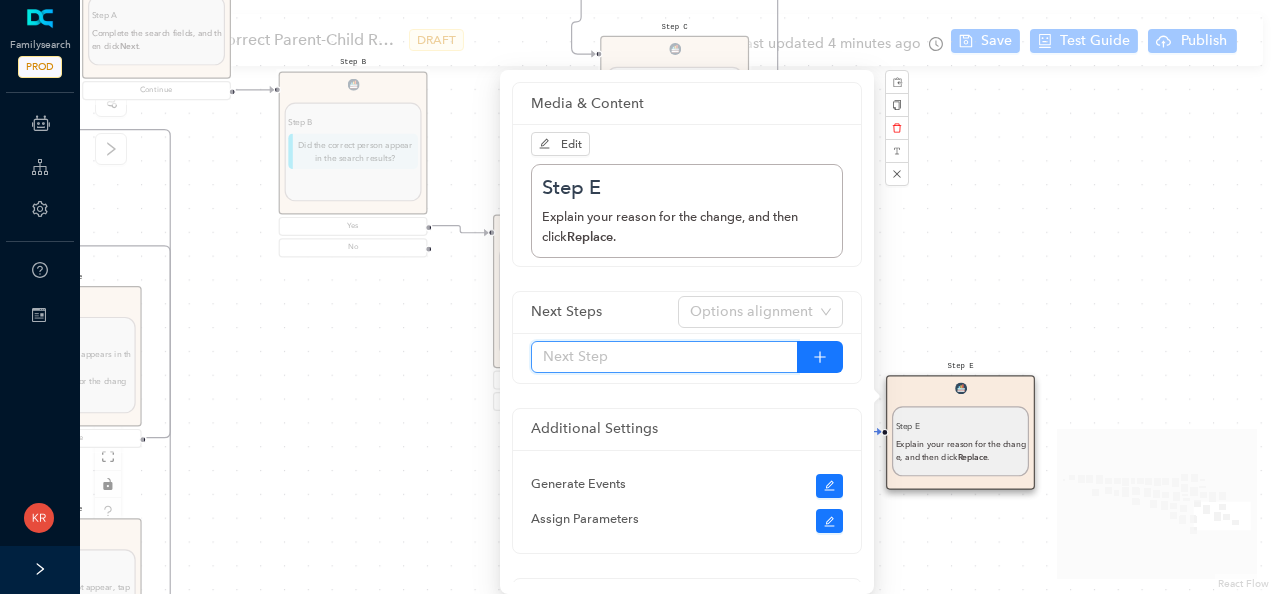 click at bounding box center [664, 357] 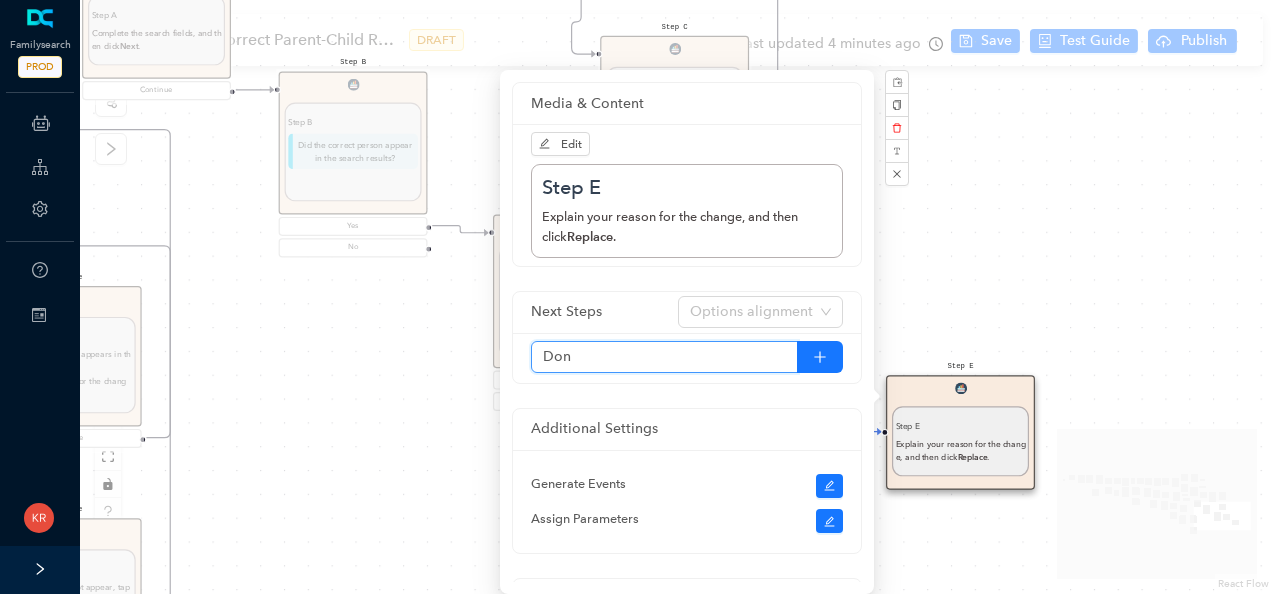 type on "Done" 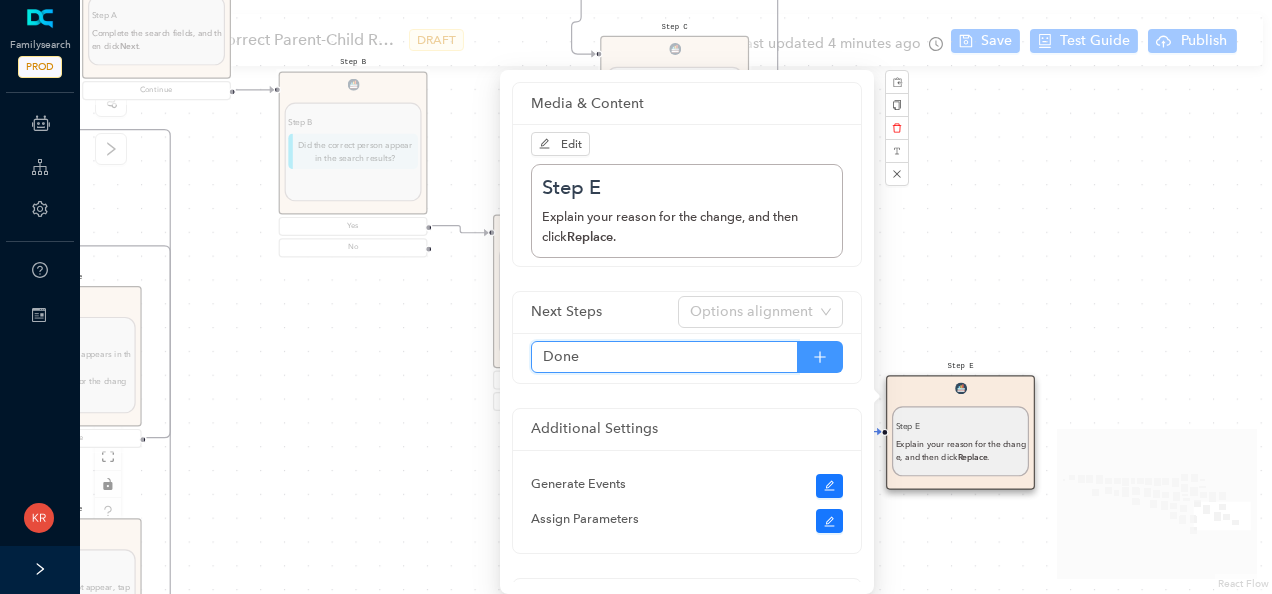 click 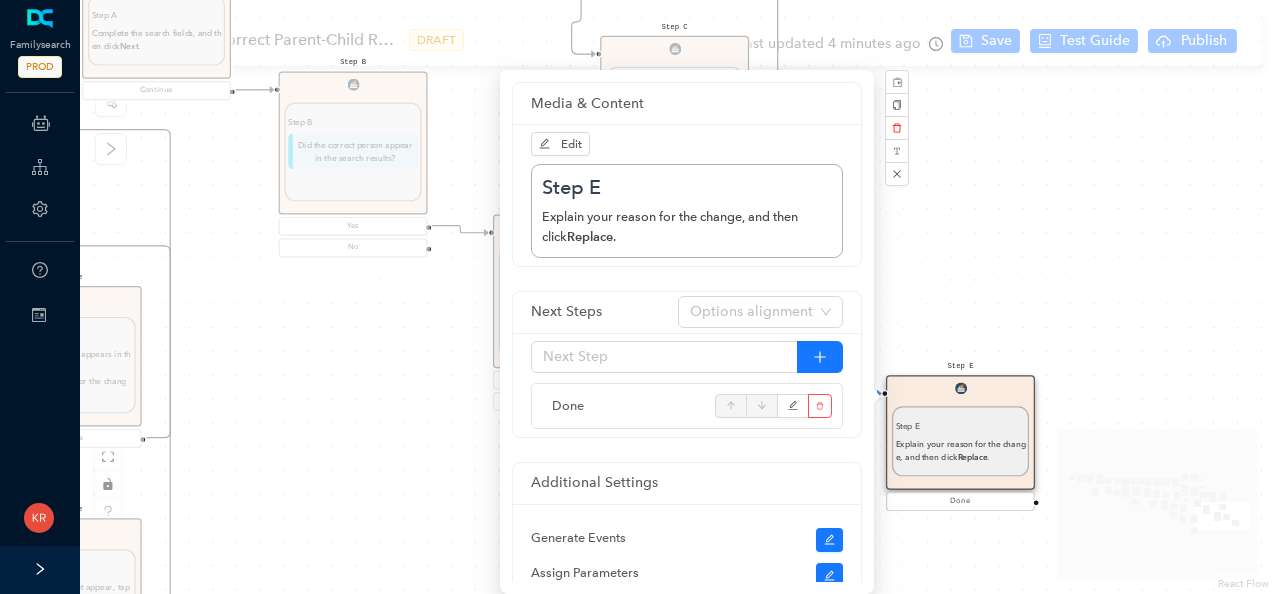 click on "Start Welcome Welcome Welcome! Let's get started. Get Started DISCLAIMER DISCLAIMER Inform the patron of this disclaimer: "Correcting parent-child relationships usually requires some analysis before you begin. Two kinds of problems can exist: duplicate records or incorrect relationship links. If the patron makes a mistake during this process, do not worry. They can  undo any changes they made  by going through the Latest Changes feature. When they remove a child's record from a family's records, the child's record stays in Family Tree. If the child is linked to spouses and children, he or she remains linked to them. Similarly, when they remove parents from a relationship to a child, the Family Tree record for each parent remains in Family Tree." Continue Before you begin Before you begin Help the patron figure out what the exact issue is: If the child does not belong in the family, remove or replace the child's link to the parents. the spouse  of the correct parent. If the ID numbers are different,  . Tip: ." at bounding box center (676, 297) 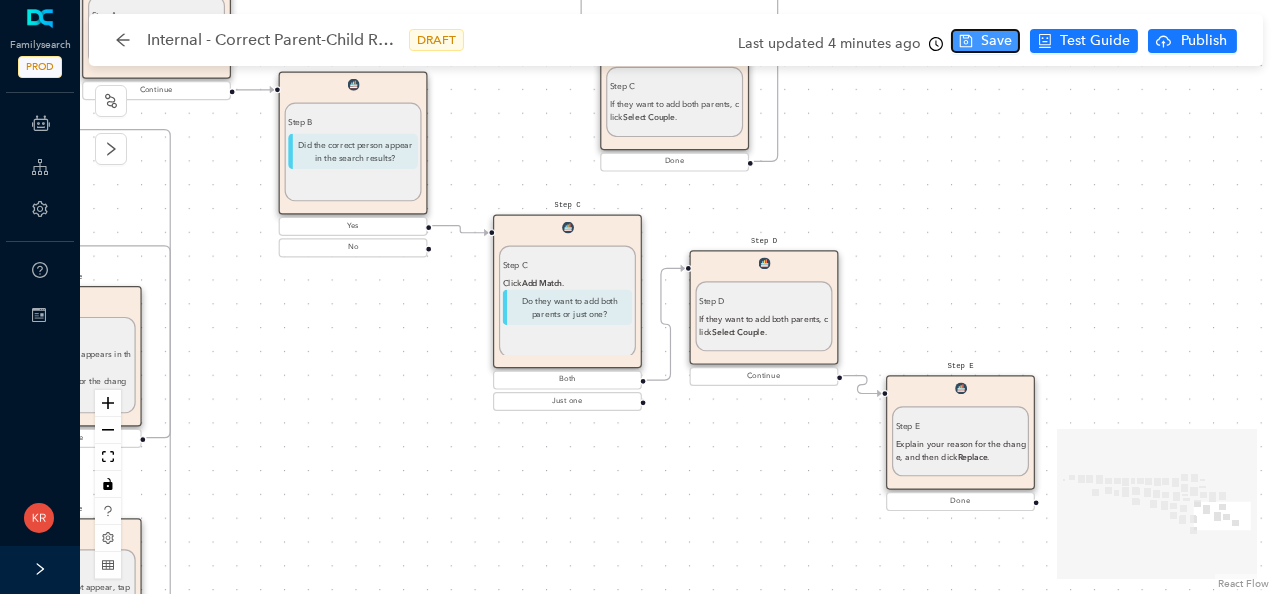 click on "Save" at bounding box center [985, 41] 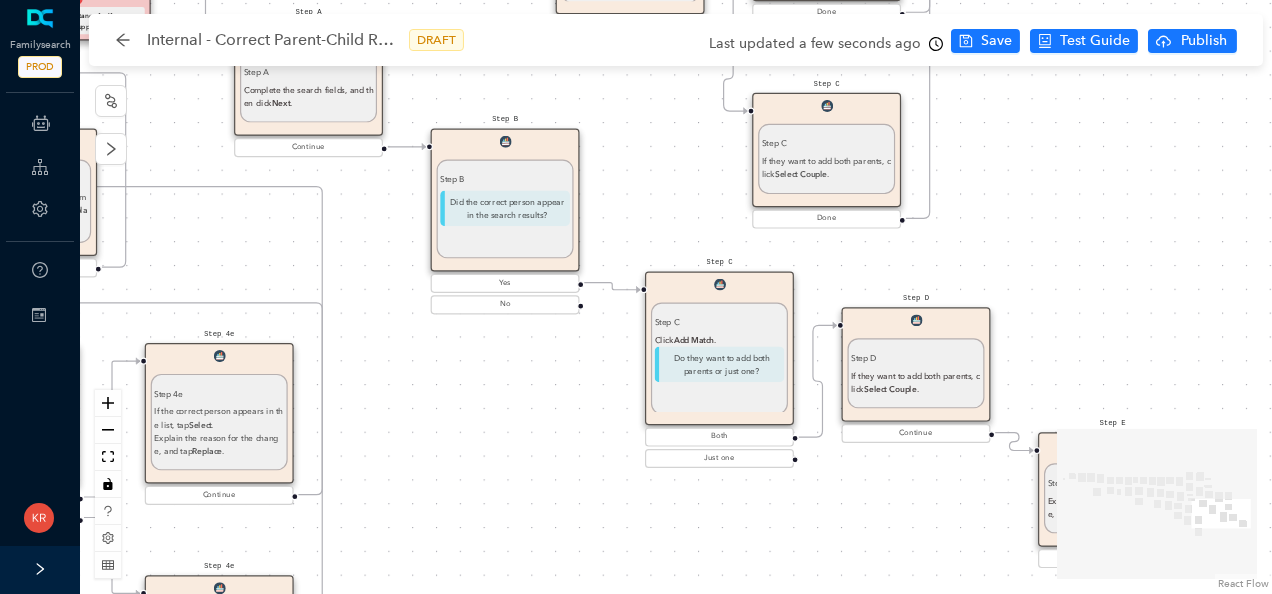 drag, startPoint x: 992, startPoint y: 250, endPoint x: 1144, endPoint y: 307, distance: 162.33607 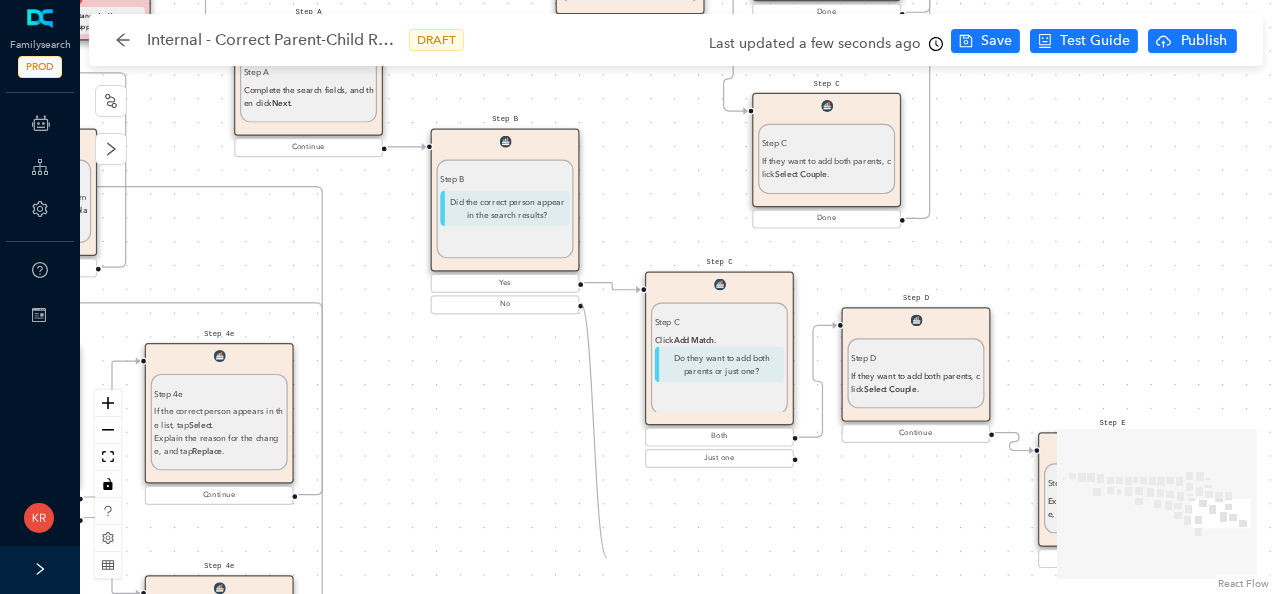 drag, startPoint x: 581, startPoint y: 303, endPoint x: 607, endPoint y: 558, distance: 256.32205 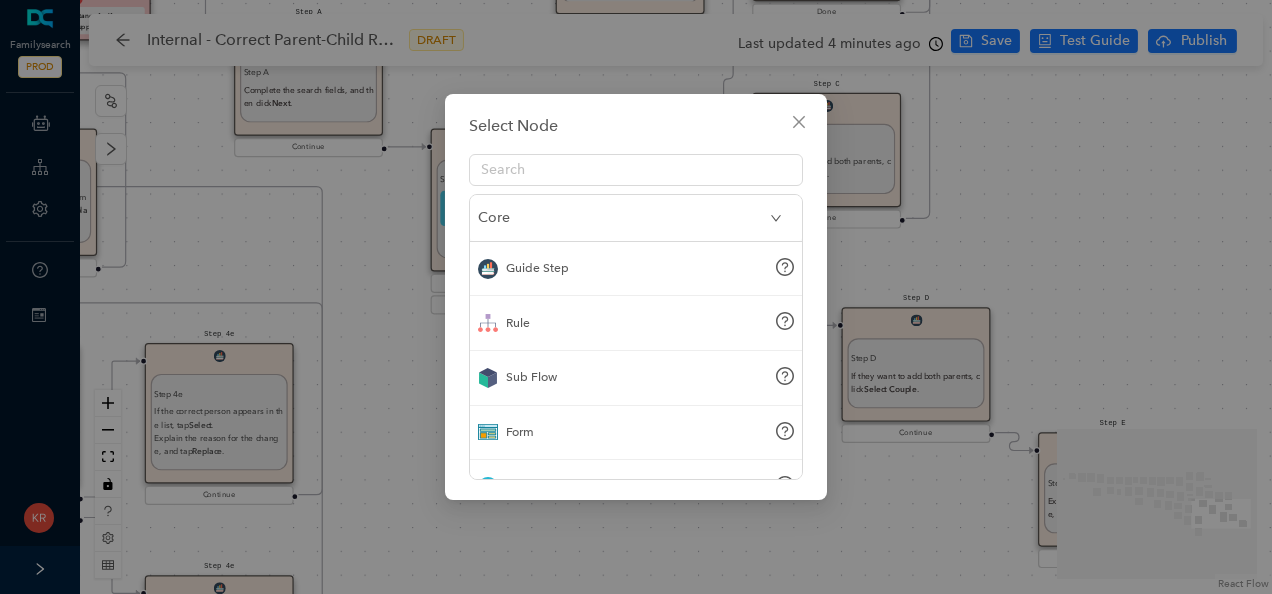 click on "Guide Step" at bounding box center (537, 268) 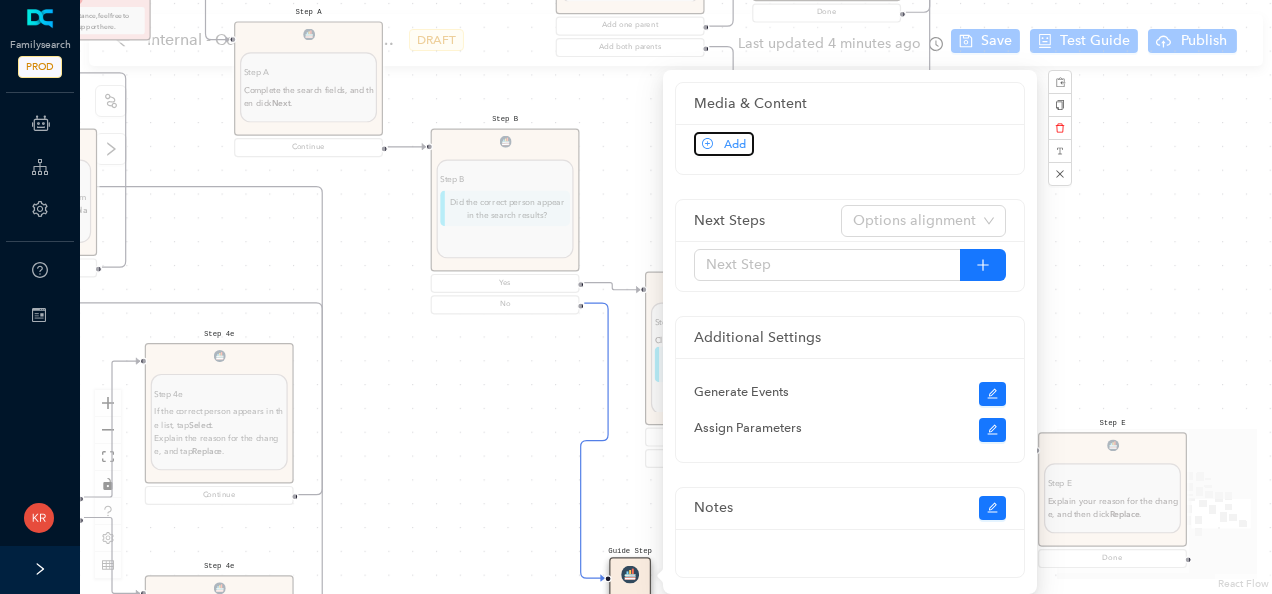 click on "Add" at bounding box center [724, 144] 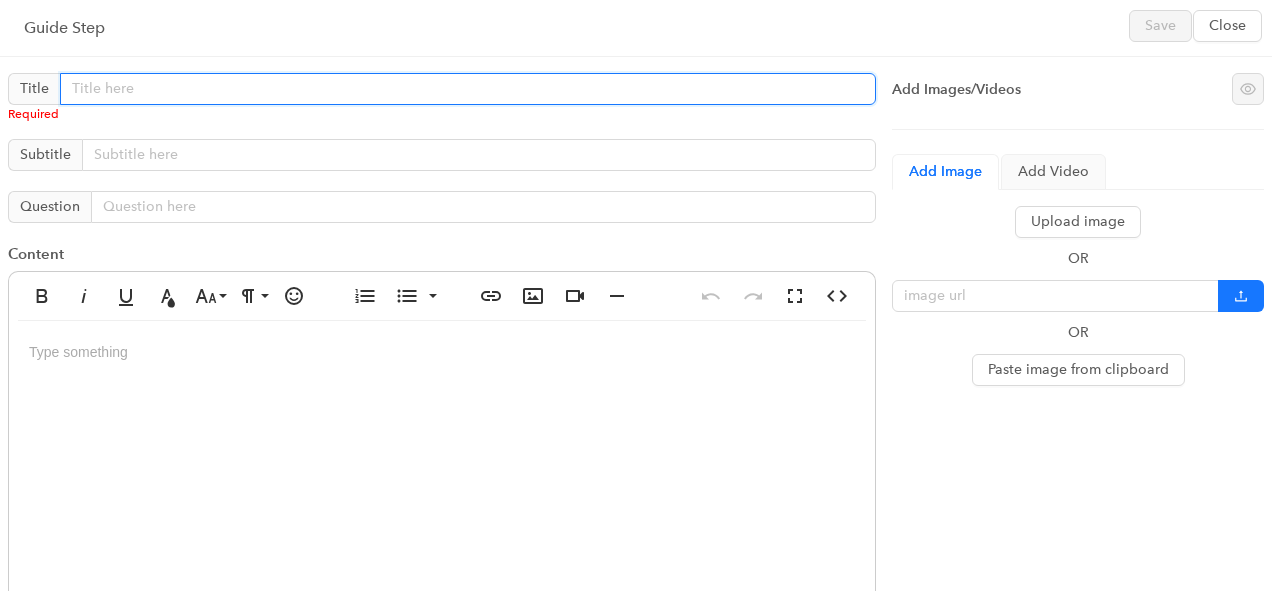 click at bounding box center [468, 89] 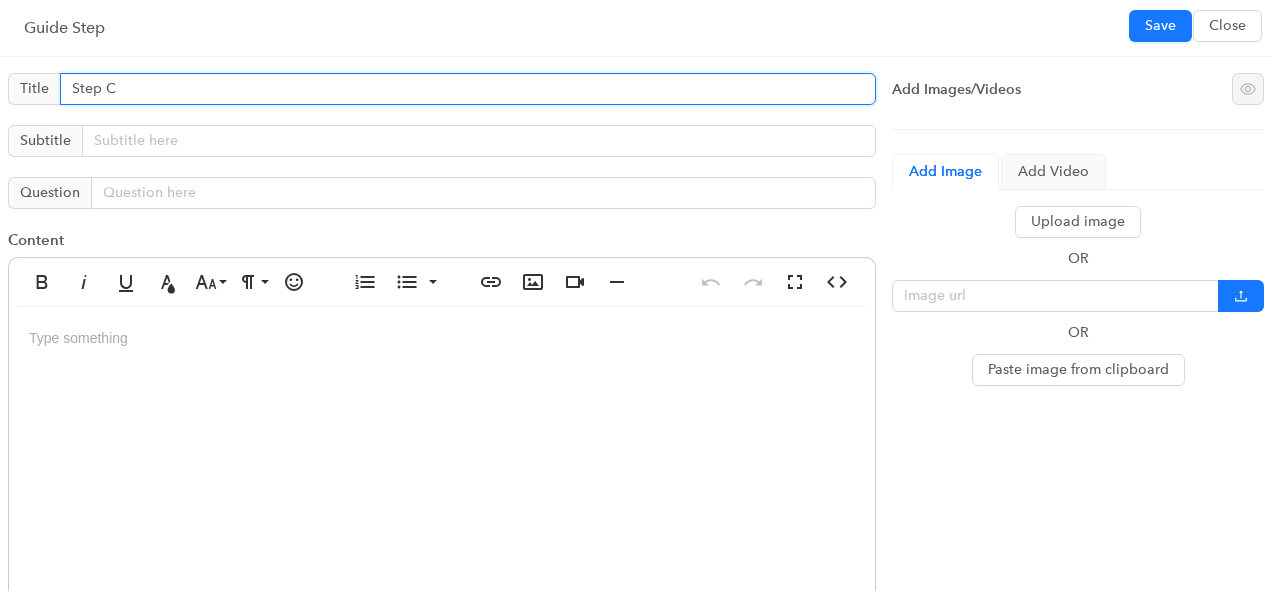 type on "Step C" 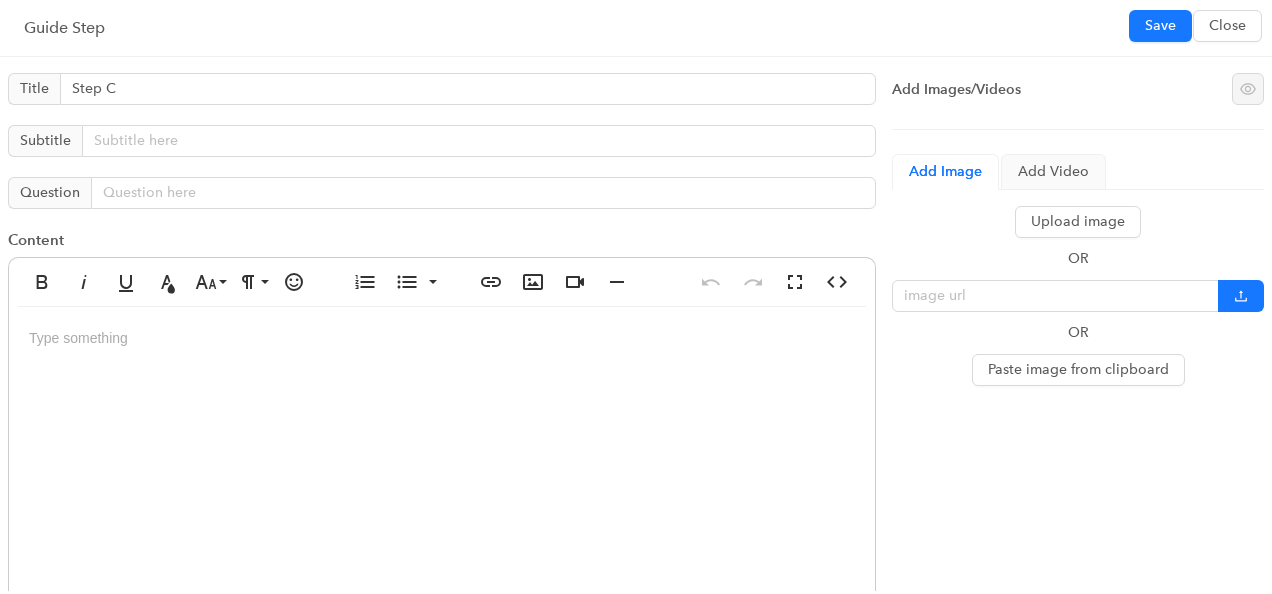 click at bounding box center [442, 507] 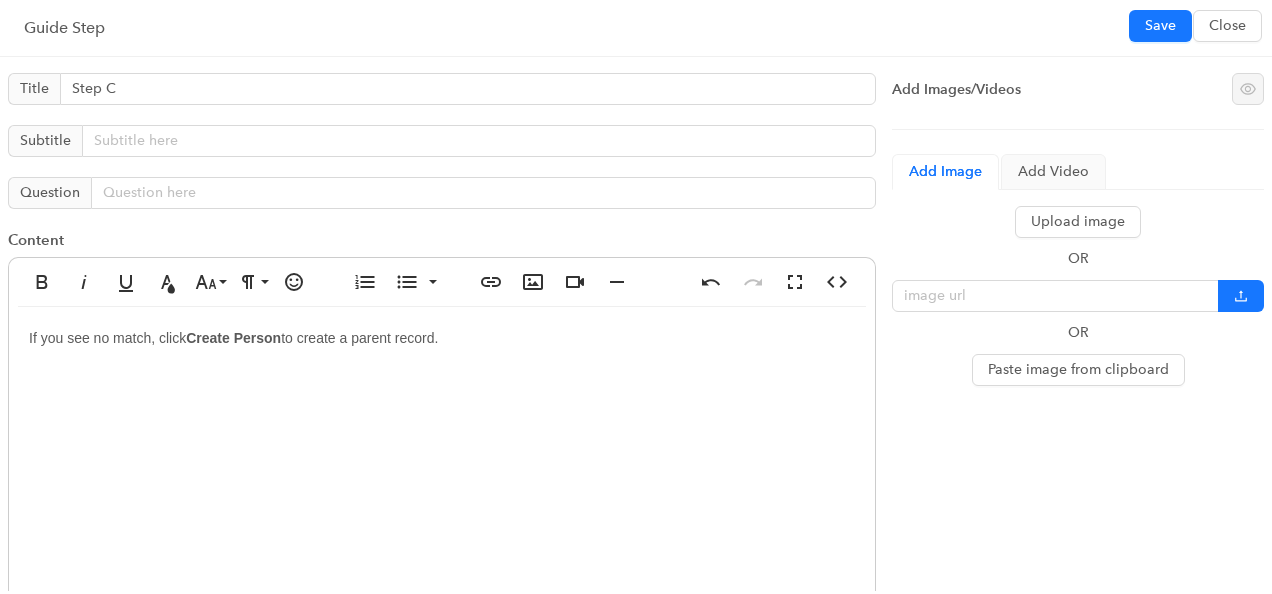 click on "If you see no match, click" at bounding box center [107, 338] 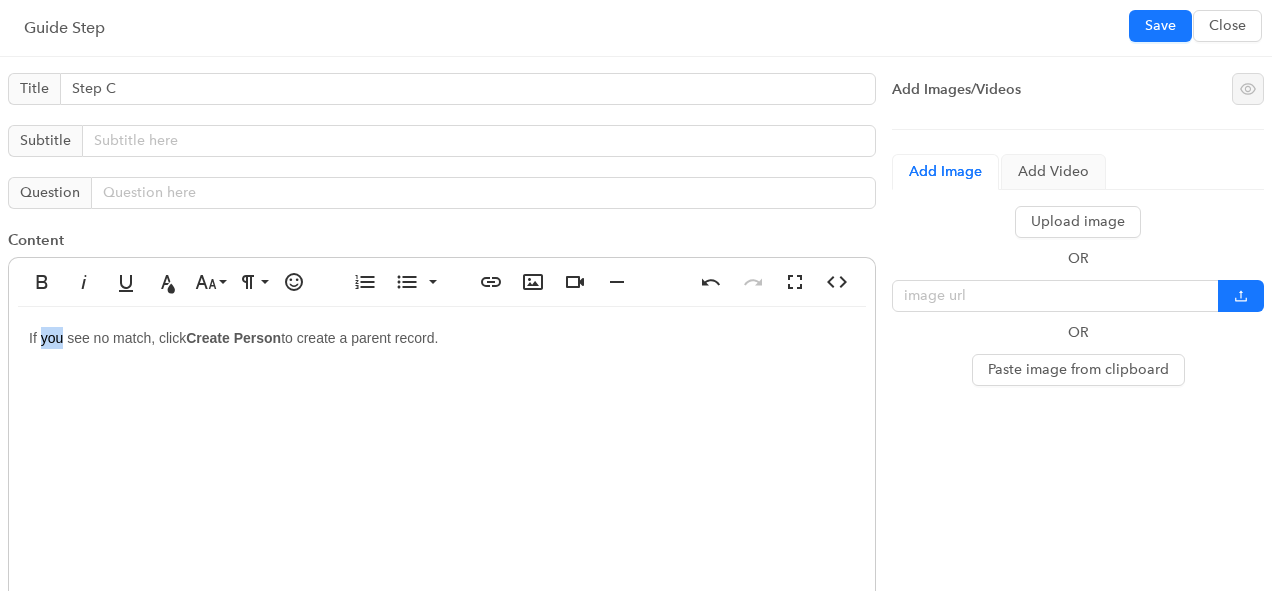 click on "If you see no match, click" at bounding box center (107, 338) 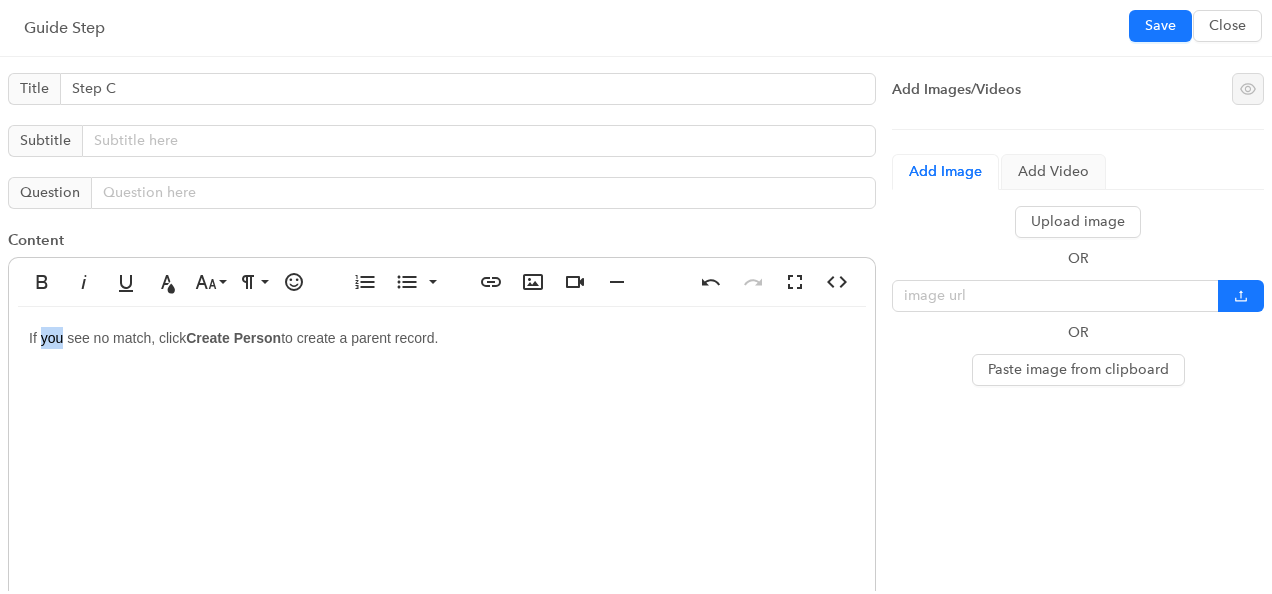 type 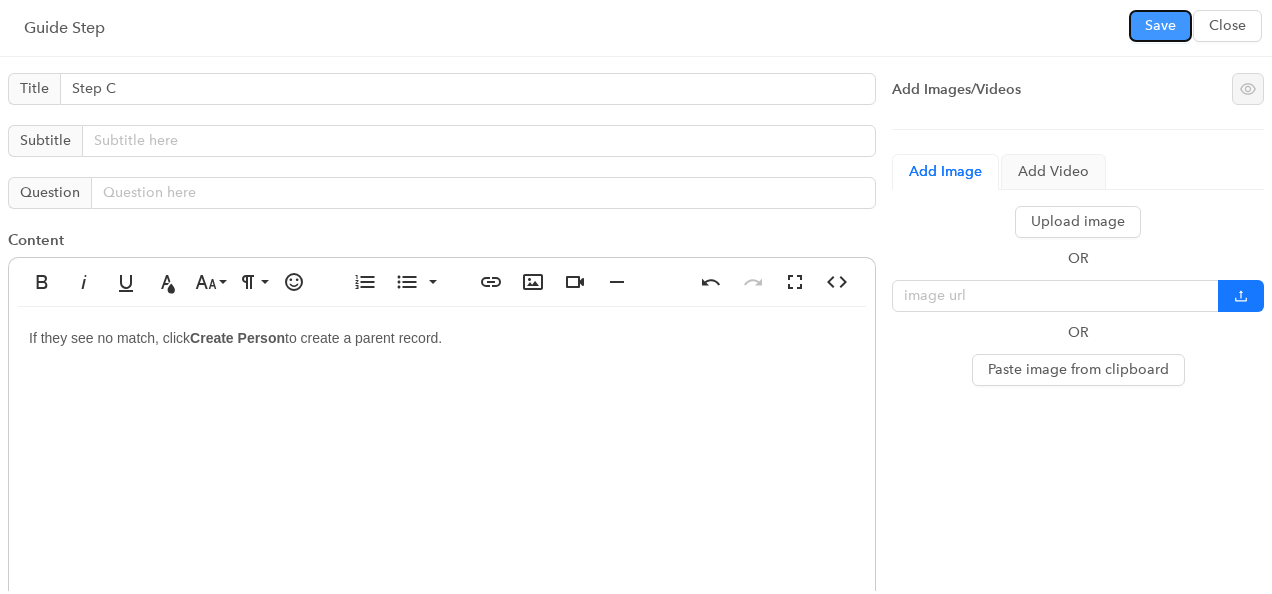 click on "Save" at bounding box center [1160, 26] 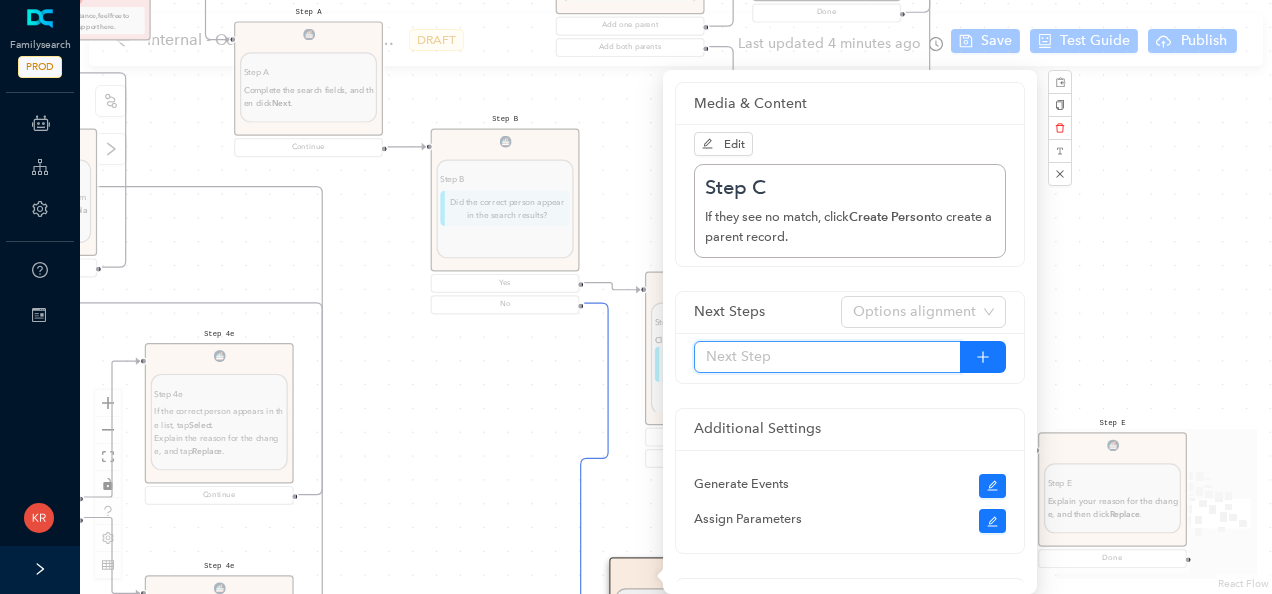 click at bounding box center (827, 357) 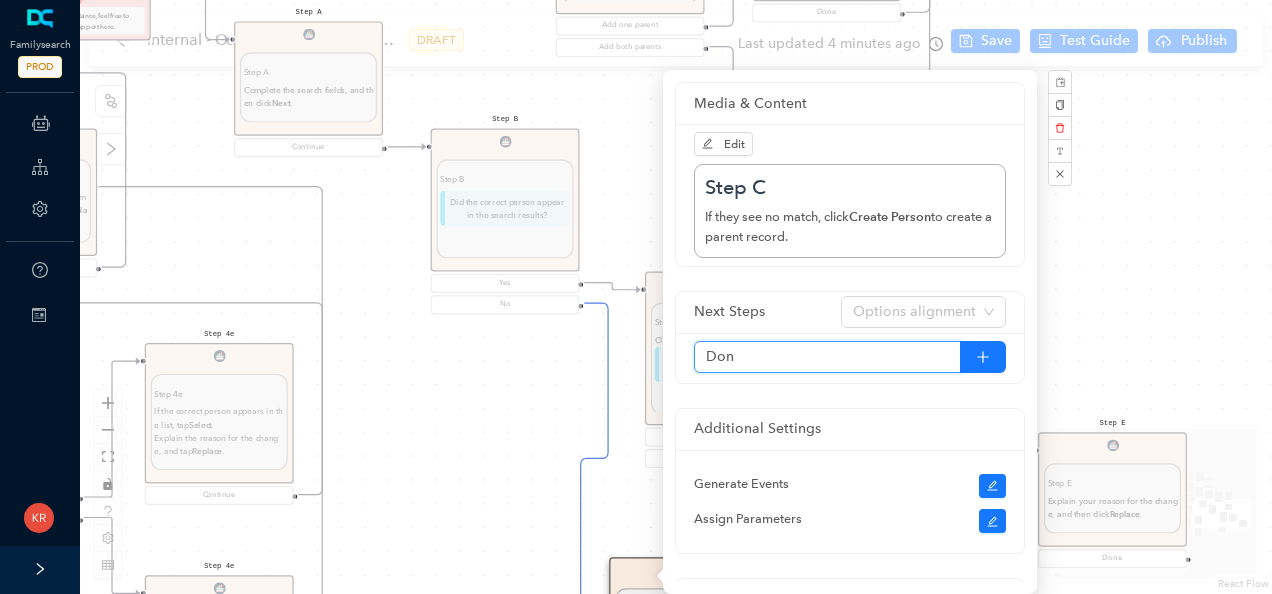 type on "Done" 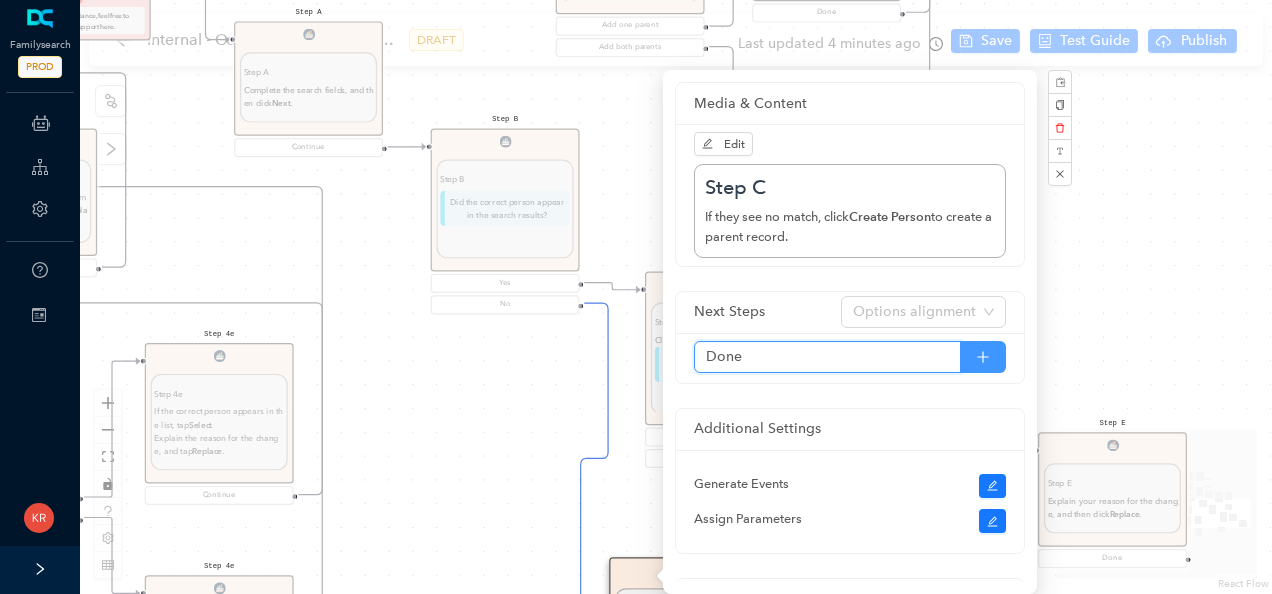 click at bounding box center [983, 357] 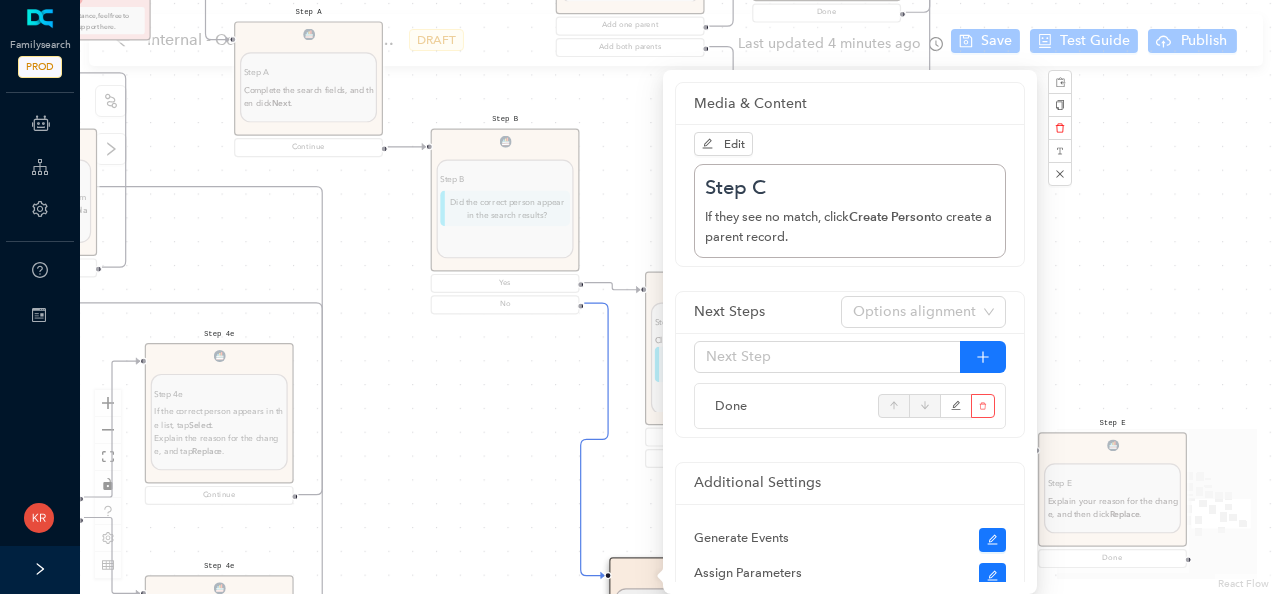 click on "Start Welcome Welcome Welcome! Let's get started. Get Started DISCLAIMER DISCLAIMER Inform the patron of this disclaimer: "Correcting parent-child relationships usually requires some analysis before you begin. Two kinds of problems can exist: duplicate records or incorrect relationship links. If the patron makes a mistake during this process, do not worry. They can  undo any changes they made  by going through the Latest Changes feature. When they remove a child's record from a family's records, the child's record stays in Family Tree. If the child is linked to spouses and children, he or she remains linked to them. Similarly, when they remove parents from a relationship to a child, the Family Tree record for each parent remains in Family Tree." Continue Before you begin Before you begin Help the patron figure out what the exact issue is: If the child does not belong in the family, remove or replace the child's link to the parents. the spouse  of the correct parent. If the ID numbers are different,  . Tip: ." at bounding box center (676, 297) 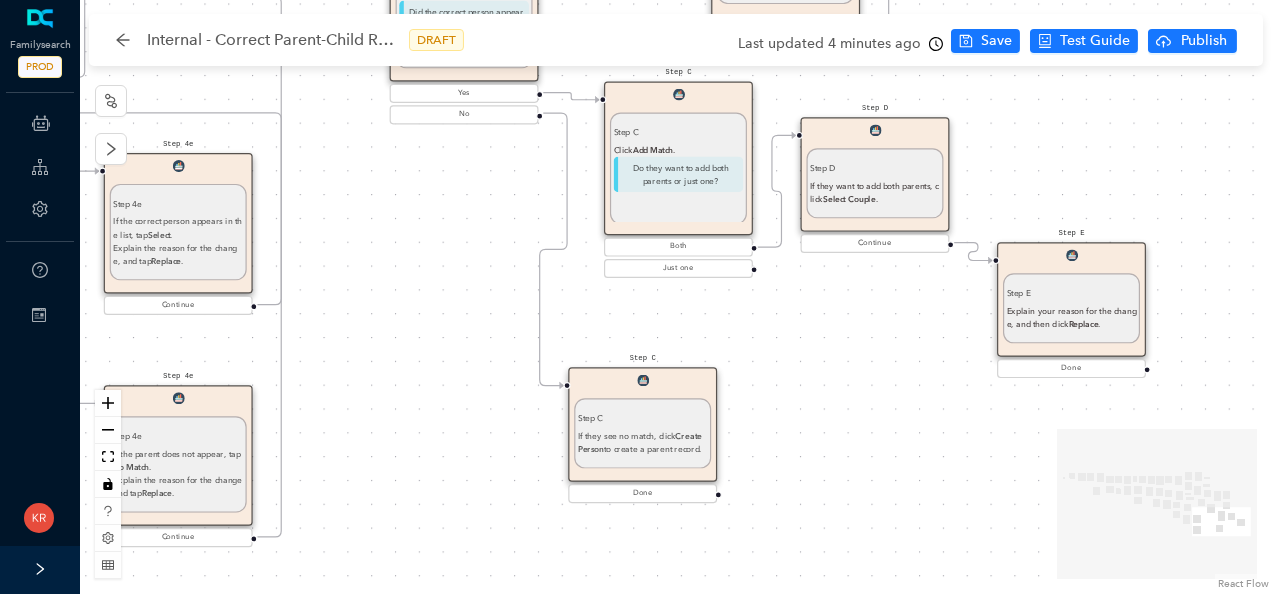 drag, startPoint x: 1031, startPoint y: 335, endPoint x: 990, endPoint y: 145, distance: 194.37335 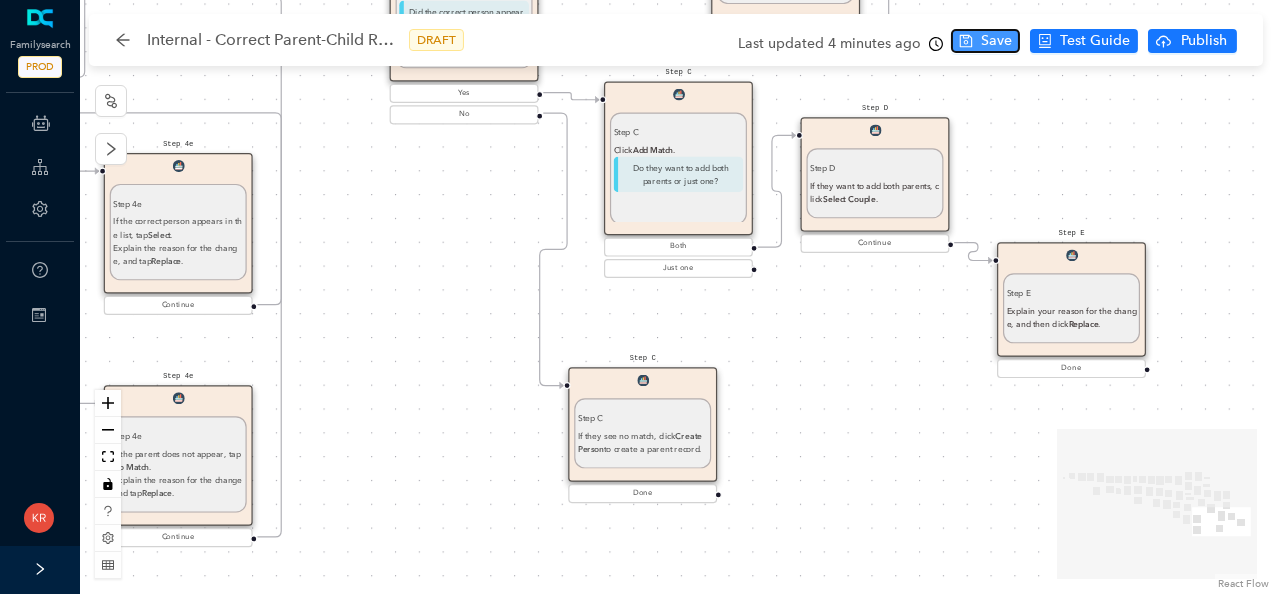 click 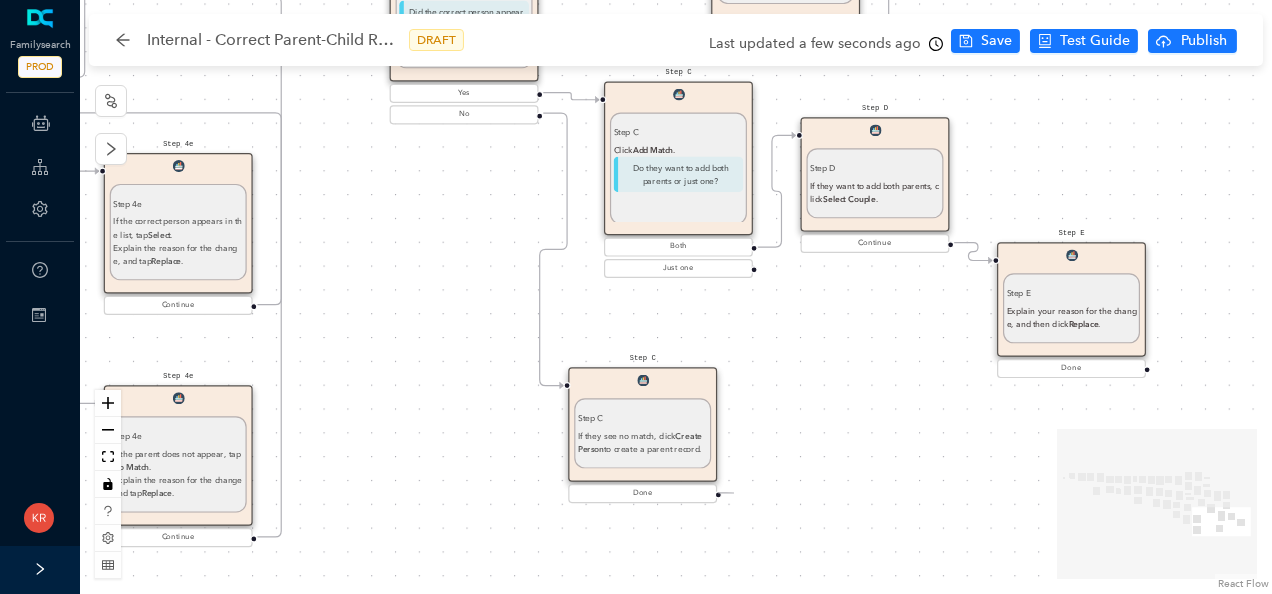 drag, startPoint x: 718, startPoint y: 492, endPoint x: 733, endPoint y: 492, distance: 15 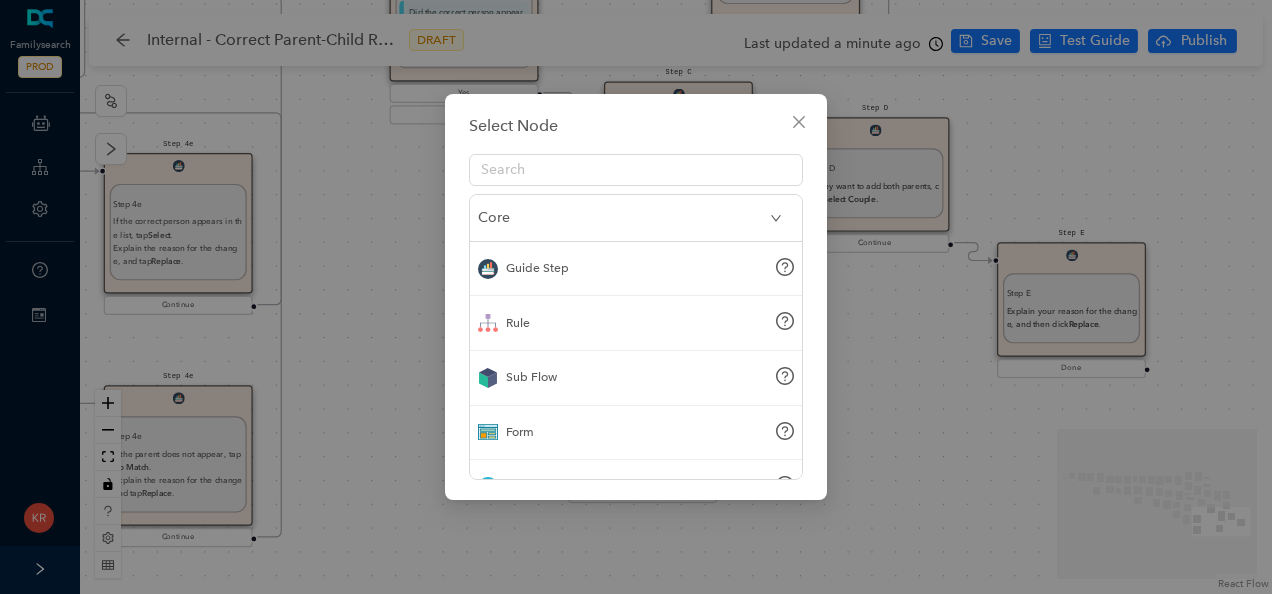 click on "Select Node Core Guide Step Rule Sub Flow Form Solved Unsolved End Advanced Add Ons" at bounding box center (636, 297) 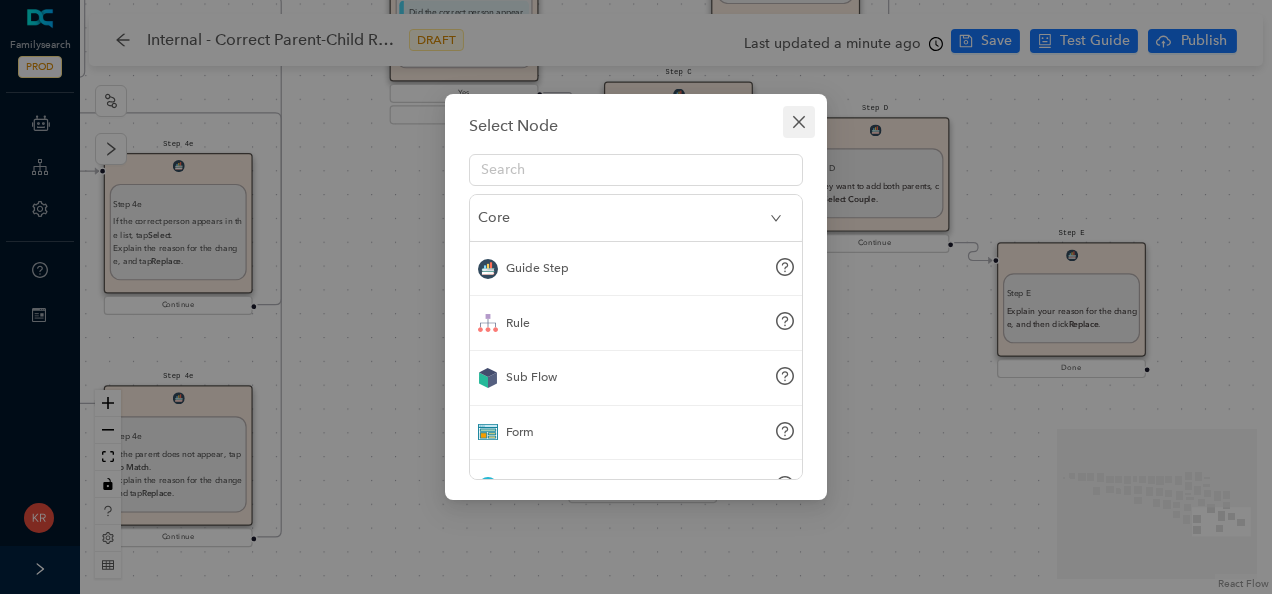 click at bounding box center (799, 122) 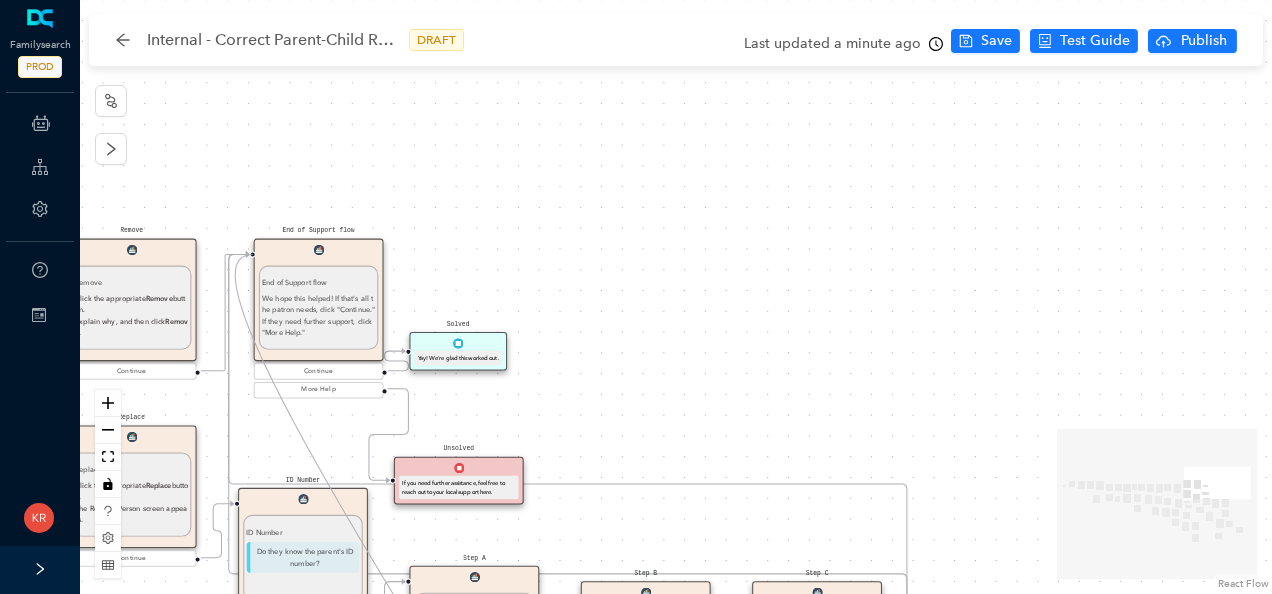drag, startPoint x: 758, startPoint y: 554, endPoint x: 244, endPoint y: 264, distance: 590.1661 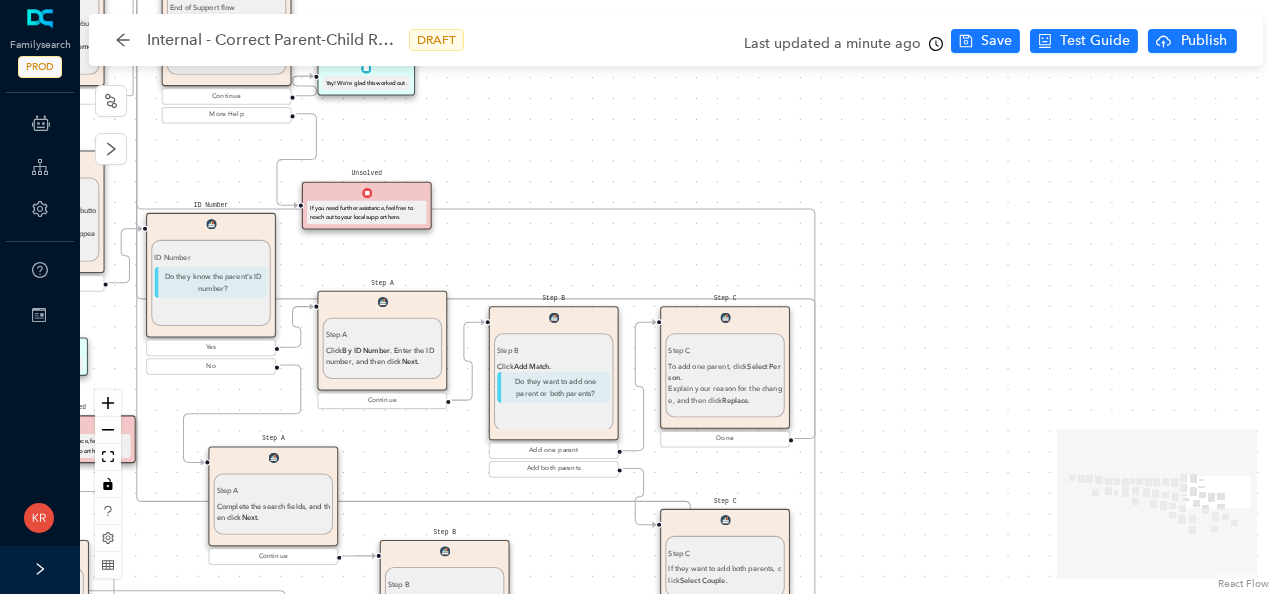 drag, startPoint x: 718, startPoint y: 323, endPoint x: 561, endPoint y: -74, distance: 426.91684 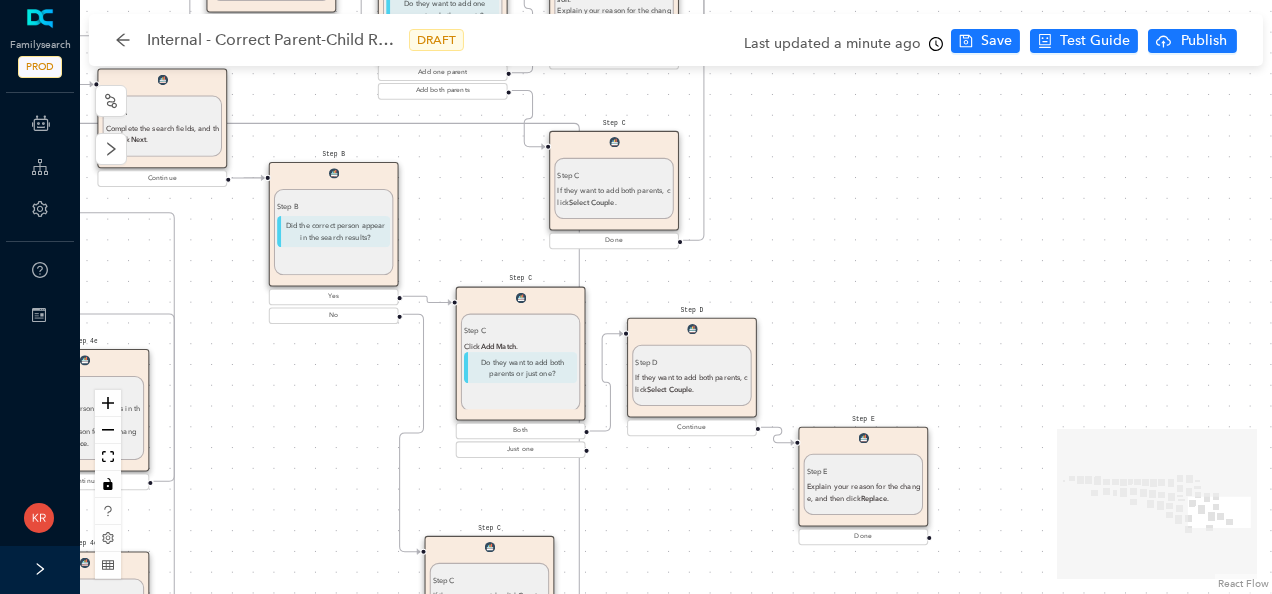 drag, startPoint x: 858, startPoint y: 316, endPoint x: 812, endPoint y: 60, distance: 260.09998 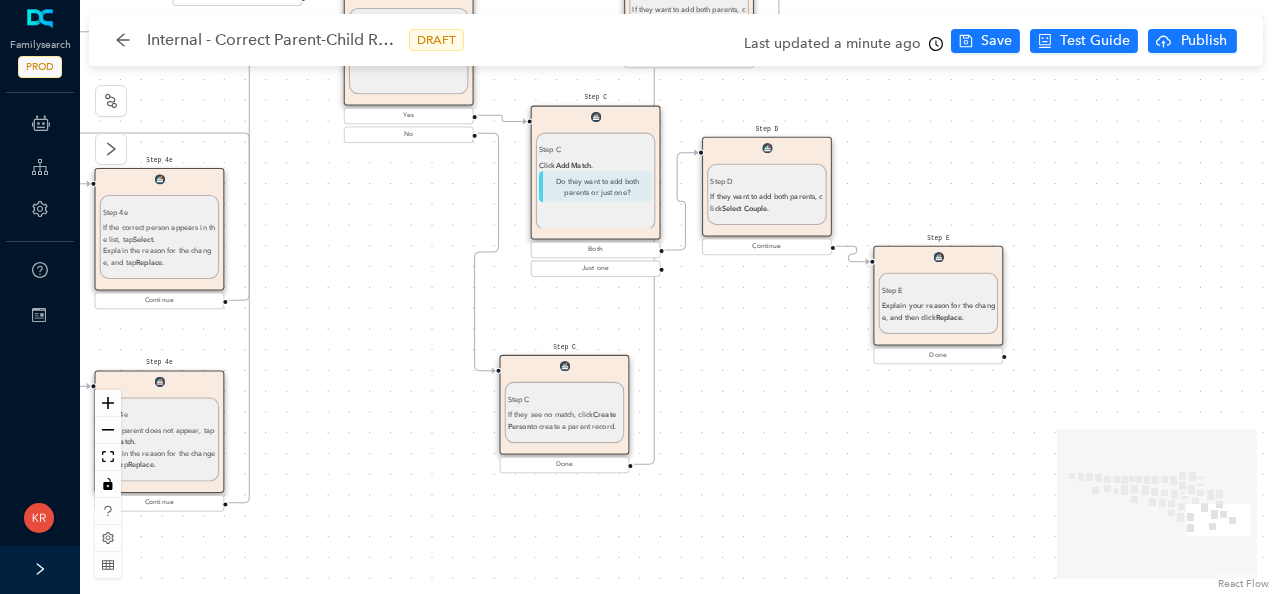 drag, startPoint x: 869, startPoint y: 293, endPoint x: 938, endPoint y: 111, distance: 194.6407 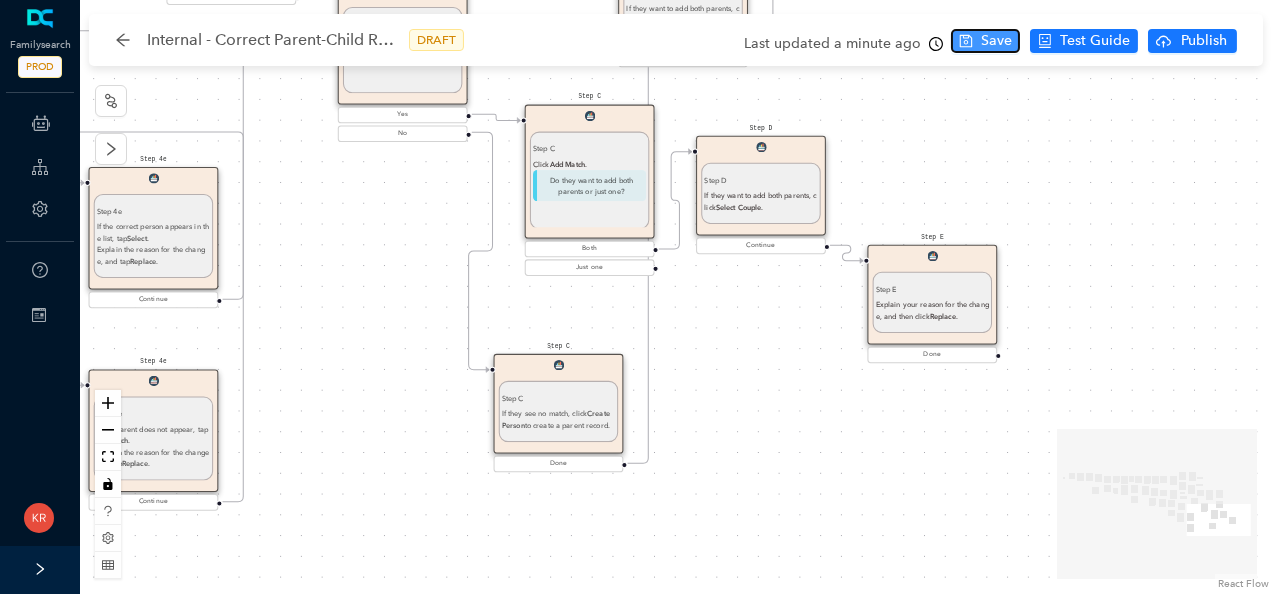 click 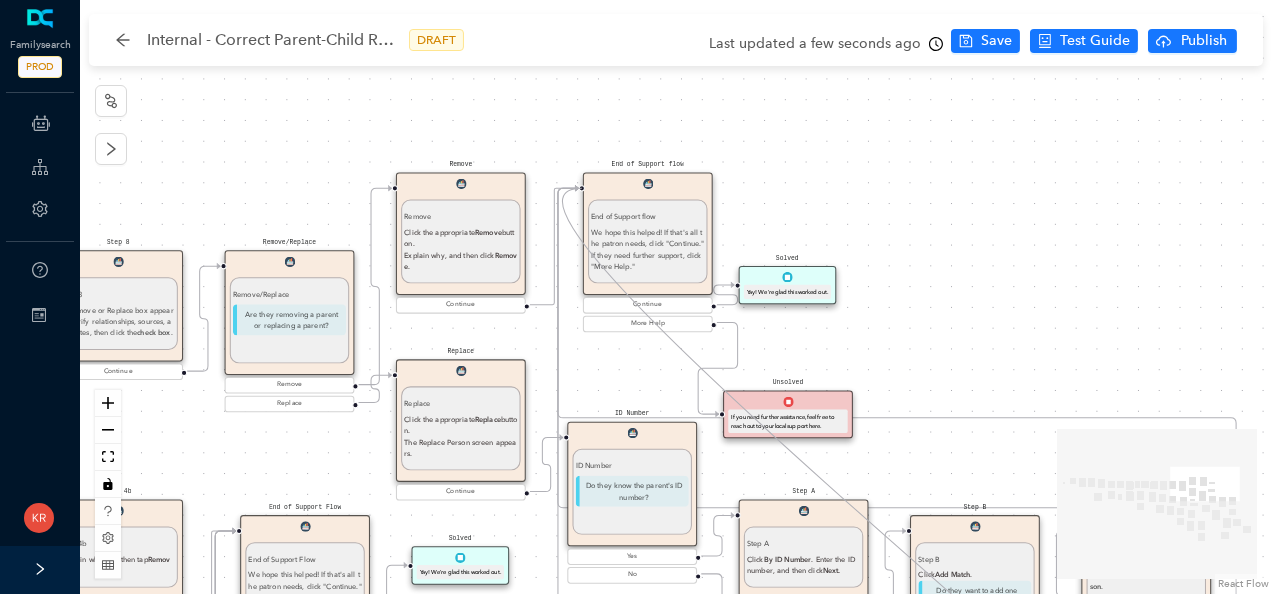 drag, startPoint x: 997, startPoint y: 354, endPoint x: 580, endPoint y: 188, distance: 448.82623 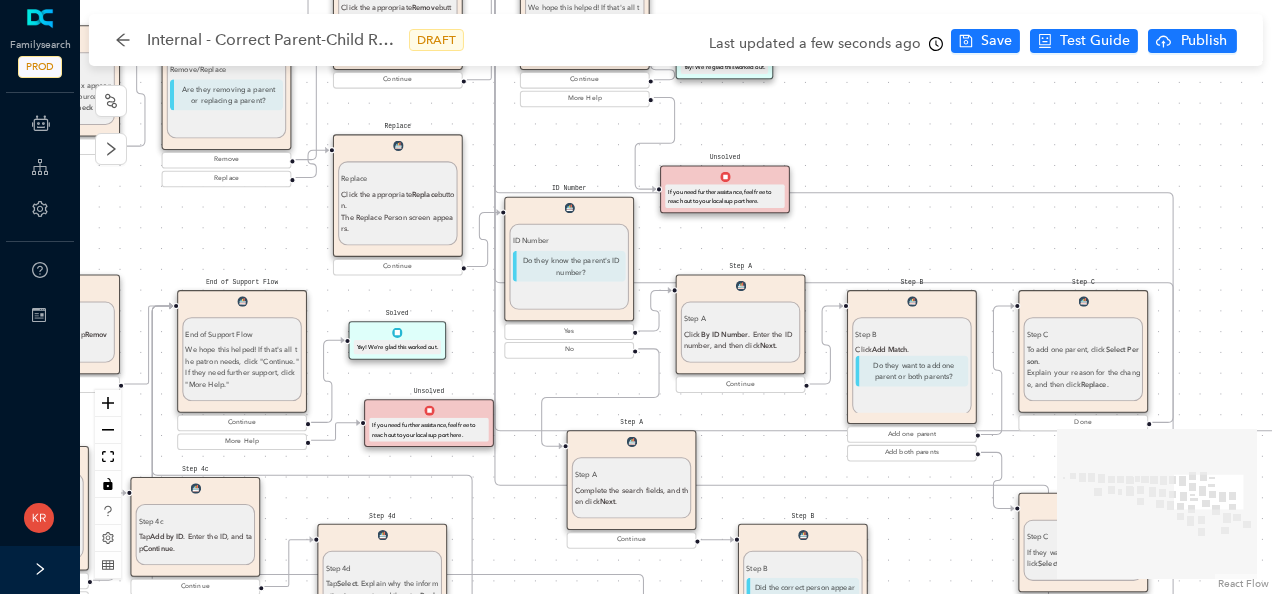 drag, startPoint x: 949, startPoint y: 267, endPoint x: 886, endPoint y: 42, distance: 233.6536 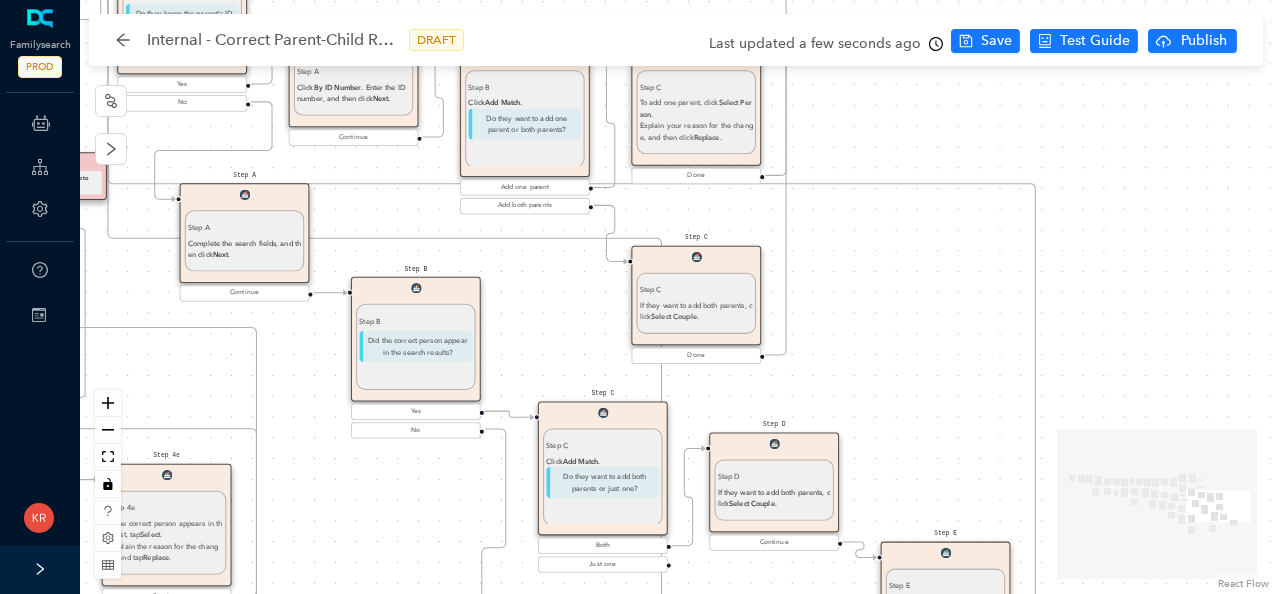 drag, startPoint x: 1228, startPoint y: 335, endPoint x: 841, endPoint y: 88, distance: 459.10565 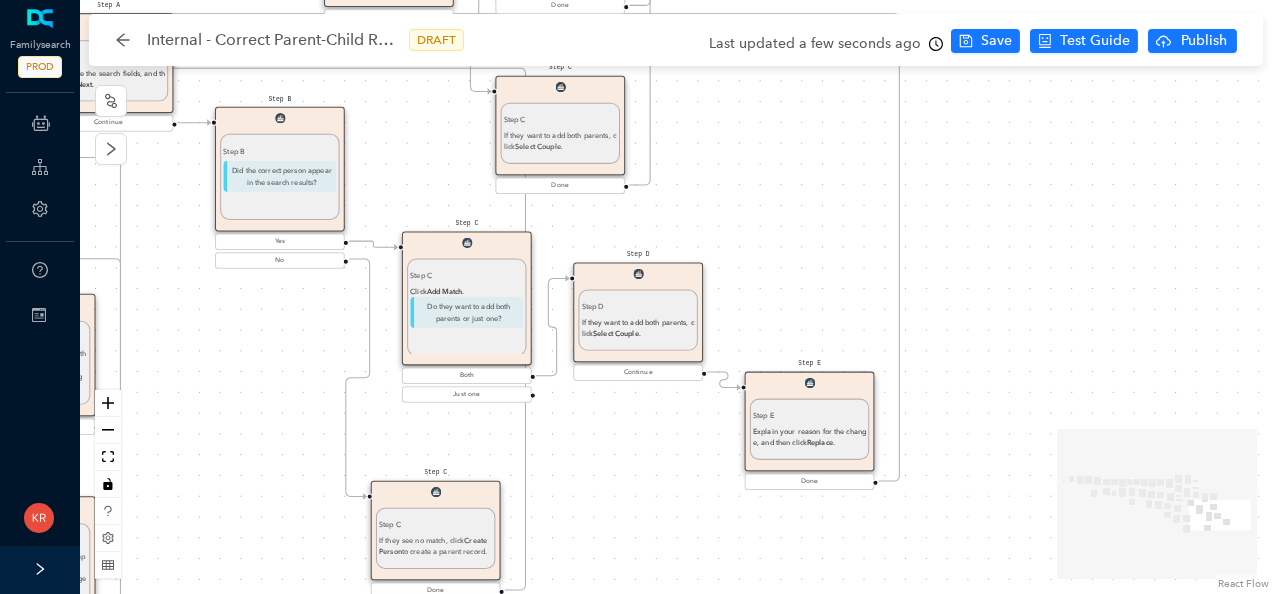 drag, startPoint x: 1088, startPoint y: 300, endPoint x: 952, endPoint y: 130, distance: 217.70622 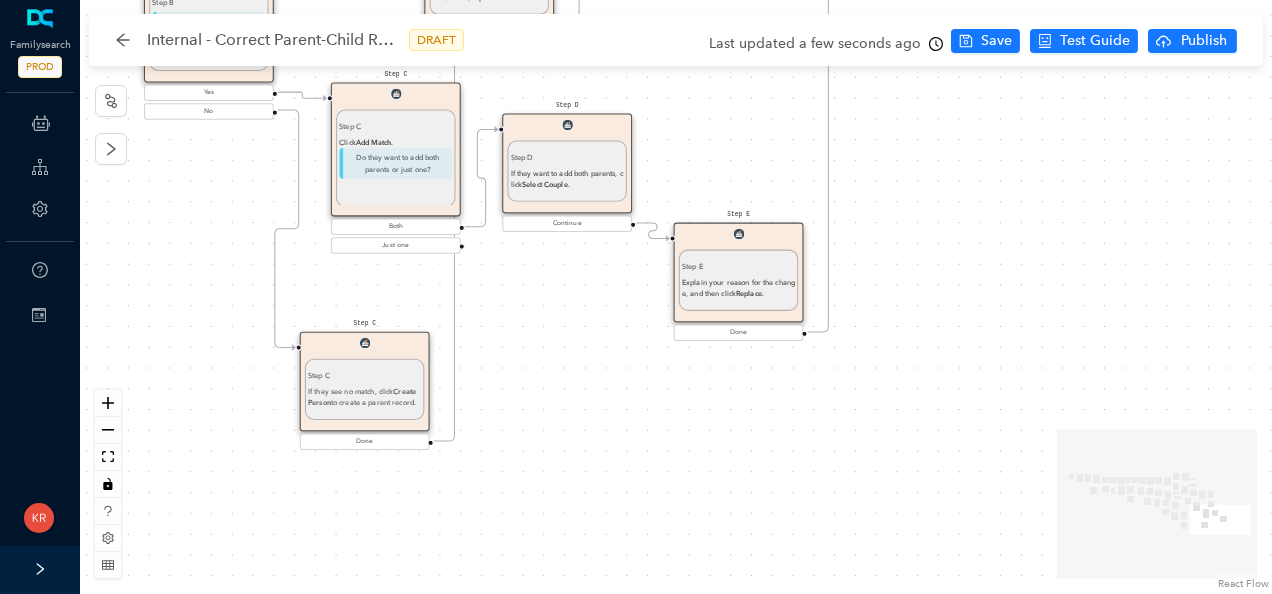 drag, startPoint x: 986, startPoint y: 368, endPoint x: 915, endPoint y: 221, distance: 163.24828 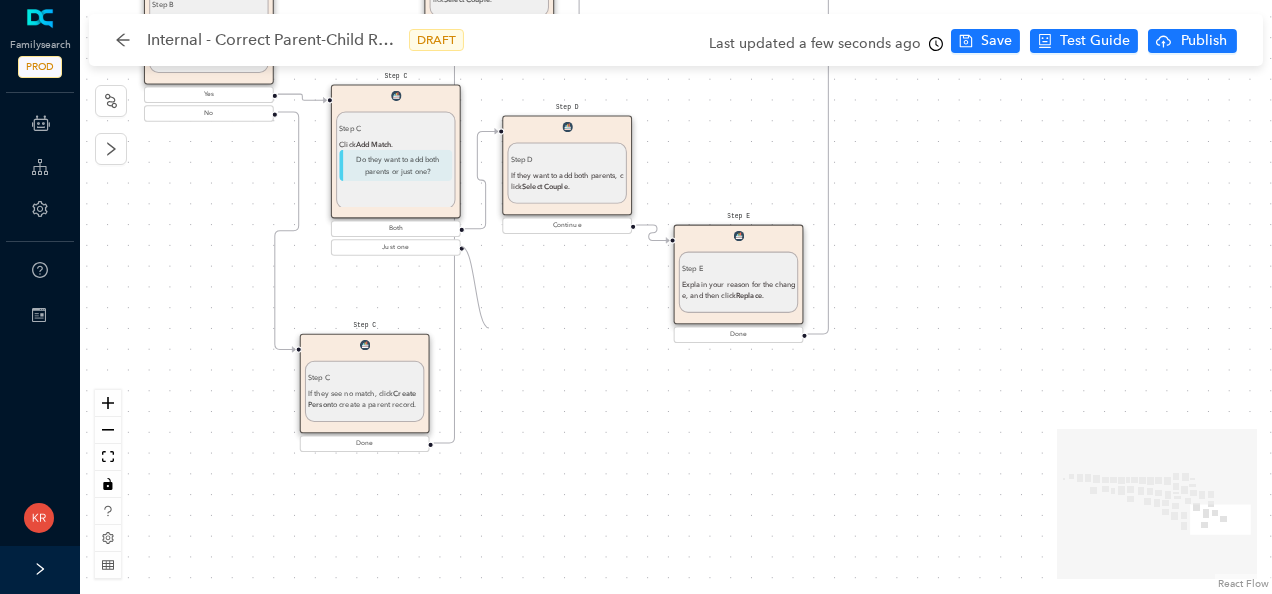 drag, startPoint x: 463, startPoint y: 246, endPoint x: 489, endPoint y: 329, distance: 86.977005 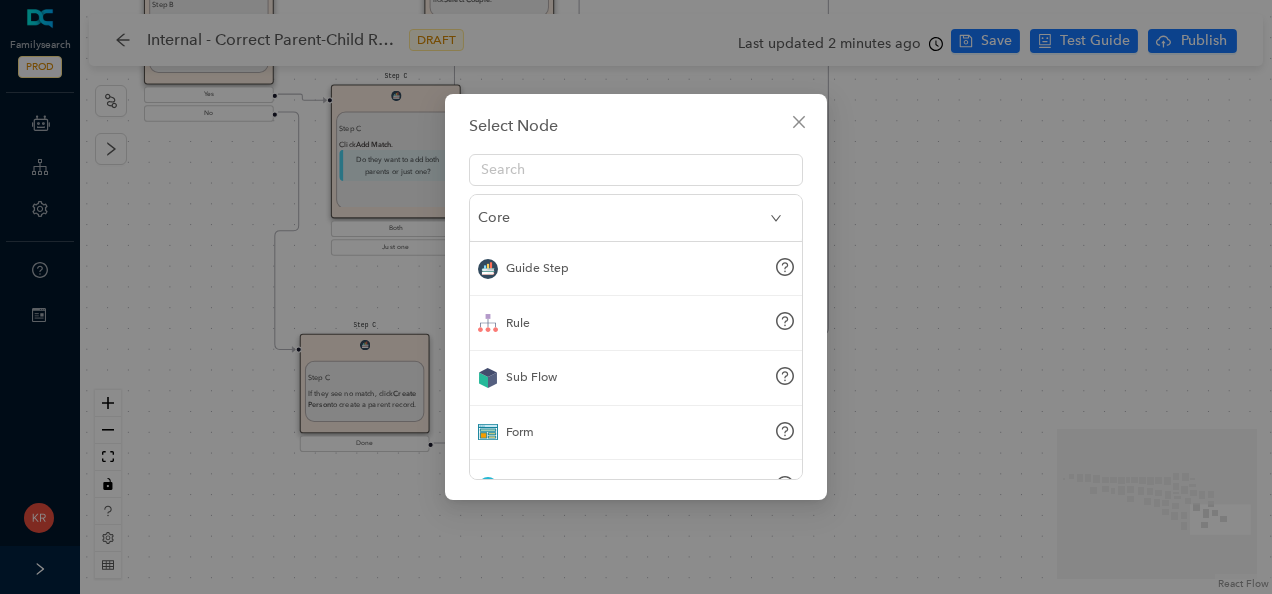 click on "Guide Step" at bounding box center [636, 269] 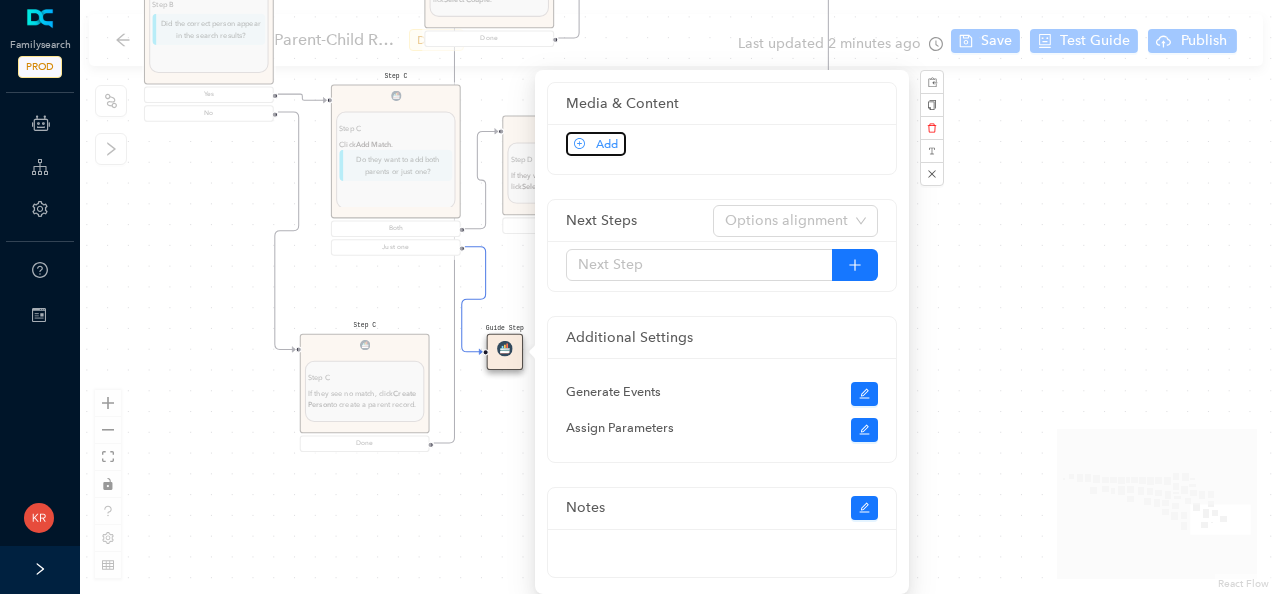 click on "Add" at bounding box center (607, 144) 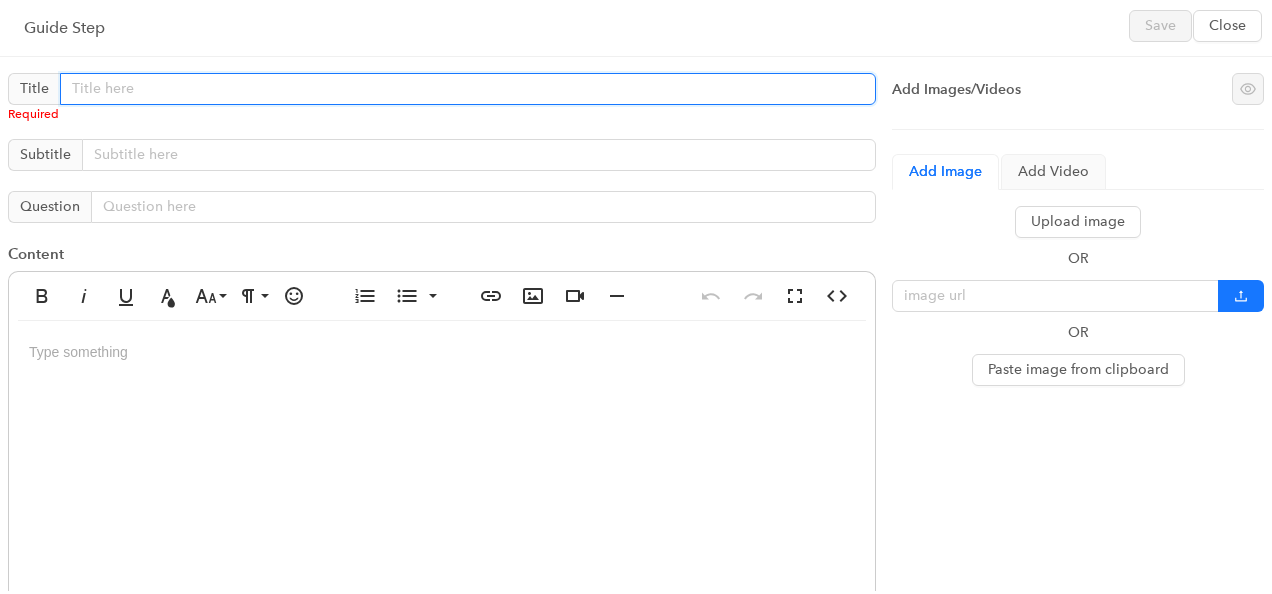 click at bounding box center [468, 89] 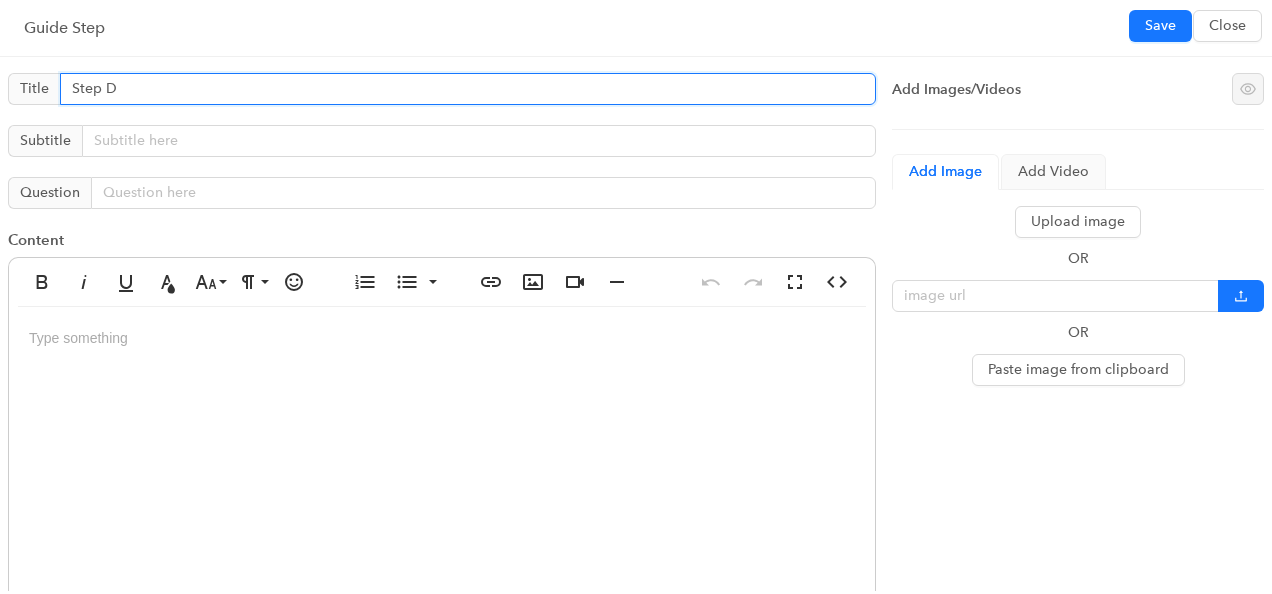 type on "Step D" 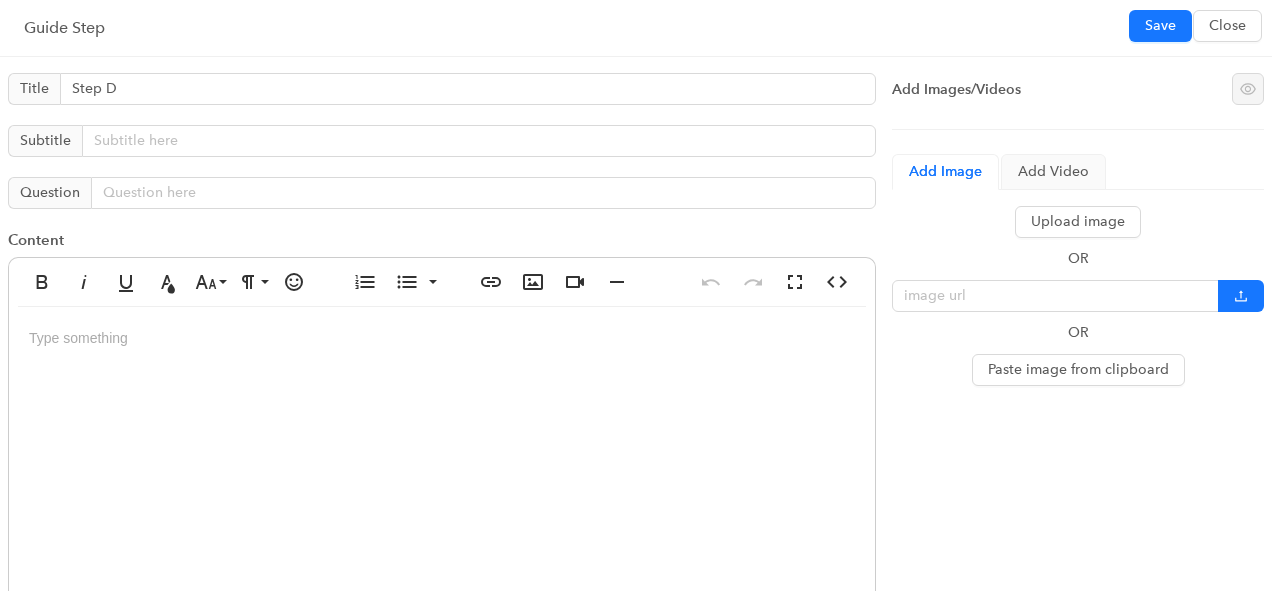 click at bounding box center [442, 507] 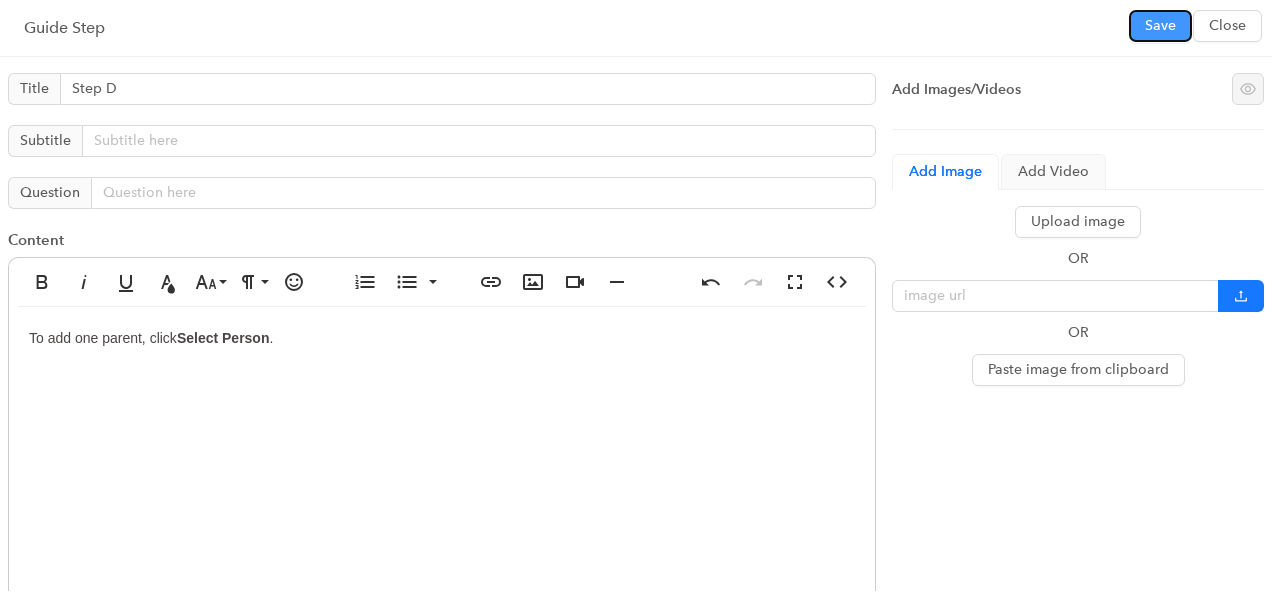 click on "Save" at bounding box center [1160, 26] 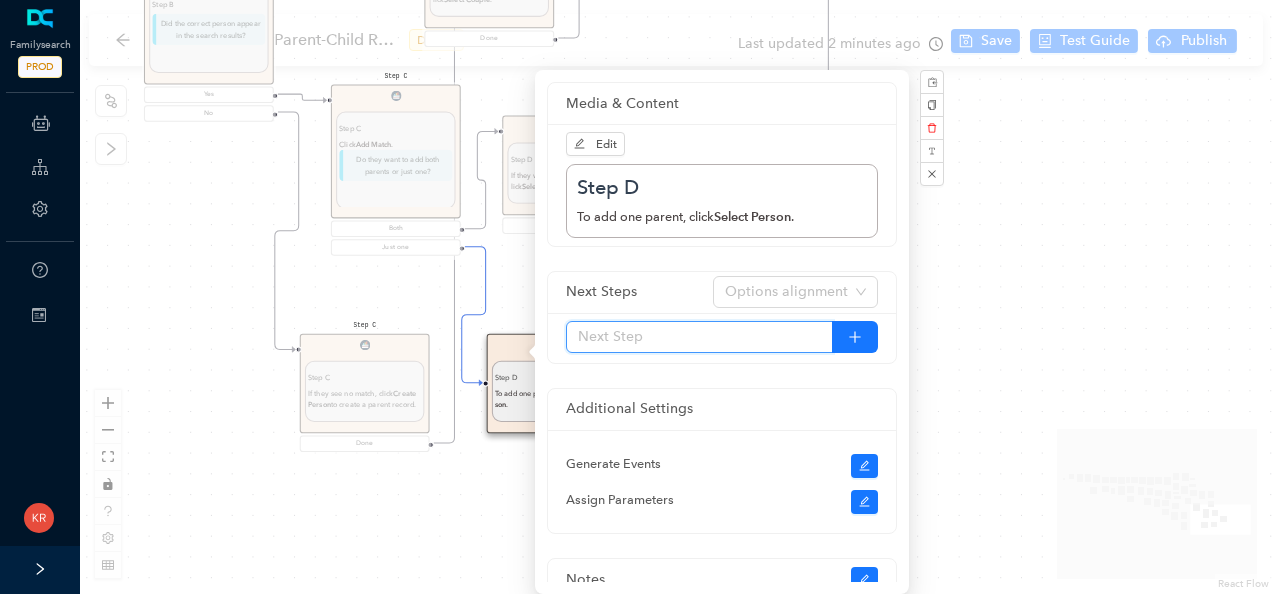 click at bounding box center [699, 337] 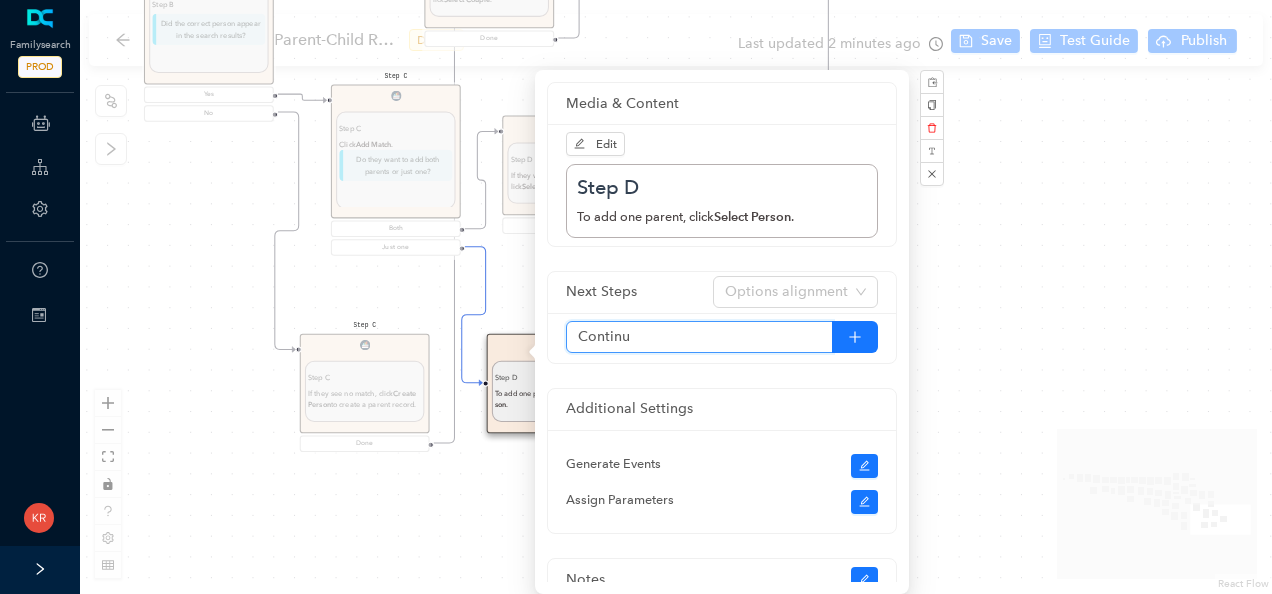 type on "Continue" 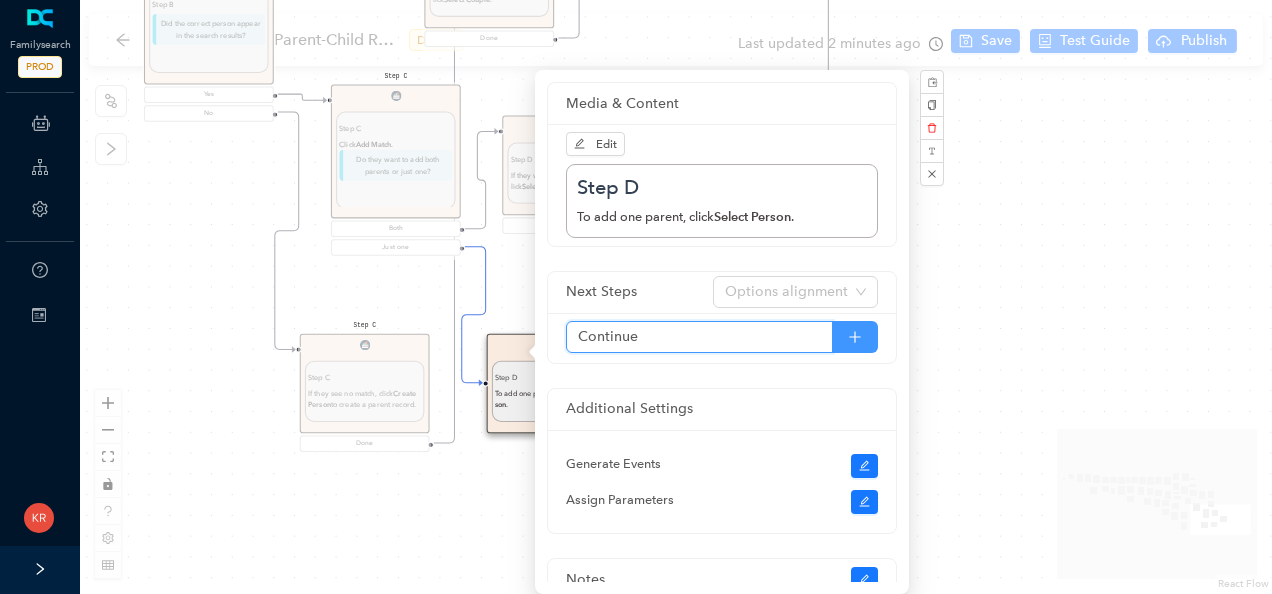 click at bounding box center [855, 337] 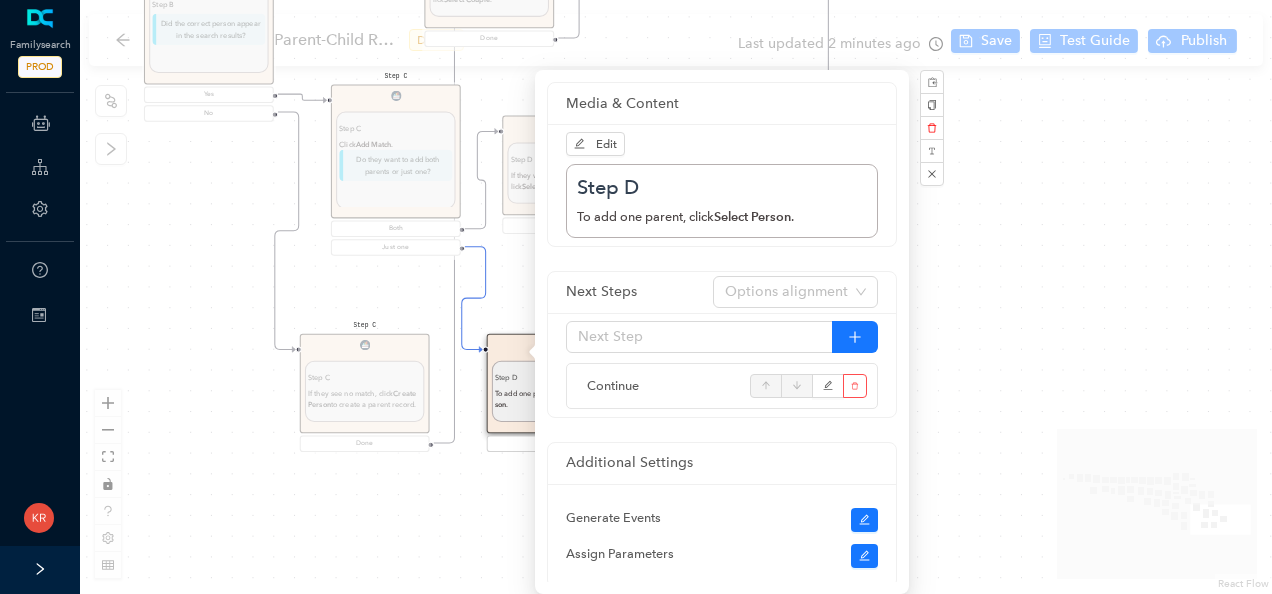 click on "Start Welcome Welcome Welcome! Let's get started. Get Started DISCLAIMER DISCLAIMER Inform the patron of this disclaimer: "Correcting parent-child relationships usually requires some analysis before you begin. Two kinds of problems can exist: duplicate records or incorrect relationship links. If the patron makes a mistake during this process, do not worry. They can  undo any changes they made  by going through the Latest Changes feature. When they remove a child's record from a family's records, the child's record stays in Family Tree. If the child is linked to spouses and children, he or she remains linked to them. Similarly, when they remove parents from a relationship to a child, the Family Tree record for each parent remains in Family Tree." Continue Before you begin Before you begin Help the patron figure out what the exact issue is: If the child does not belong in the family, remove or replace the child's link to the parents. the spouse  of the correct parent. If the ID numbers are different,  . Tip: ." at bounding box center [676, 297] 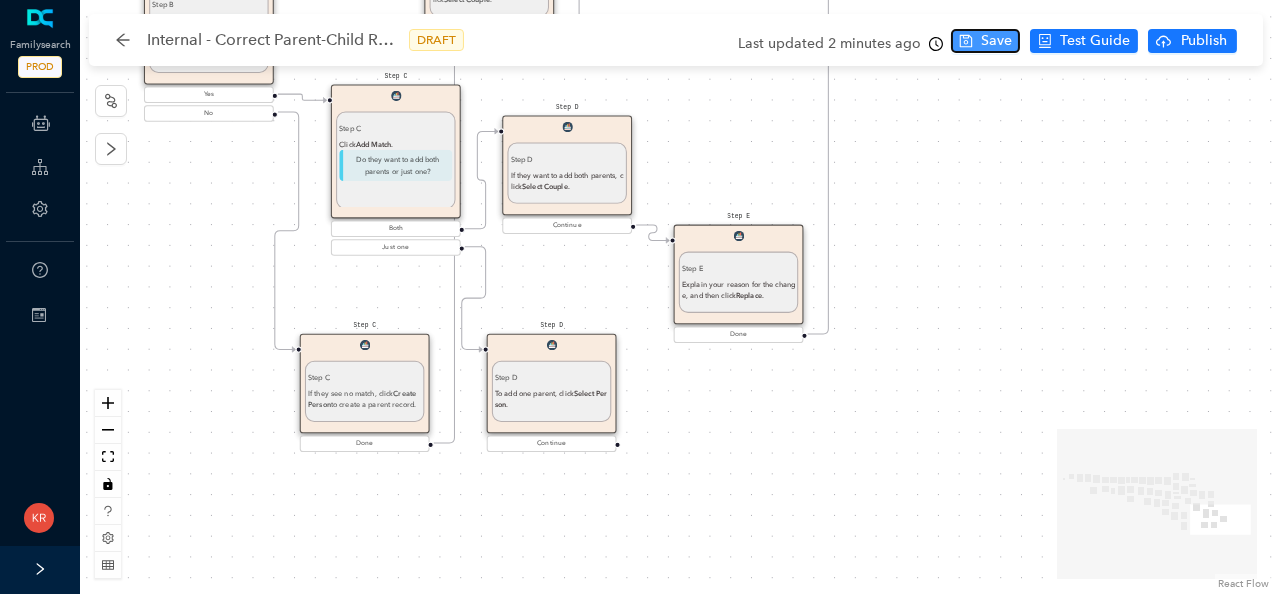 click on "Save" at bounding box center [996, 41] 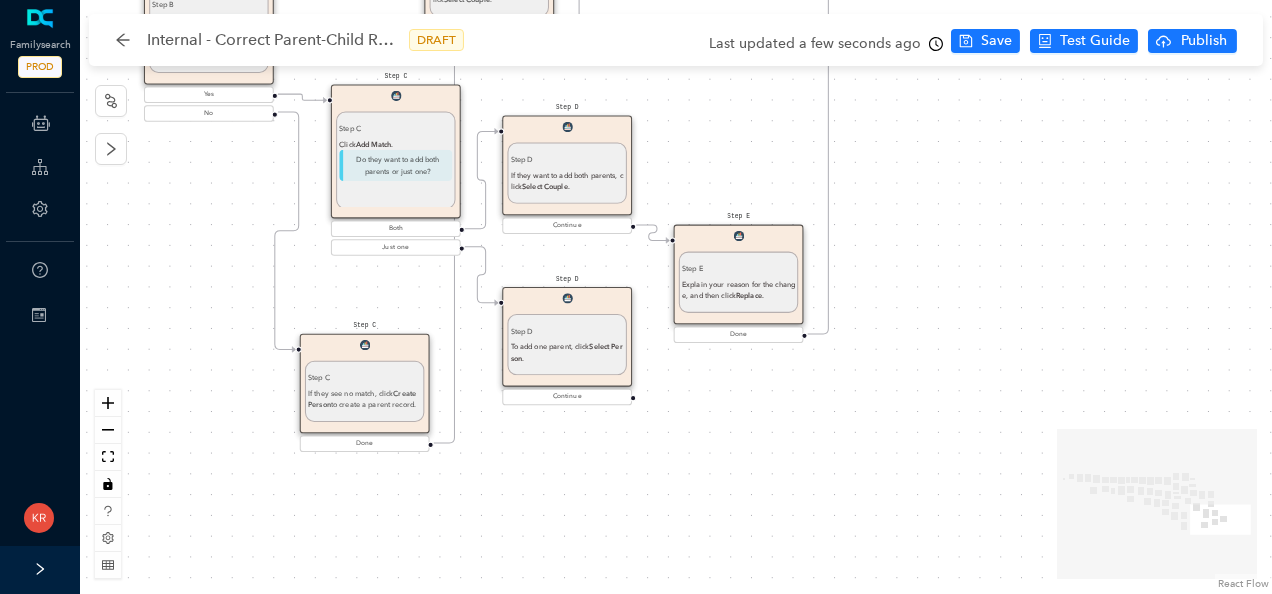 drag, startPoint x: 584, startPoint y: 345, endPoint x: 599, endPoint y: 299, distance: 48.38388 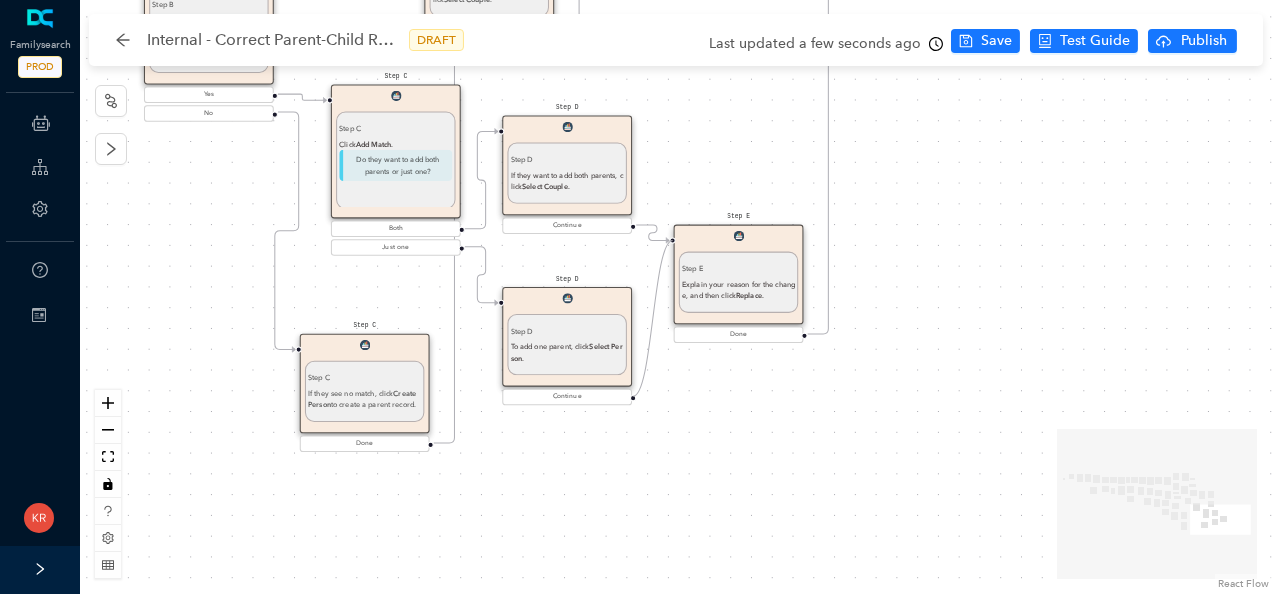 drag, startPoint x: 630, startPoint y: 396, endPoint x: 669, endPoint y: 232, distance: 168.57343 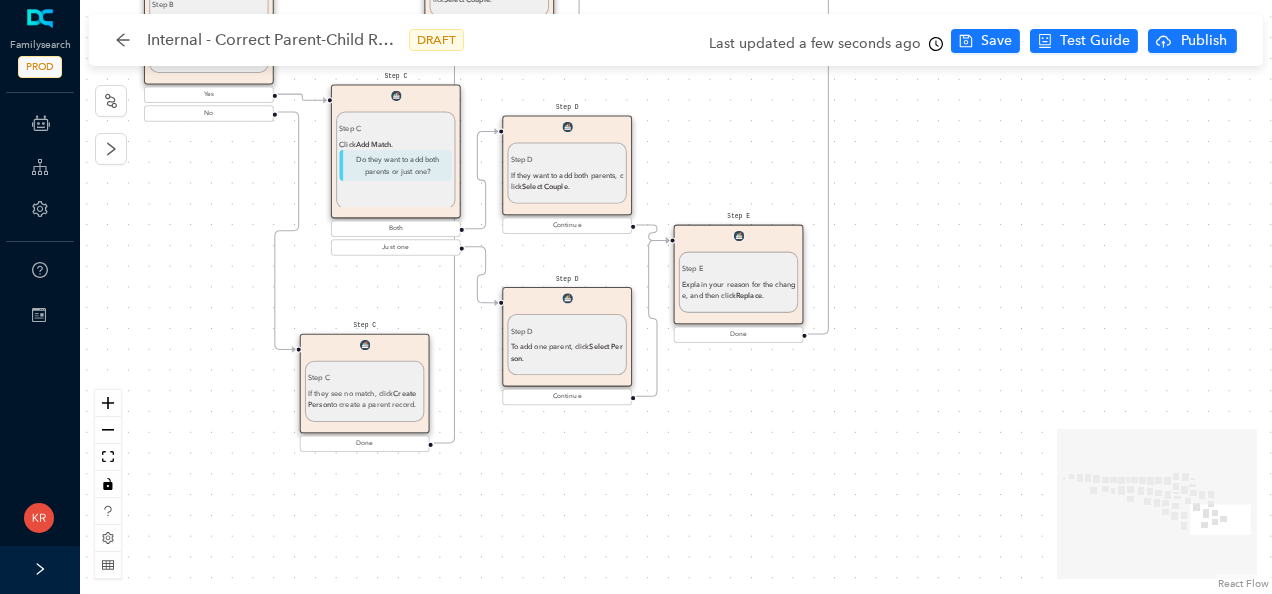 click on "Start Welcome Welcome Welcome! Let's get started. Get Started DISCLAIMER DISCLAIMER Inform the patron of this disclaimer: "Correcting parent-child relationships usually requires some analysis before you begin. Two kinds of problems can exist: duplicate records or incorrect relationship links. If the patron makes a mistake during this process, do not worry. They can  undo any changes they made  by going through the Latest Changes feature. When they remove a child's record from a family's records, the child's record stays in Family Tree. If the child is linked to spouses and children, he or she remains linked to them. Similarly, when they remove parents from a relationship to a child, the Family Tree record for each parent remains in Family Tree." Continue Before you begin Before you begin Help the patron figure out what the exact issue is: If the child does not belong in the family, remove or replace the child's link to the parents. the spouse  of the correct parent. If the ID numbers are different,  . Tip: ." at bounding box center [676, 297] 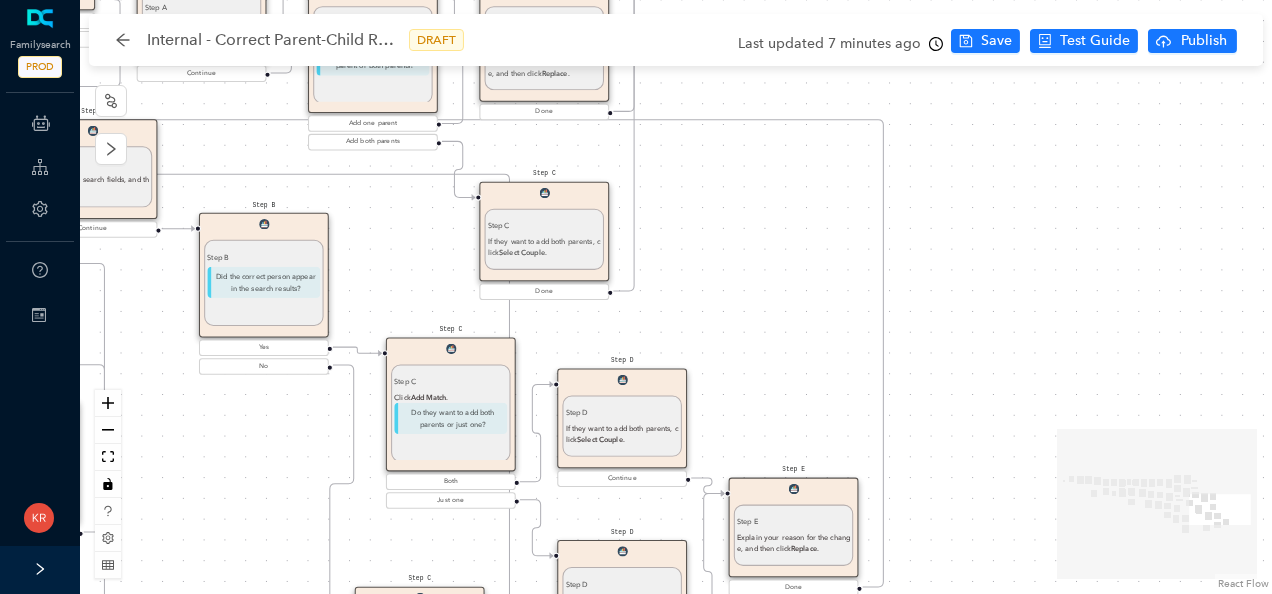 drag, startPoint x: 937, startPoint y: 328, endPoint x: 994, endPoint y: 584, distance: 262.26895 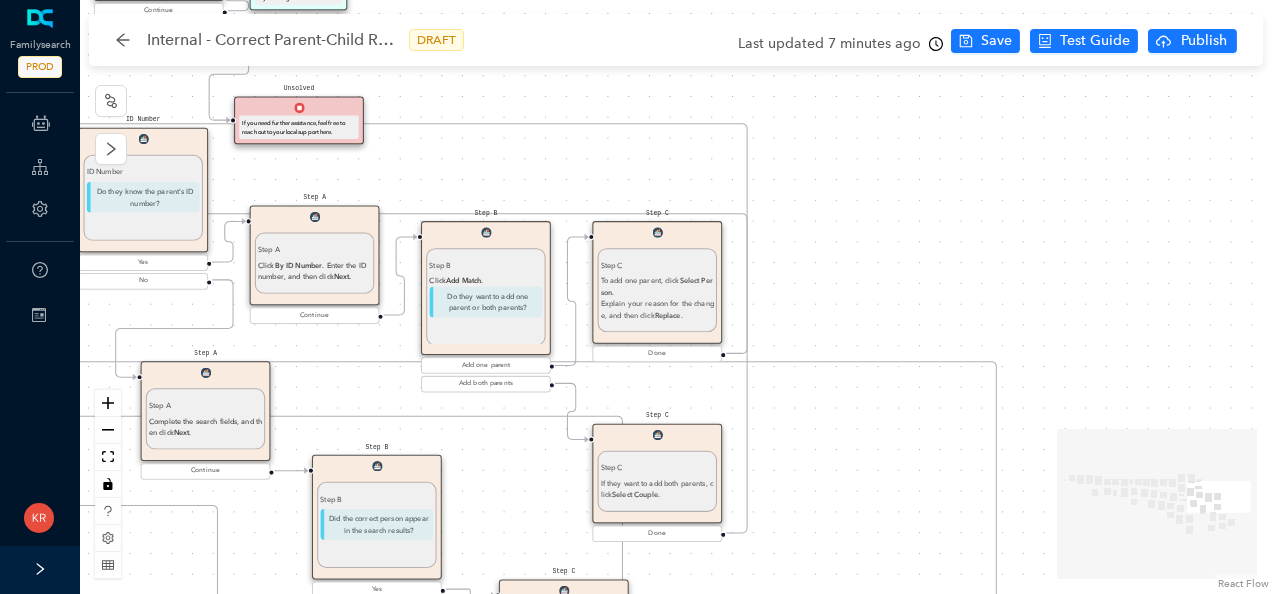 drag, startPoint x: 781, startPoint y: 322, endPoint x: 896, endPoint y: 565, distance: 268.83823 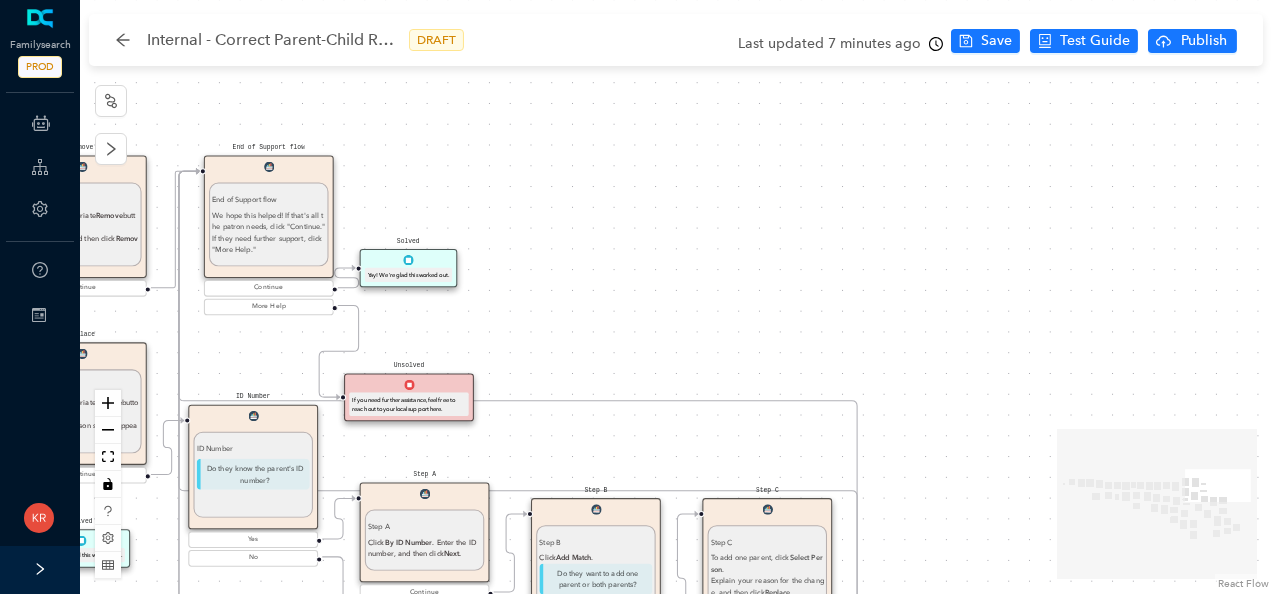 drag, startPoint x: 856, startPoint y: 205, endPoint x: 1036, endPoint y: 508, distance: 352.43298 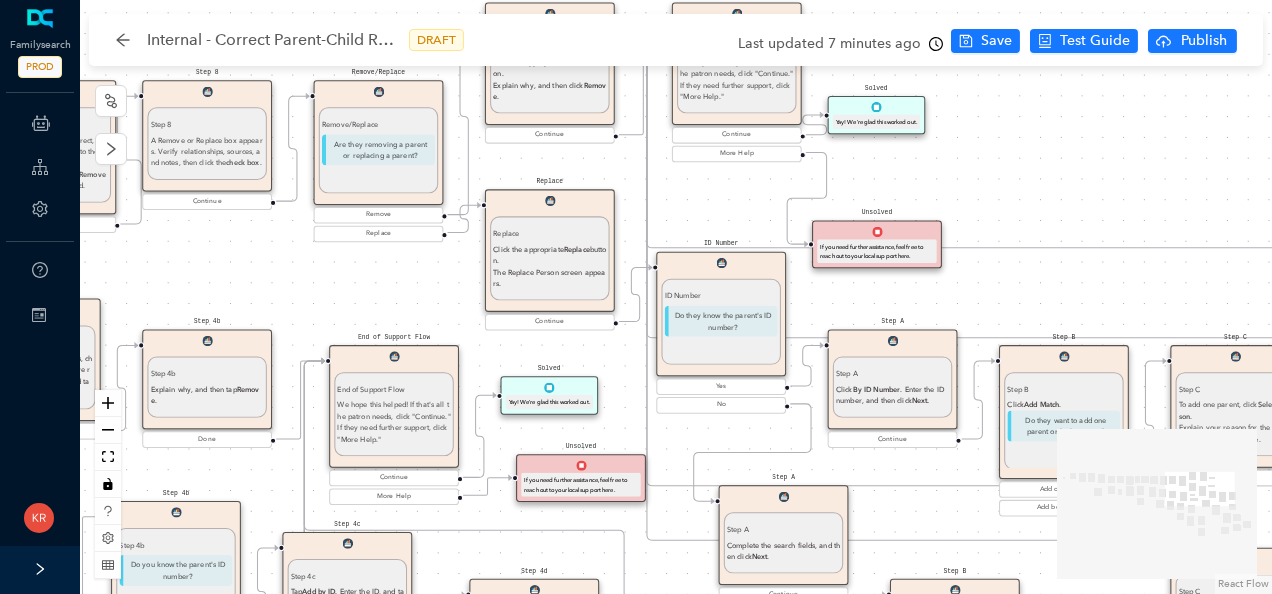 drag, startPoint x: 711, startPoint y: 333, endPoint x: 1106, endPoint y: 140, distance: 439.6294 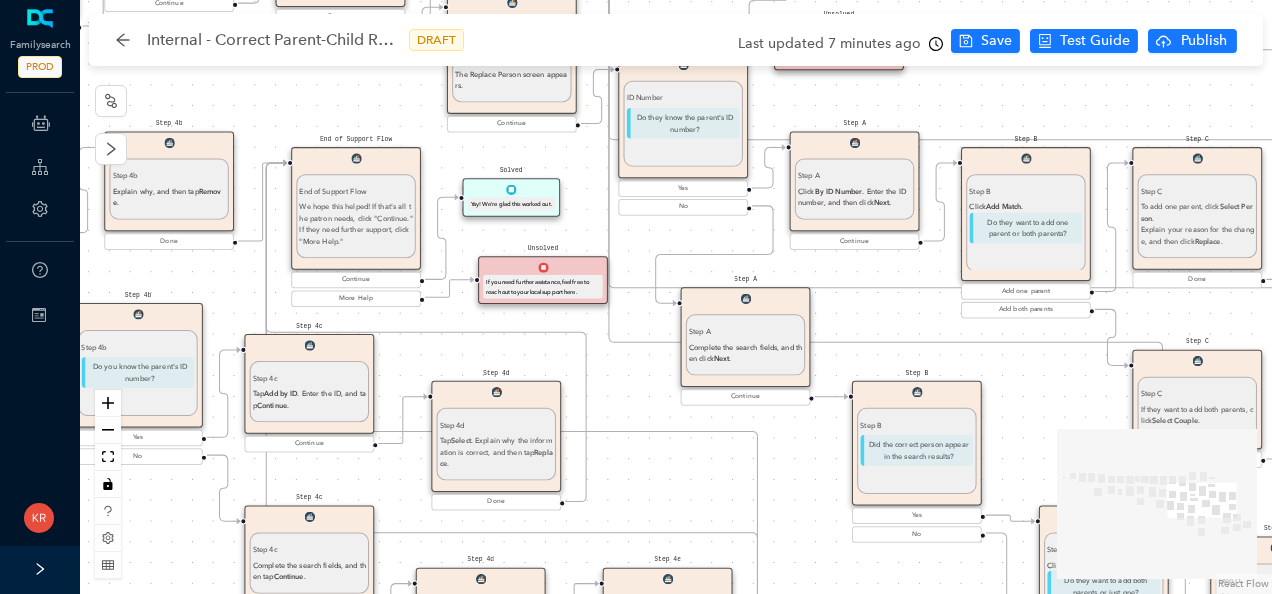 drag, startPoint x: 1051, startPoint y: 278, endPoint x: 1010, endPoint y: 86, distance: 196.32881 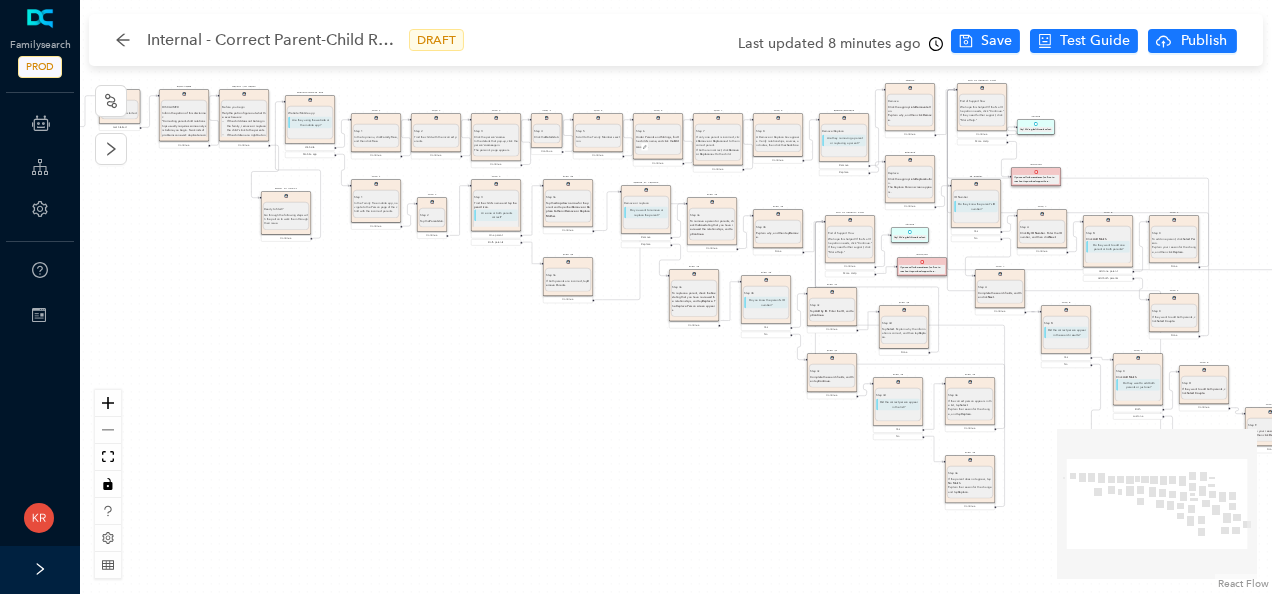 scroll, scrollTop: 0, scrollLeft: 0, axis: both 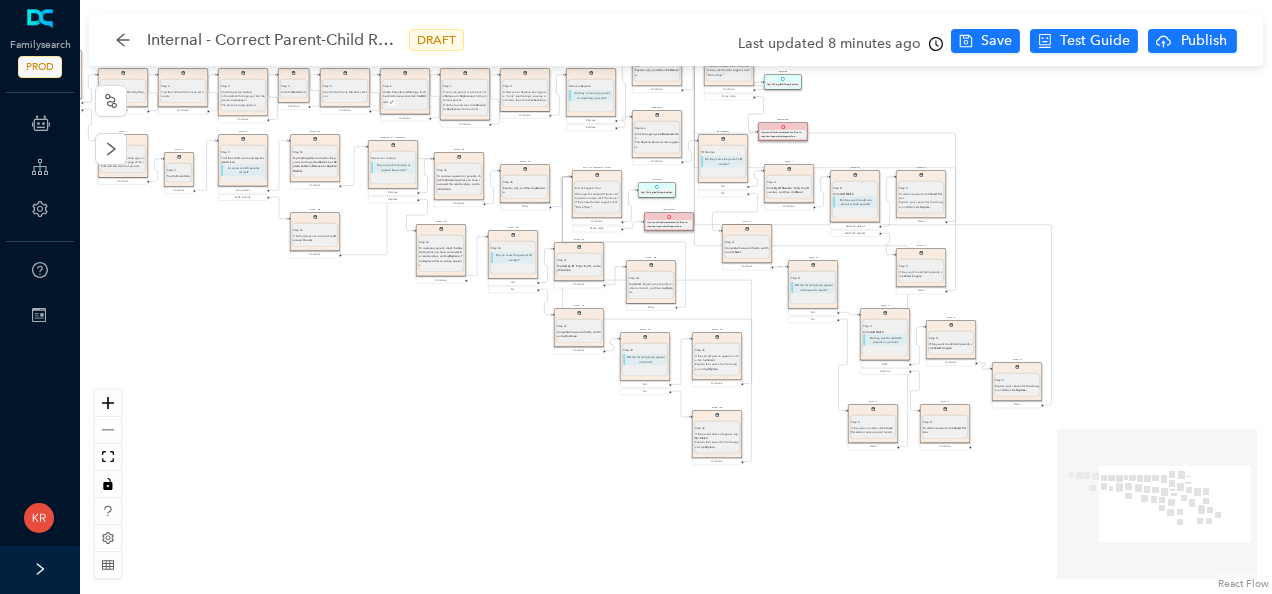 drag, startPoint x: 646, startPoint y: 495, endPoint x: 393, endPoint y: 450, distance: 256.97083 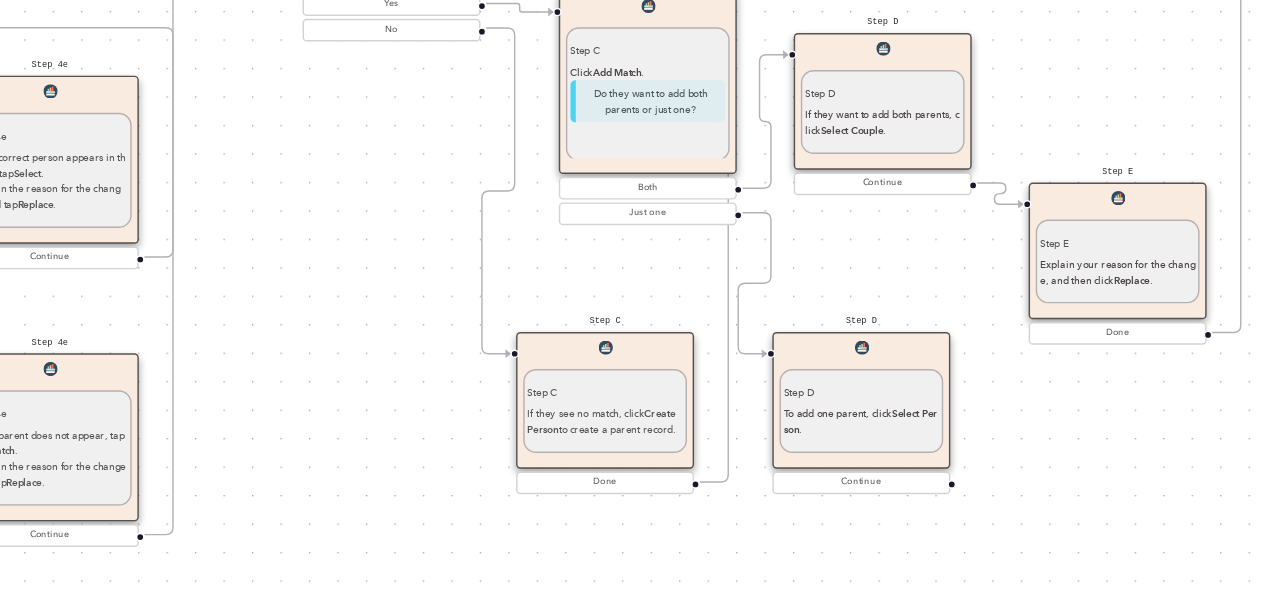 drag, startPoint x: 1007, startPoint y: 427, endPoint x: 979, endPoint y: 411, distance: 32.24903 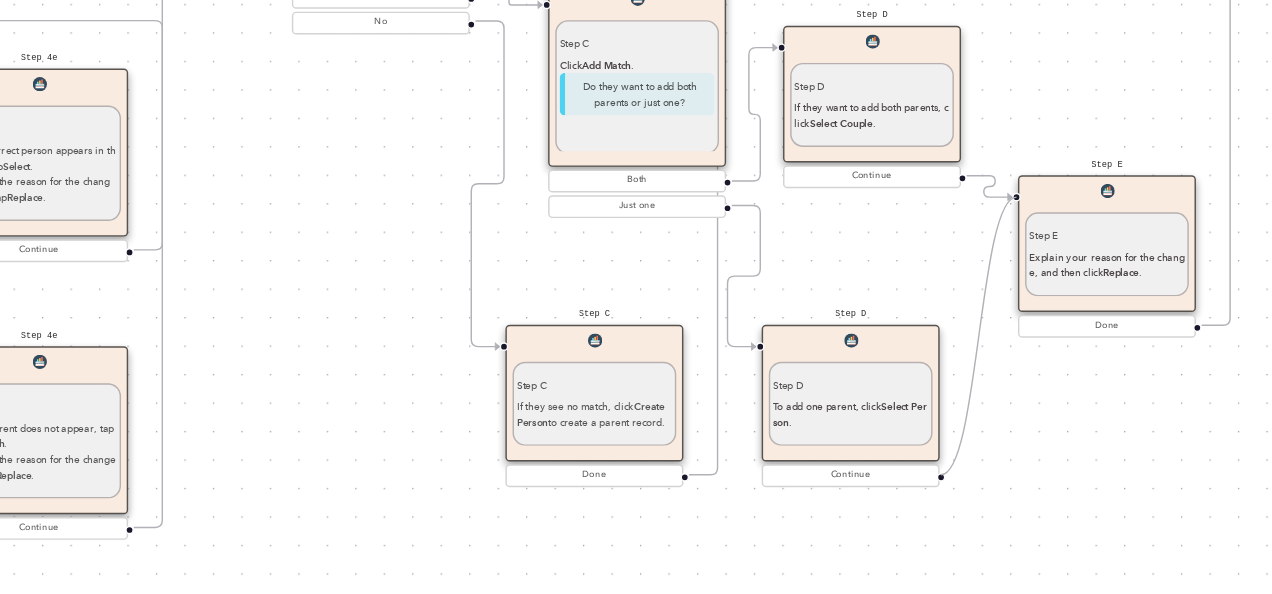 drag, startPoint x: 941, startPoint y: 431, endPoint x: 967, endPoint y: 357, distance: 78.434685 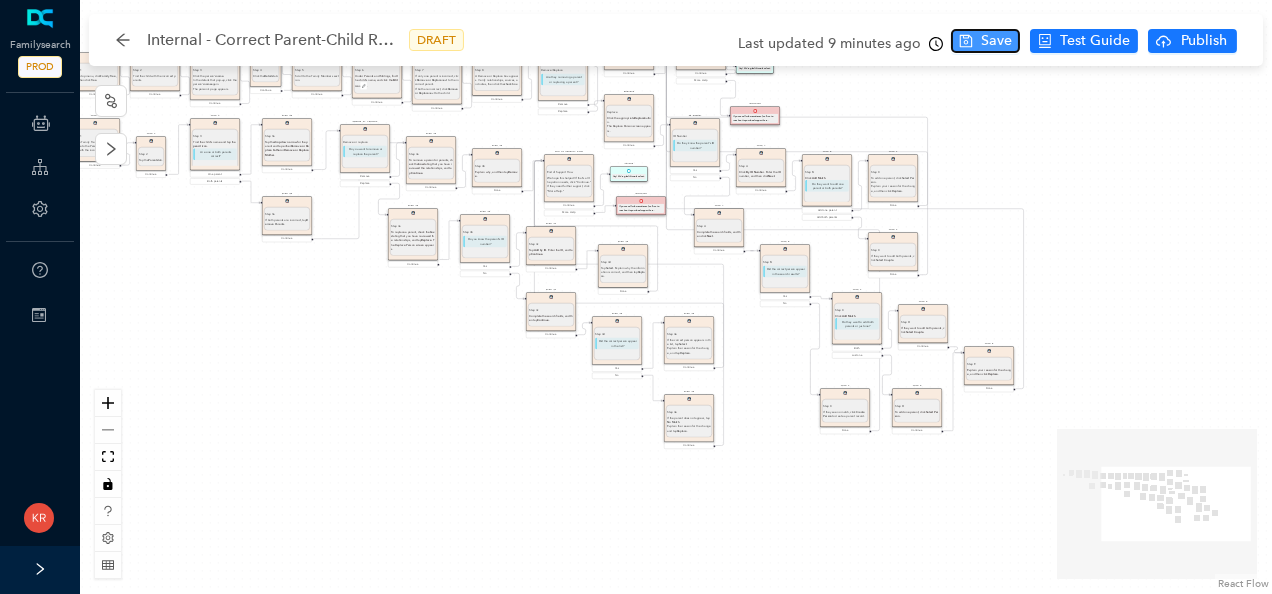 click on "Save" at bounding box center (996, 41) 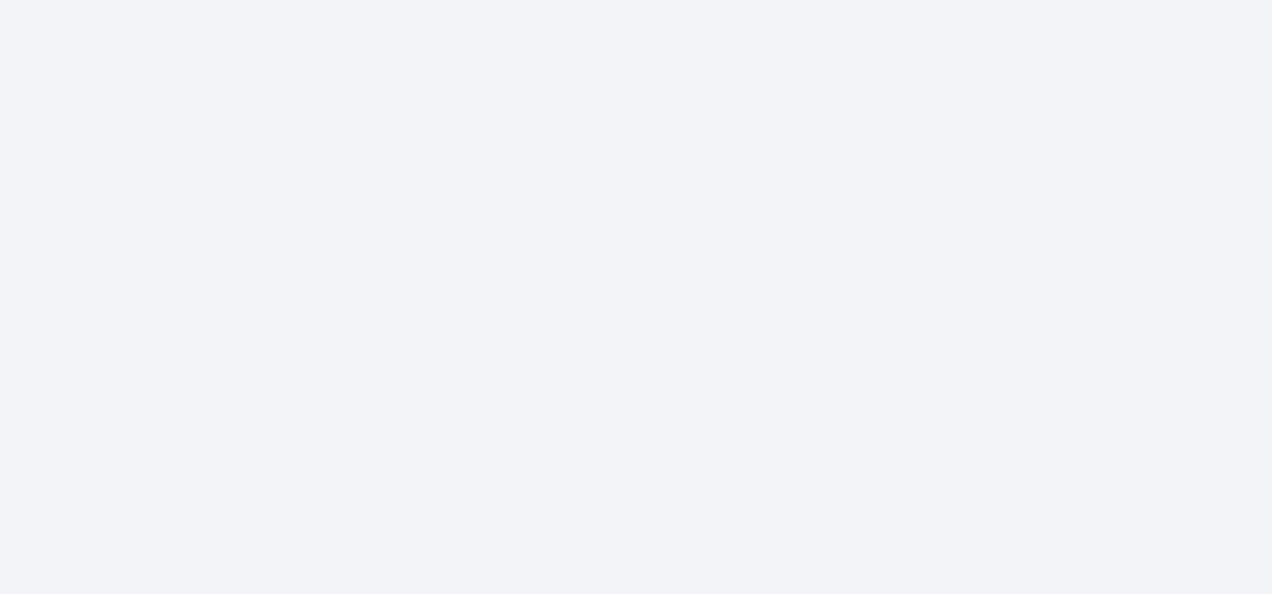 scroll, scrollTop: 0, scrollLeft: 0, axis: both 